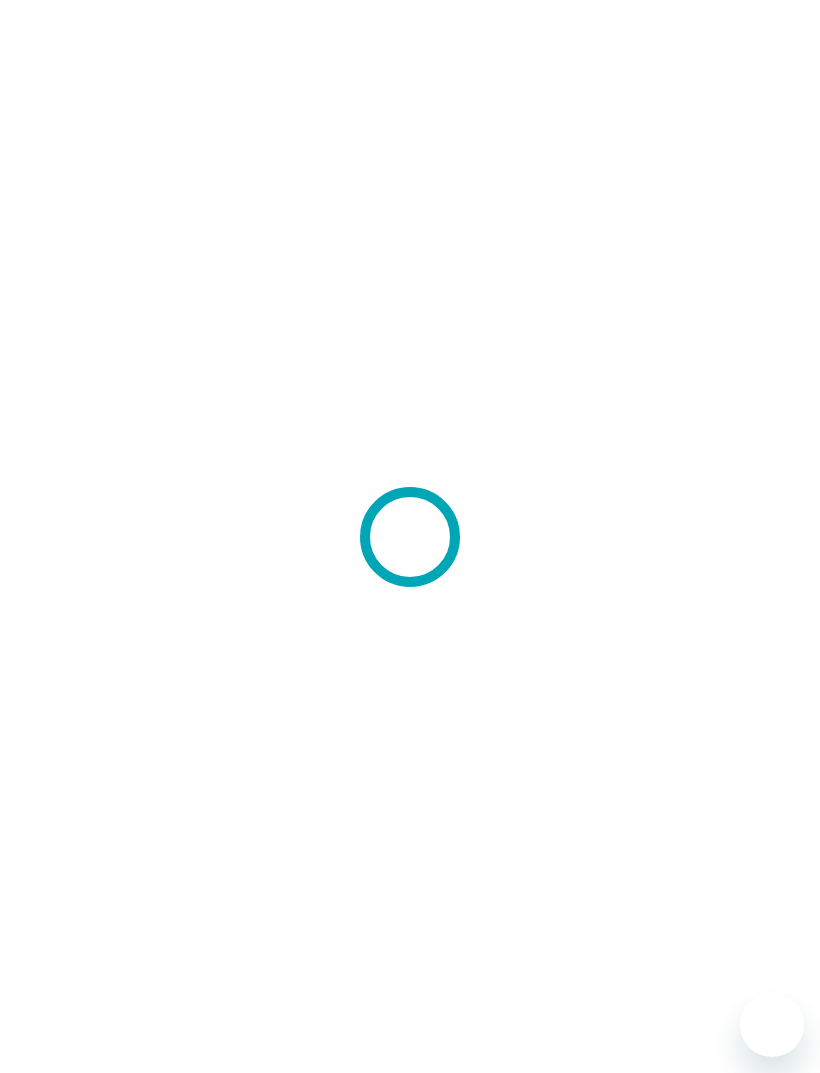 scroll, scrollTop: 0, scrollLeft: 0, axis: both 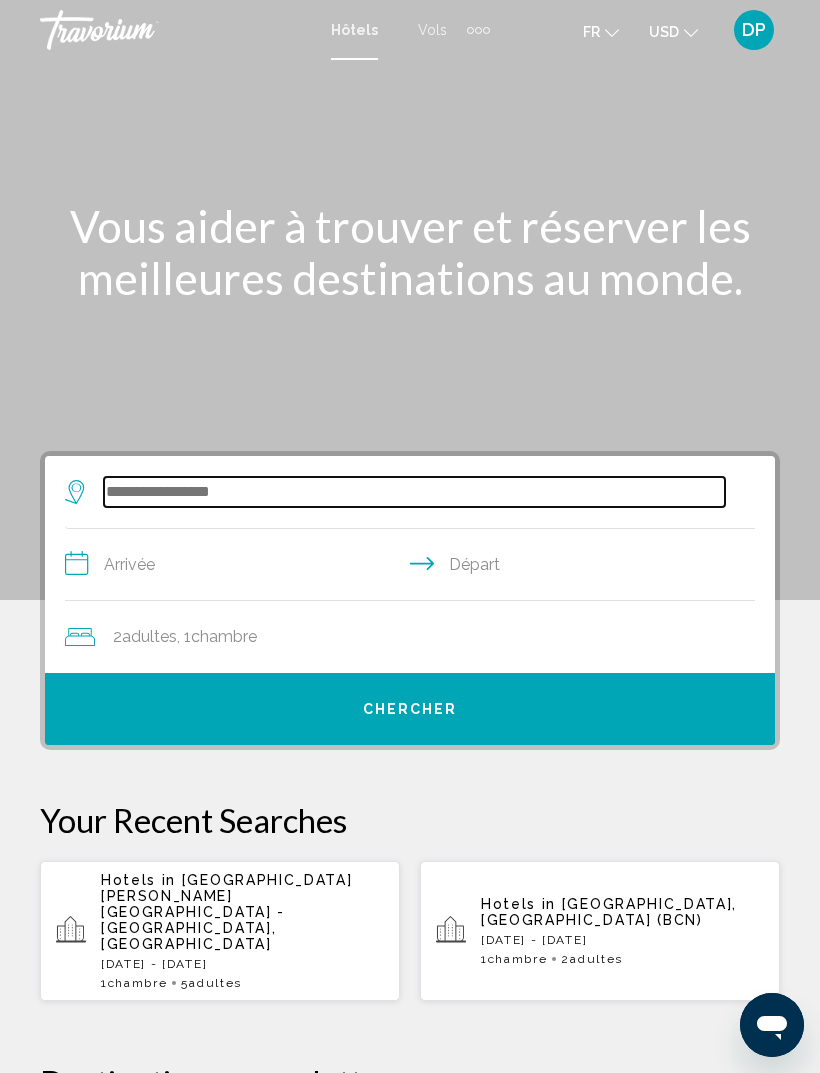 click at bounding box center (414, 492) 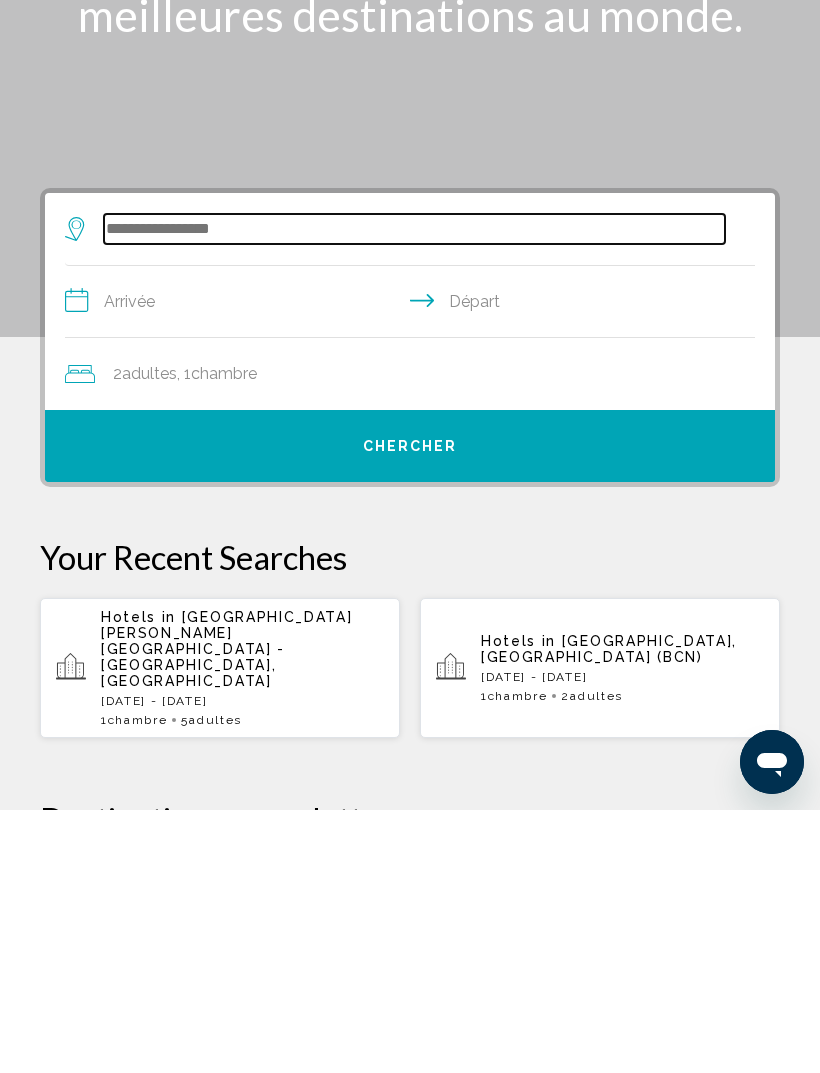 scroll, scrollTop: 49, scrollLeft: 0, axis: vertical 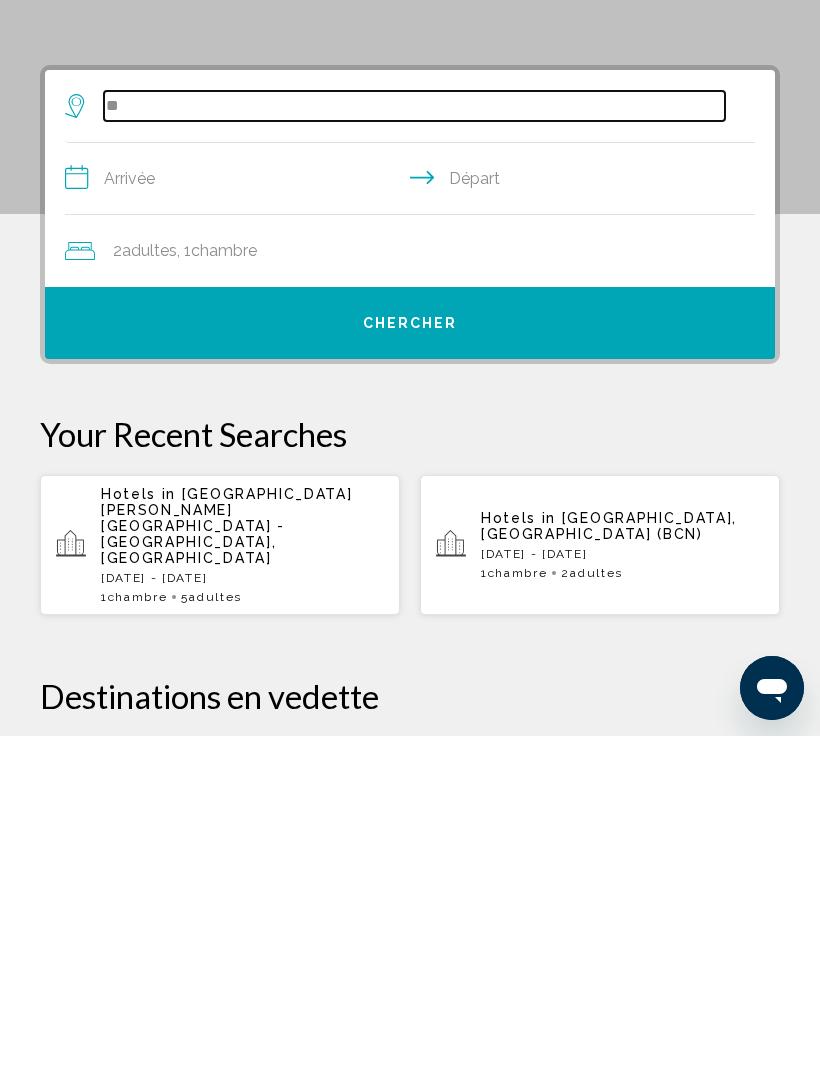 type on "*" 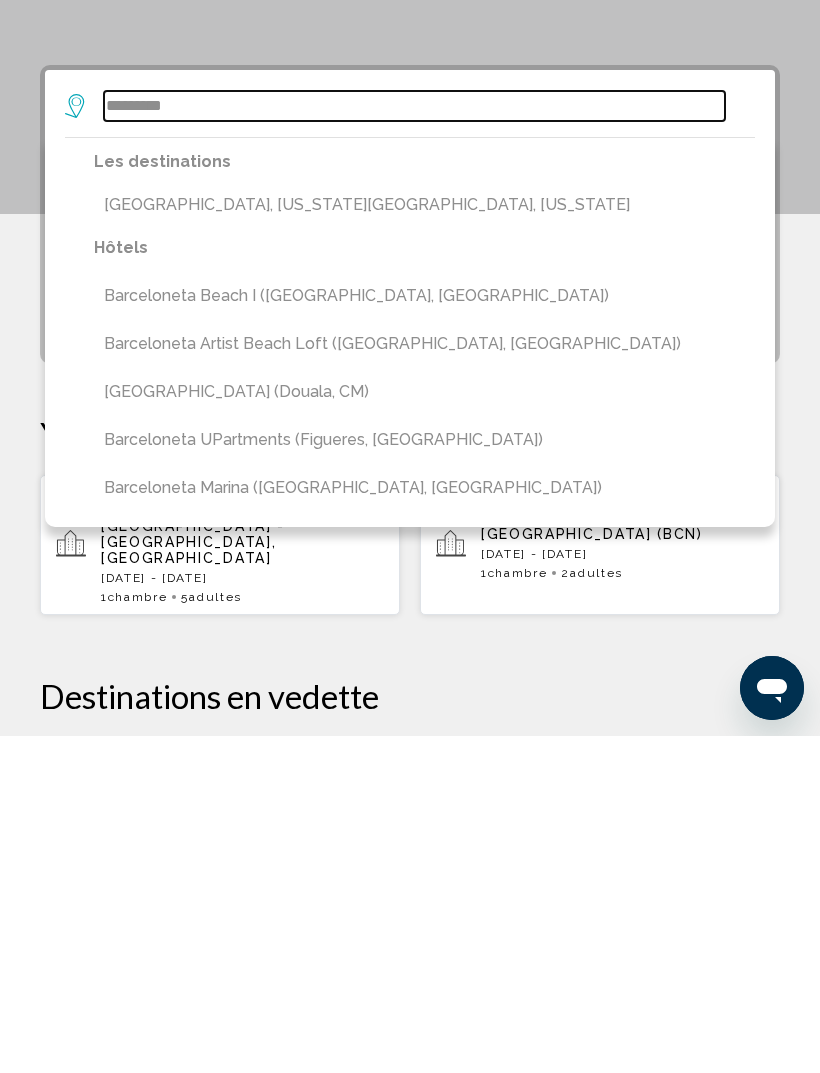 type on "*********" 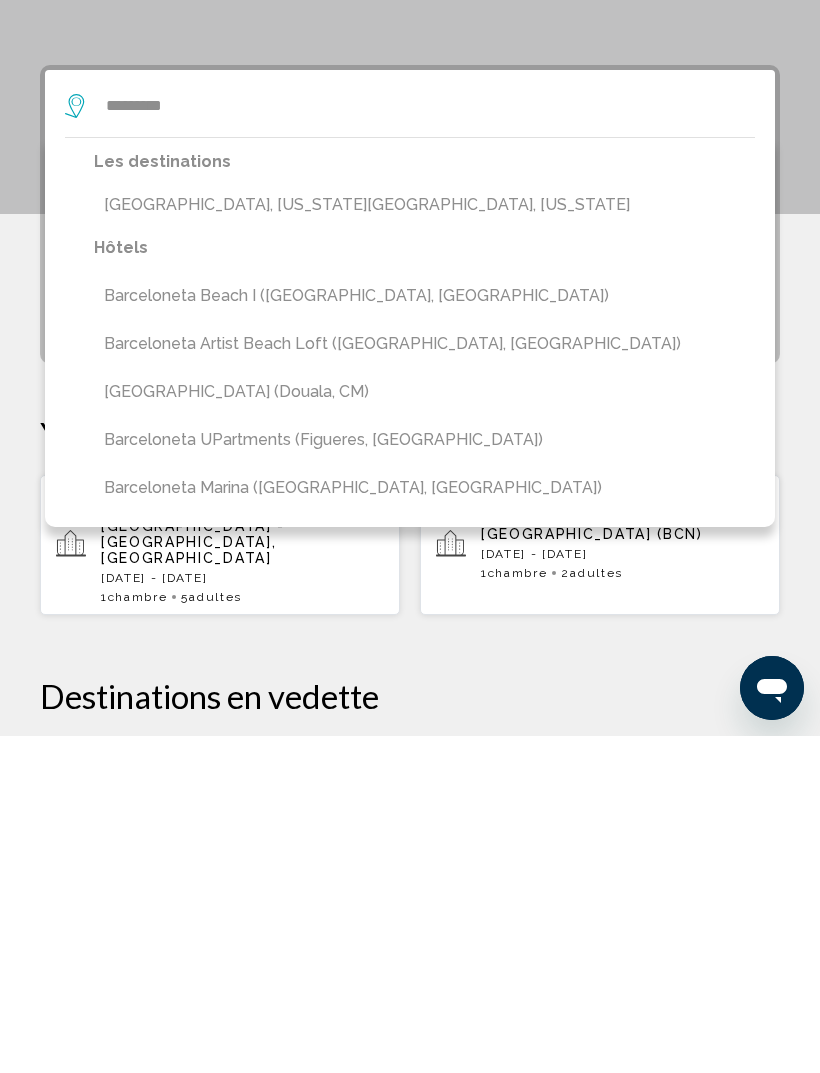 click on "Destinations en vedette" 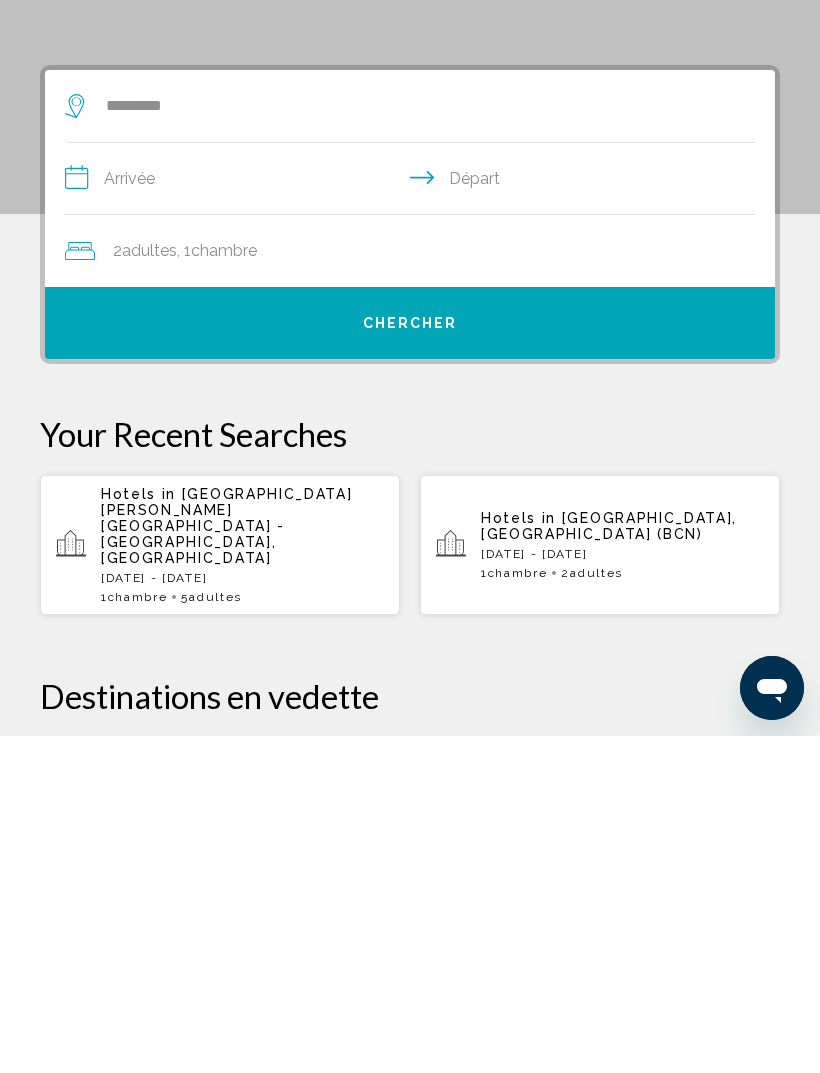 scroll, scrollTop: 386, scrollLeft: 0, axis: vertical 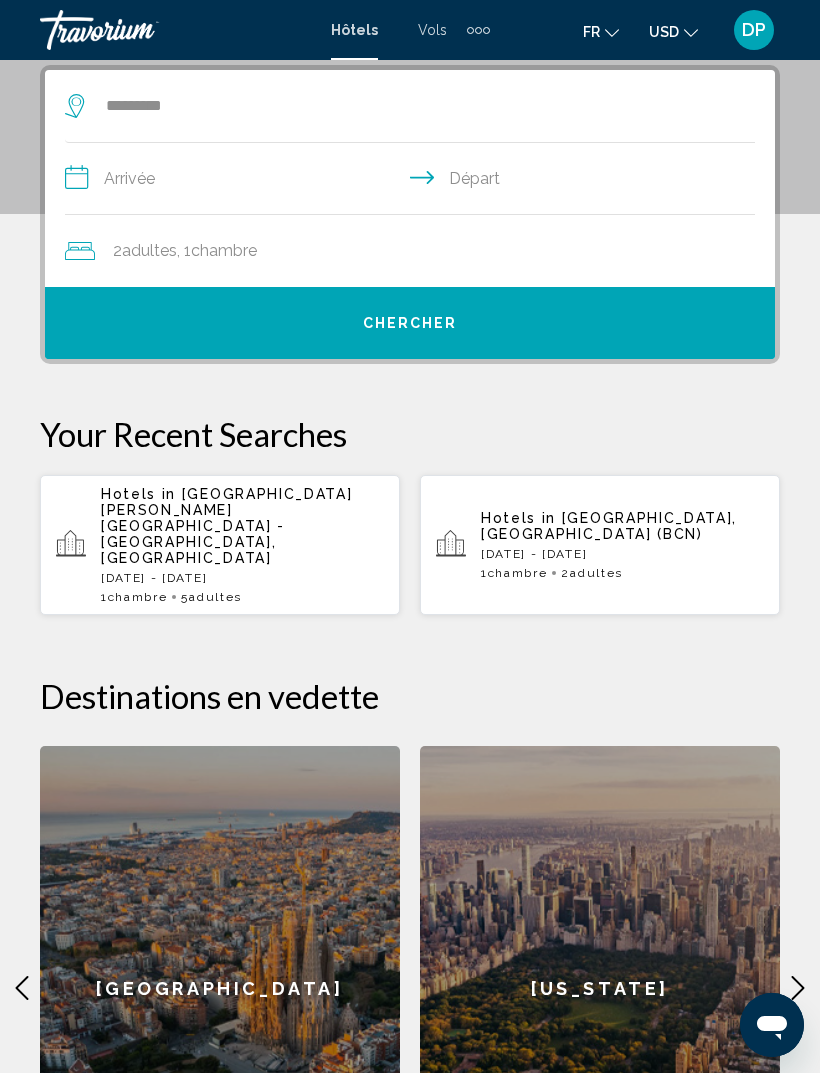 click on "**********" at bounding box center [414, 181] 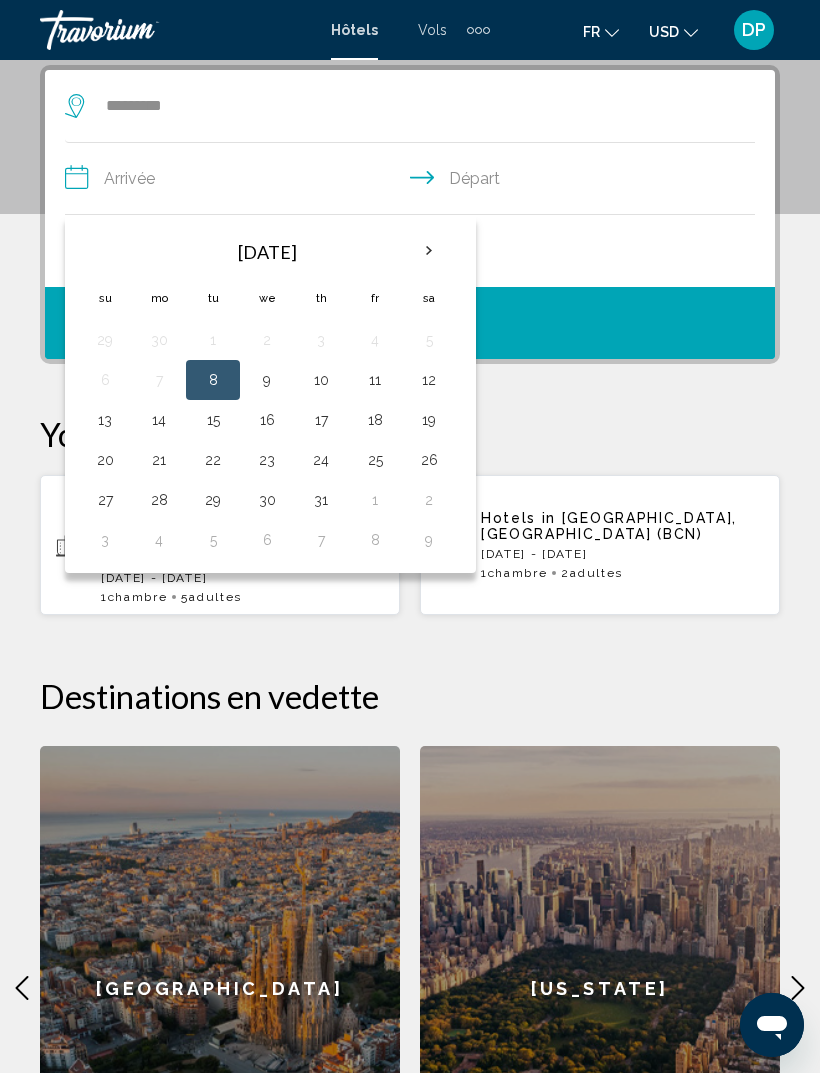 click on "13" at bounding box center [105, 420] 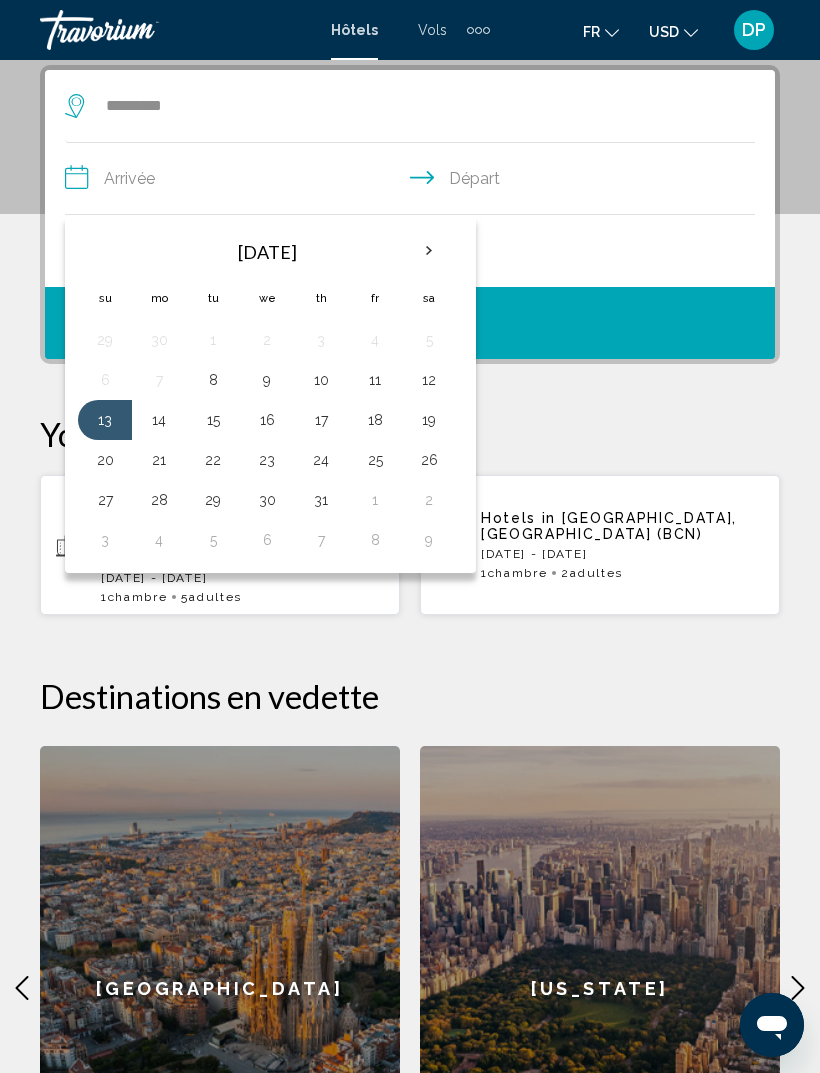 click on "**********" at bounding box center (414, 181) 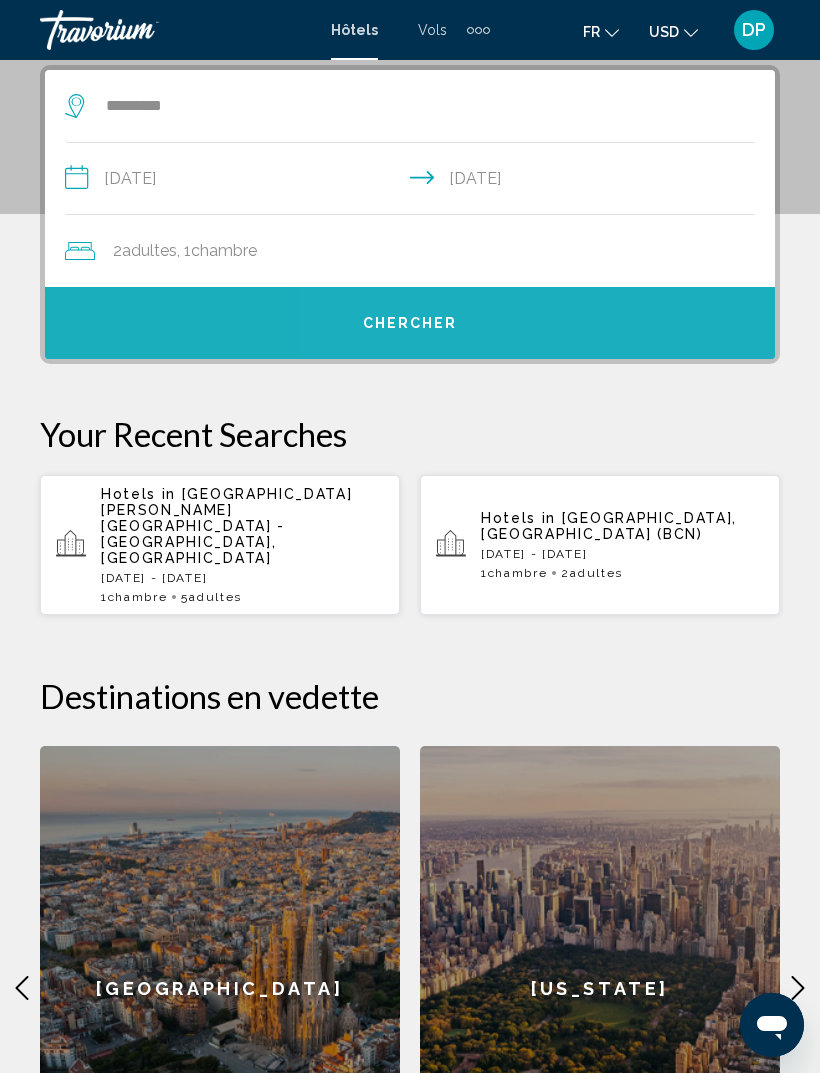 click on "Chercher" at bounding box center [410, 323] 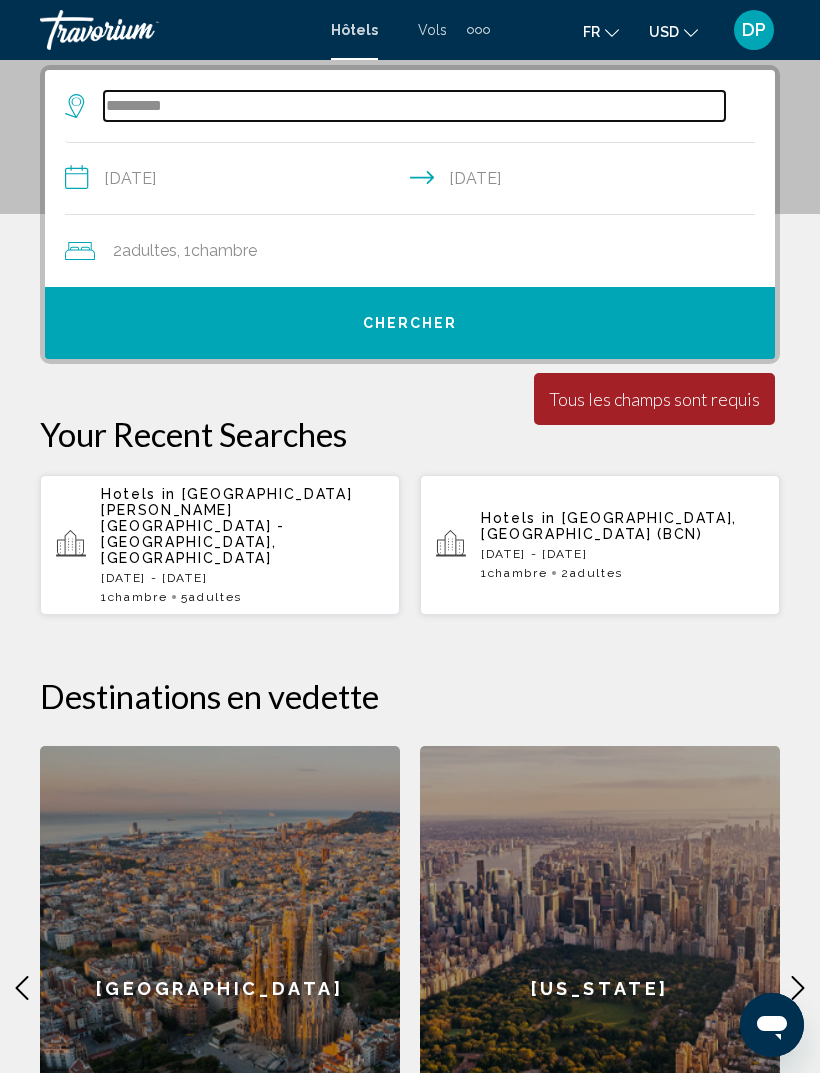 click on "*********" at bounding box center [414, 106] 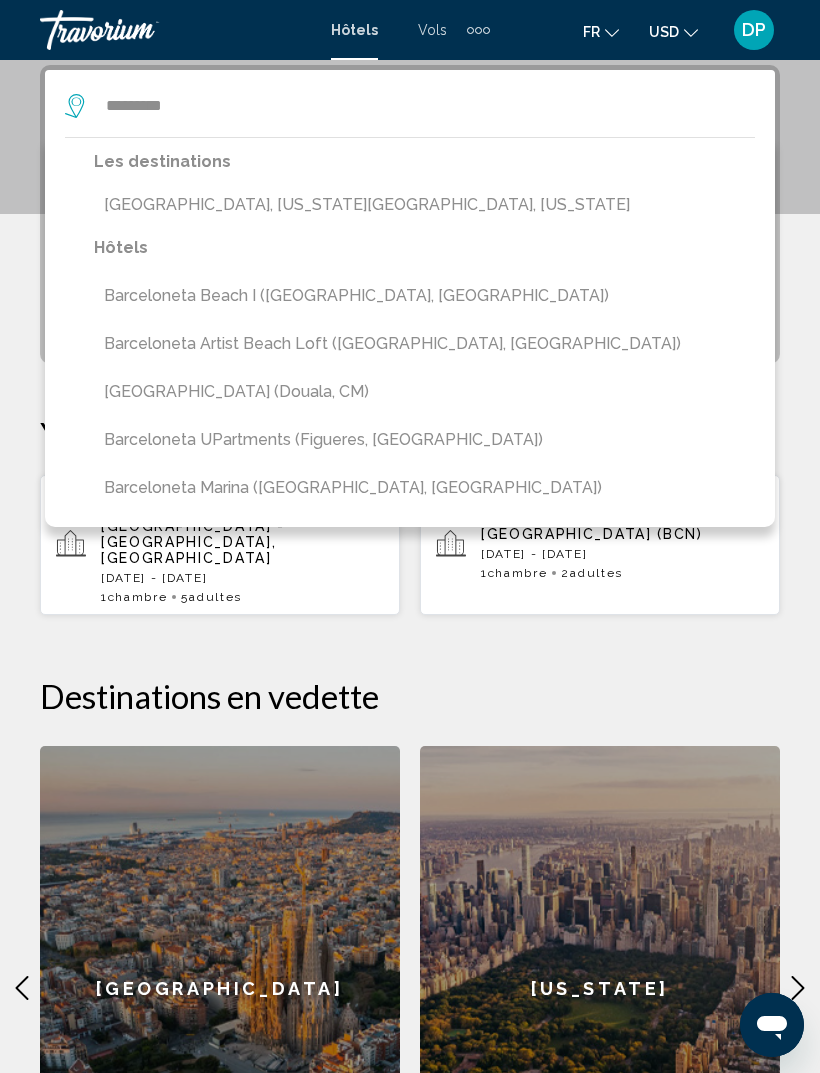 click on "Barceloneta Beach I ([GEOGRAPHIC_DATA], [GEOGRAPHIC_DATA])" at bounding box center (424, 296) 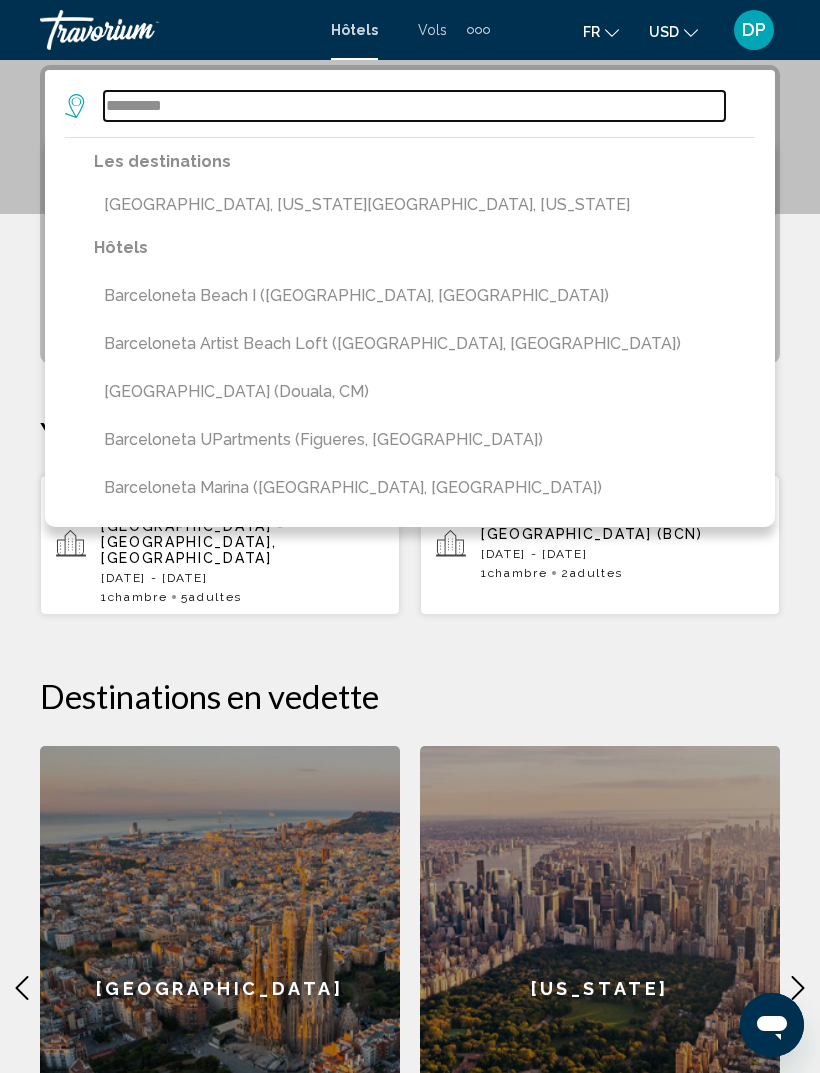 type on "**********" 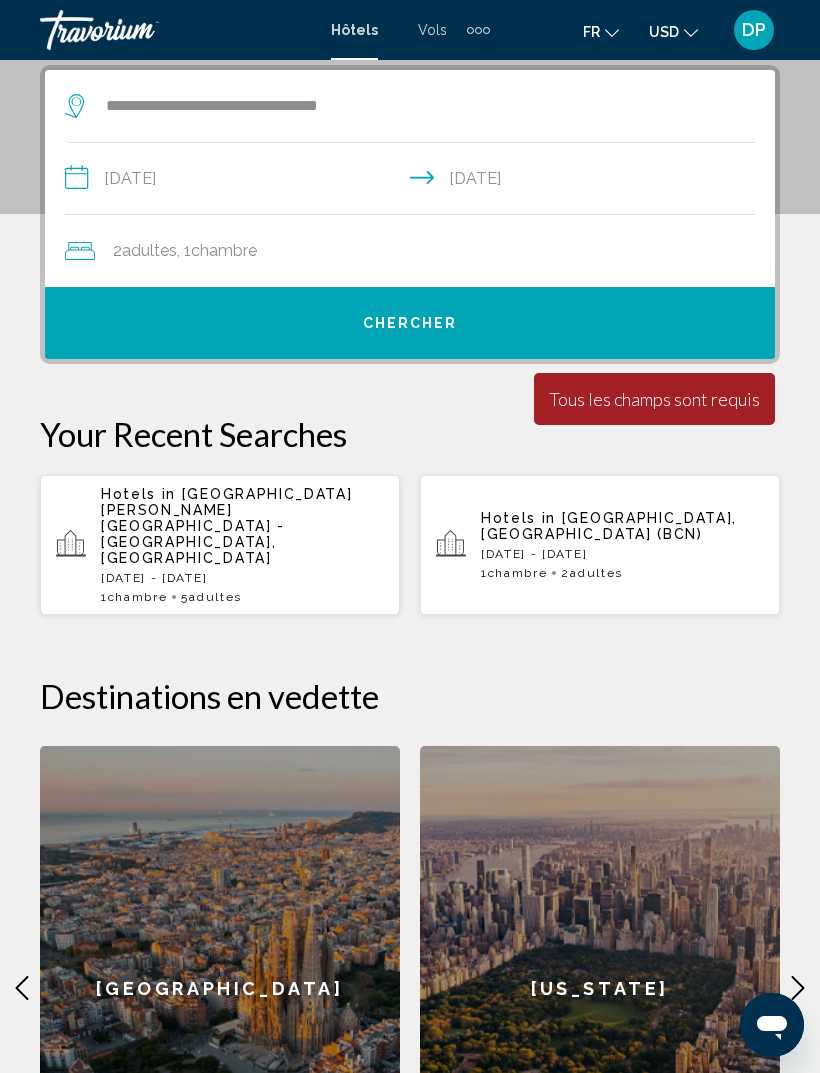 click on "Chercher" at bounding box center (410, 323) 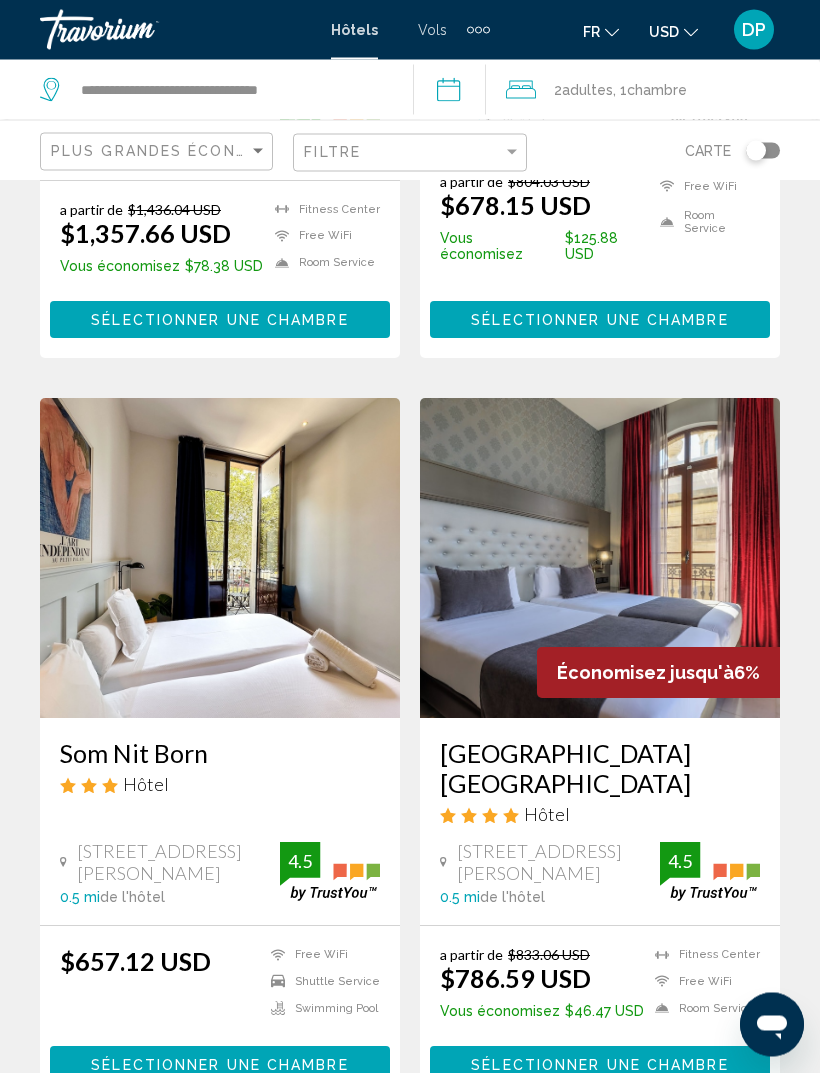 scroll, scrollTop: 626, scrollLeft: 0, axis: vertical 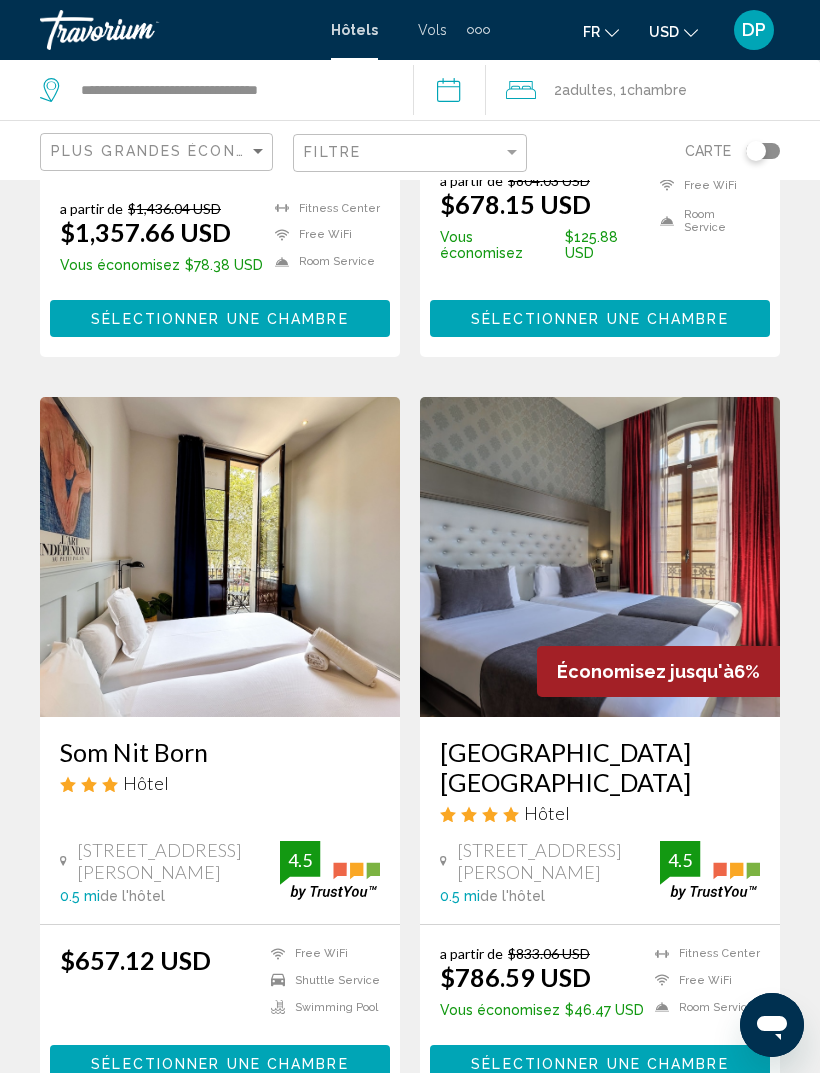 click on "USD
USD ($) MXN (Mex$) CAD (Can$) GBP (£) EUR (€) AUD (A$) NZD (NZ$) CNY (CN¥)" 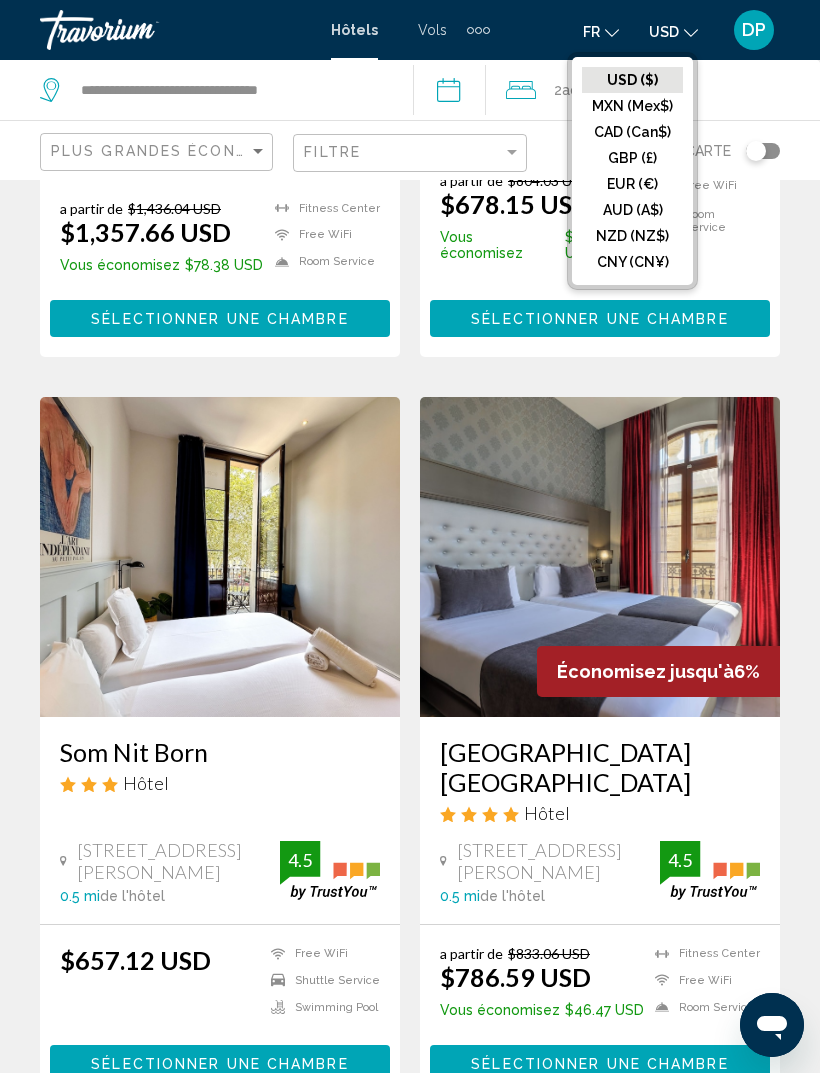 click on "EUR (€)" 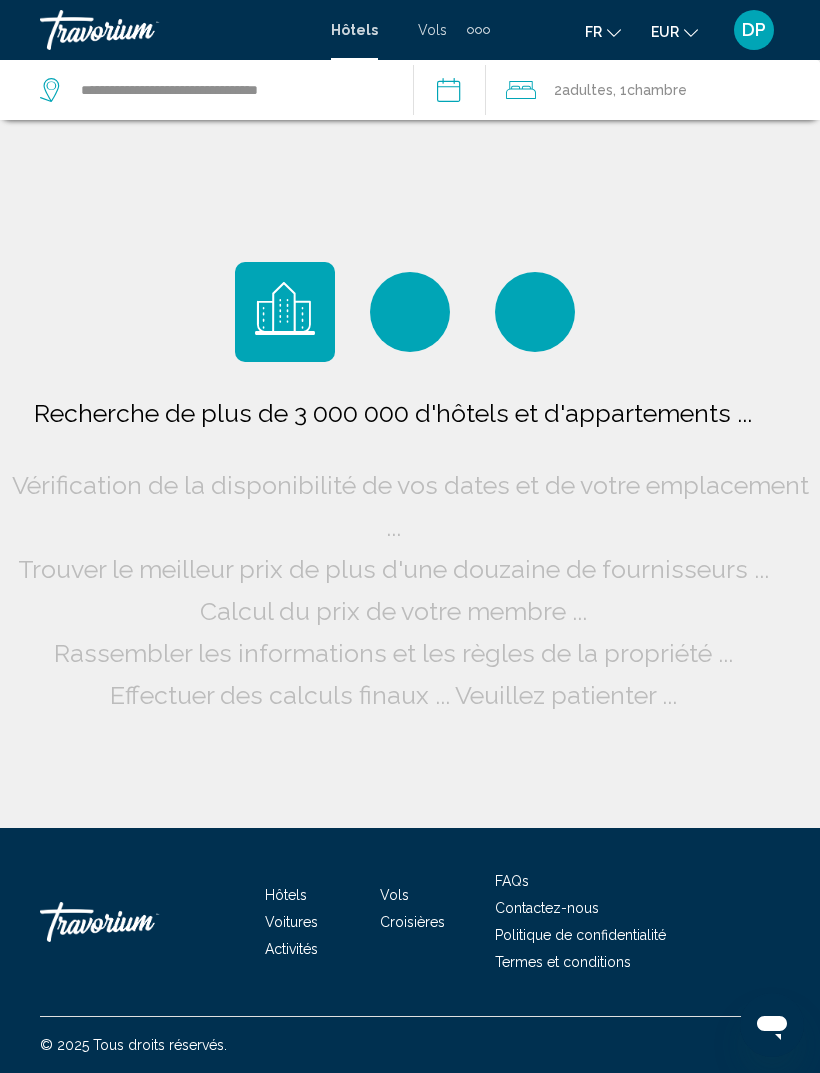 scroll, scrollTop: 0, scrollLeft: 0, axis: both 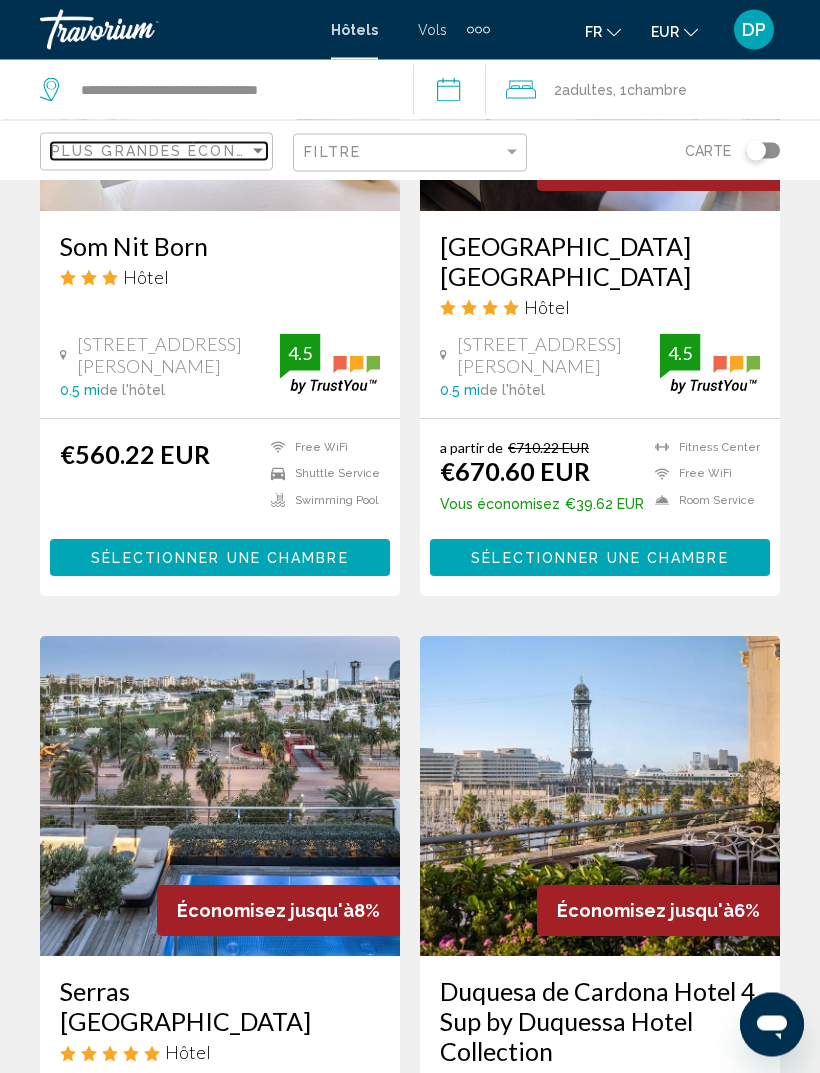click on "Plus grandes économies" at bounding box center [170, 151] 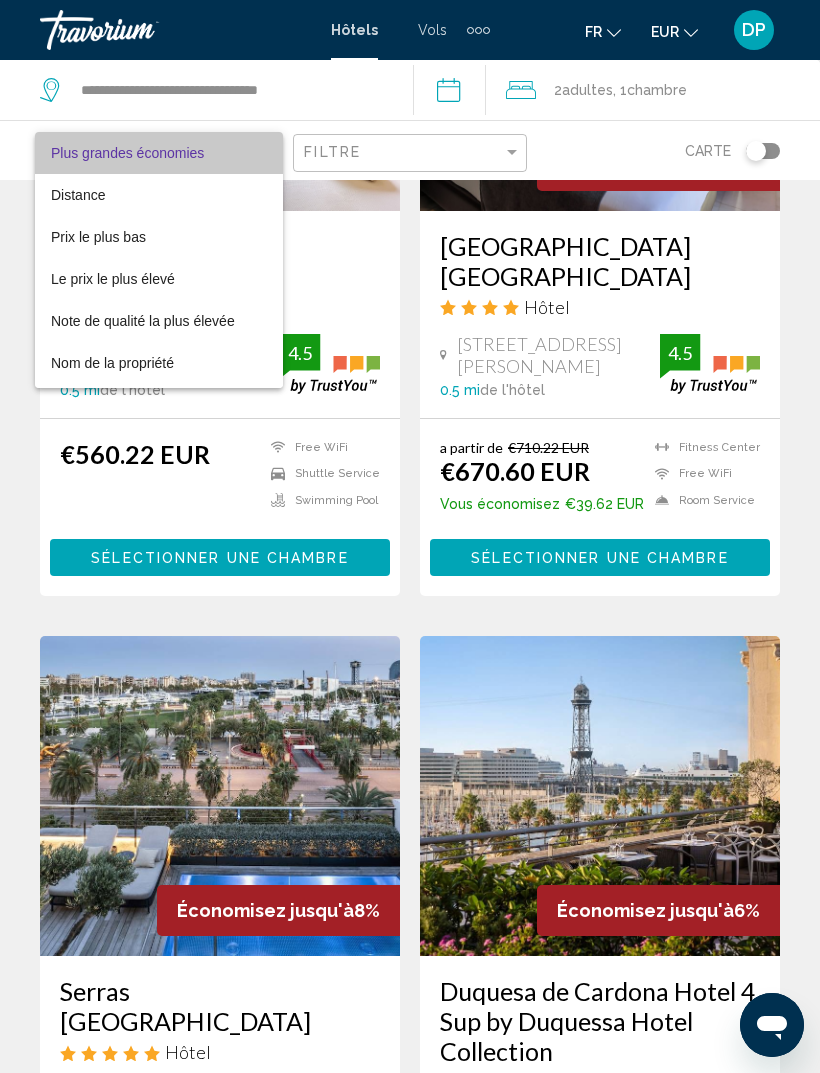 click on "Plus grandes économies" at bounding box center (159, 153) 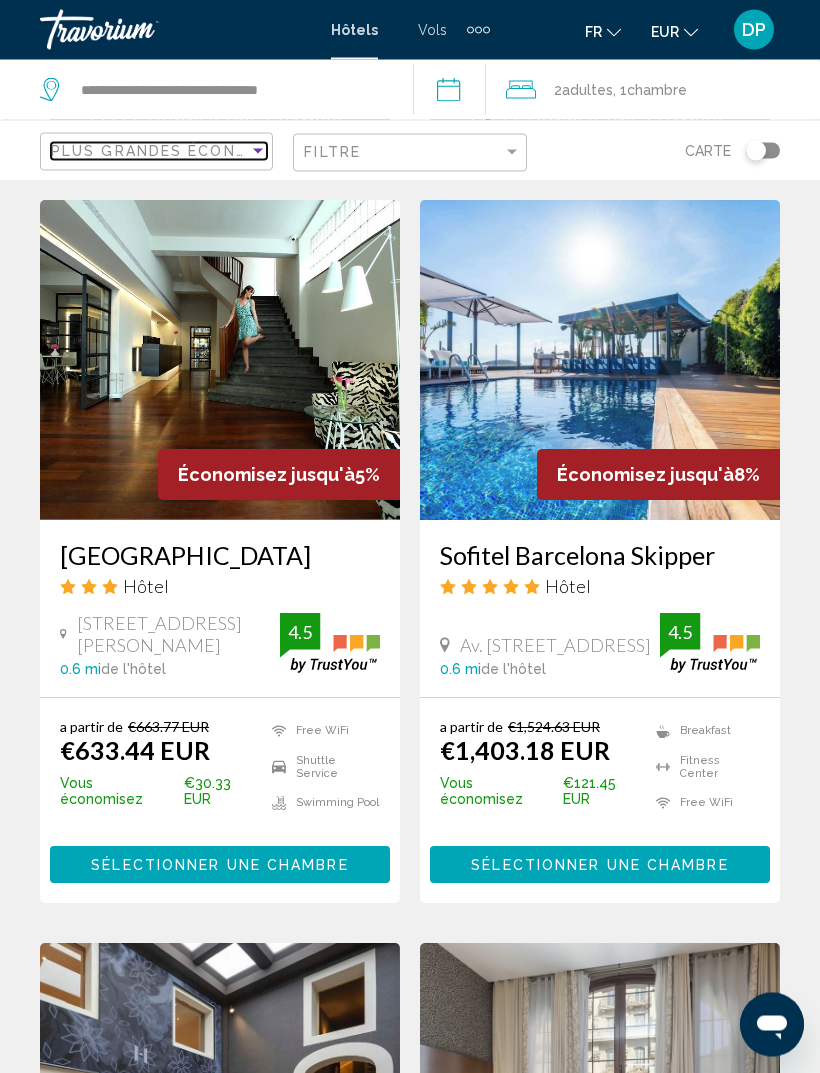 scroll, scrollTop: 3000, scrollLeft: 0, axis: vertical 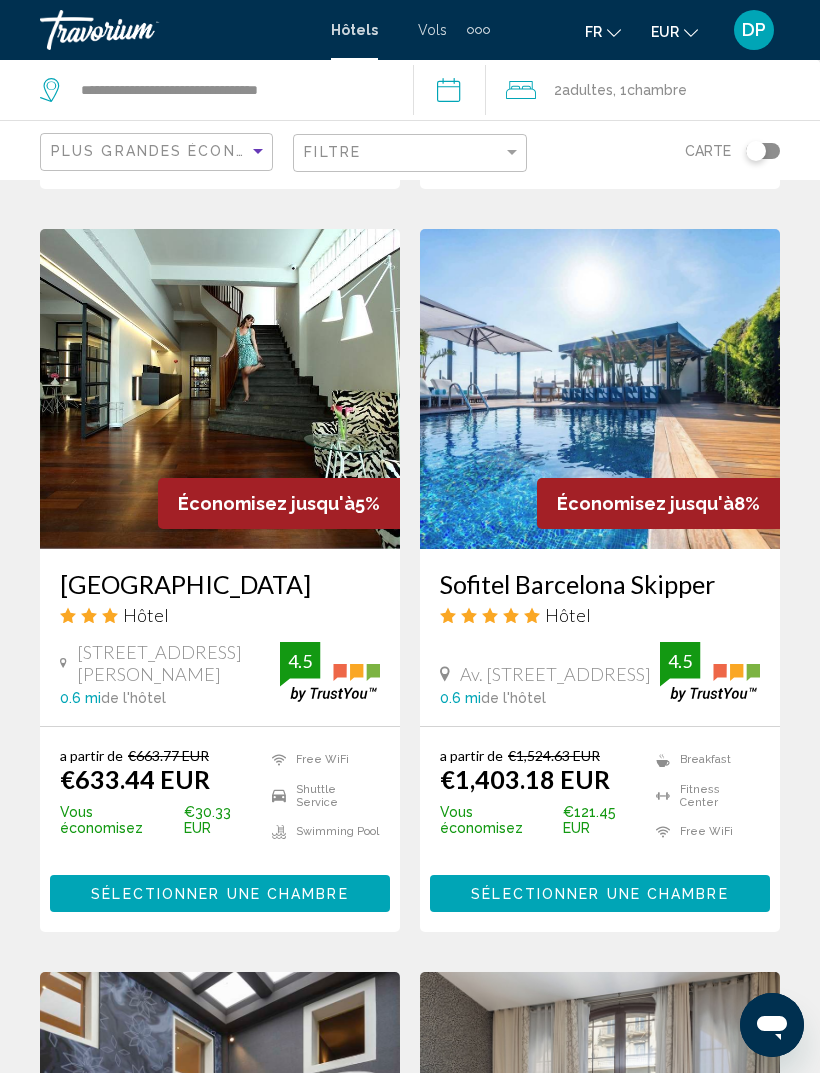 click at bounding box center (220, 389) 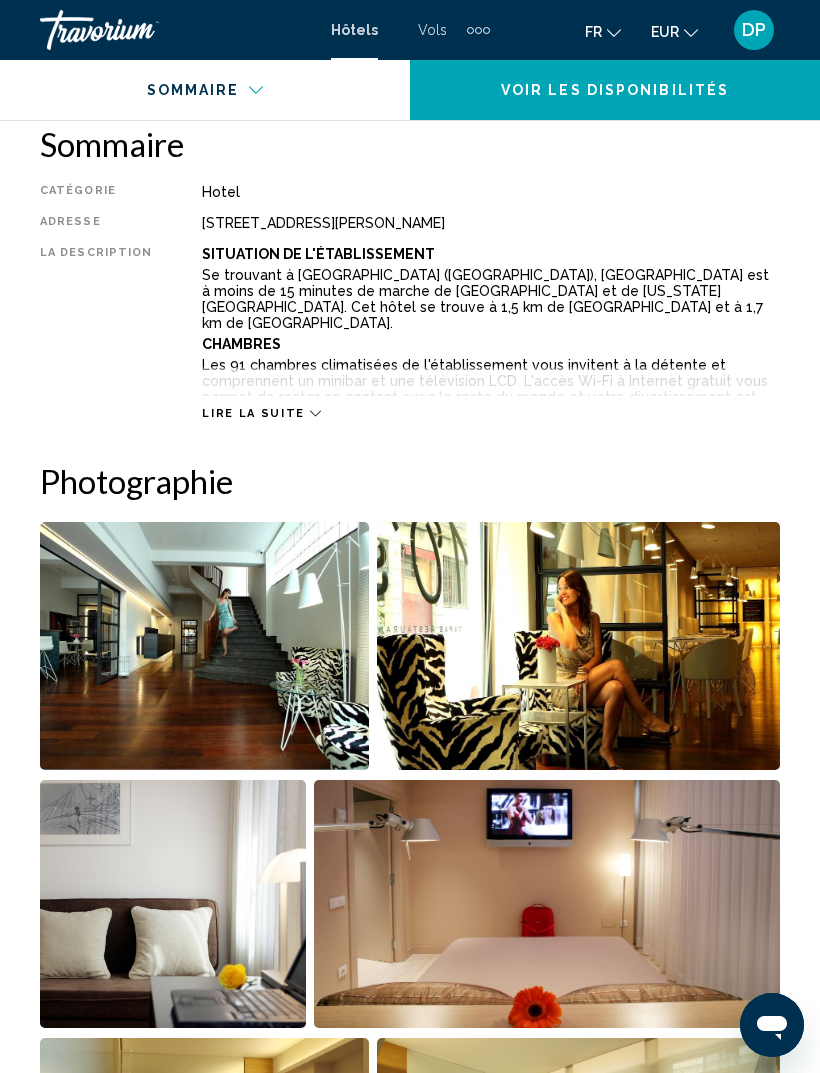 scroll, scrollTop: 948, scrollLeft: 0, axis: vertical 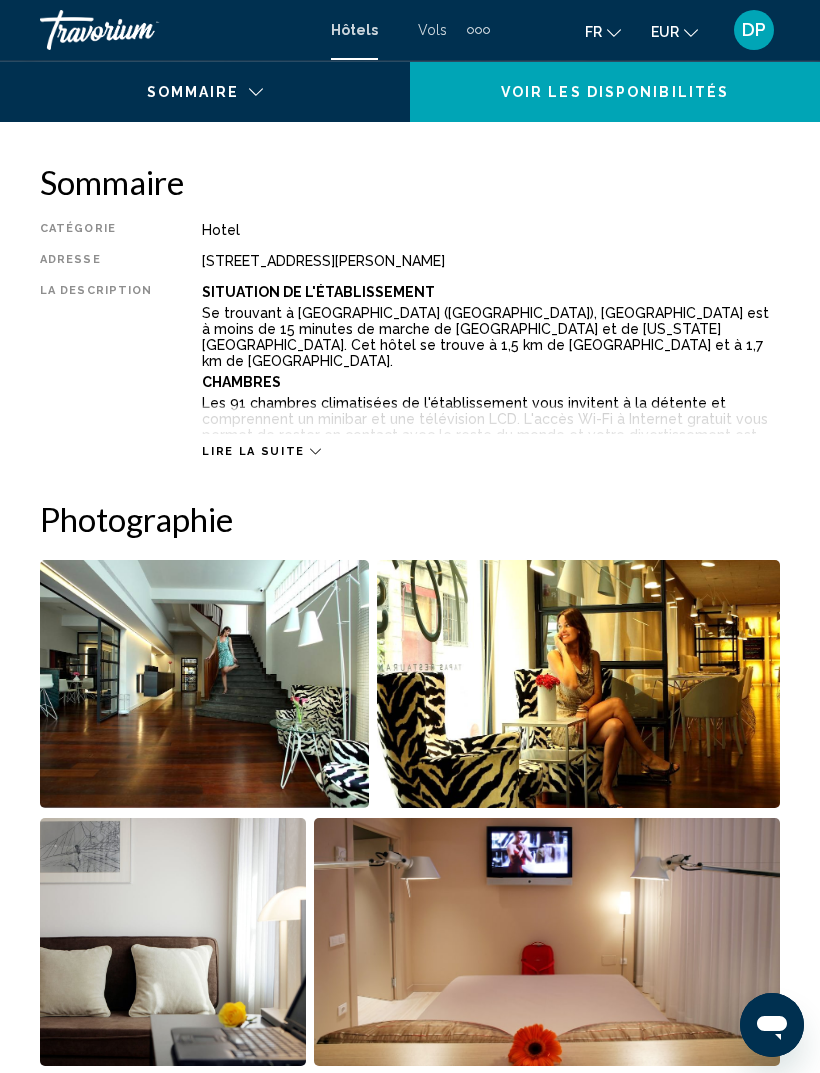 click on "Lire la suite" at bounding box center [253, 451] 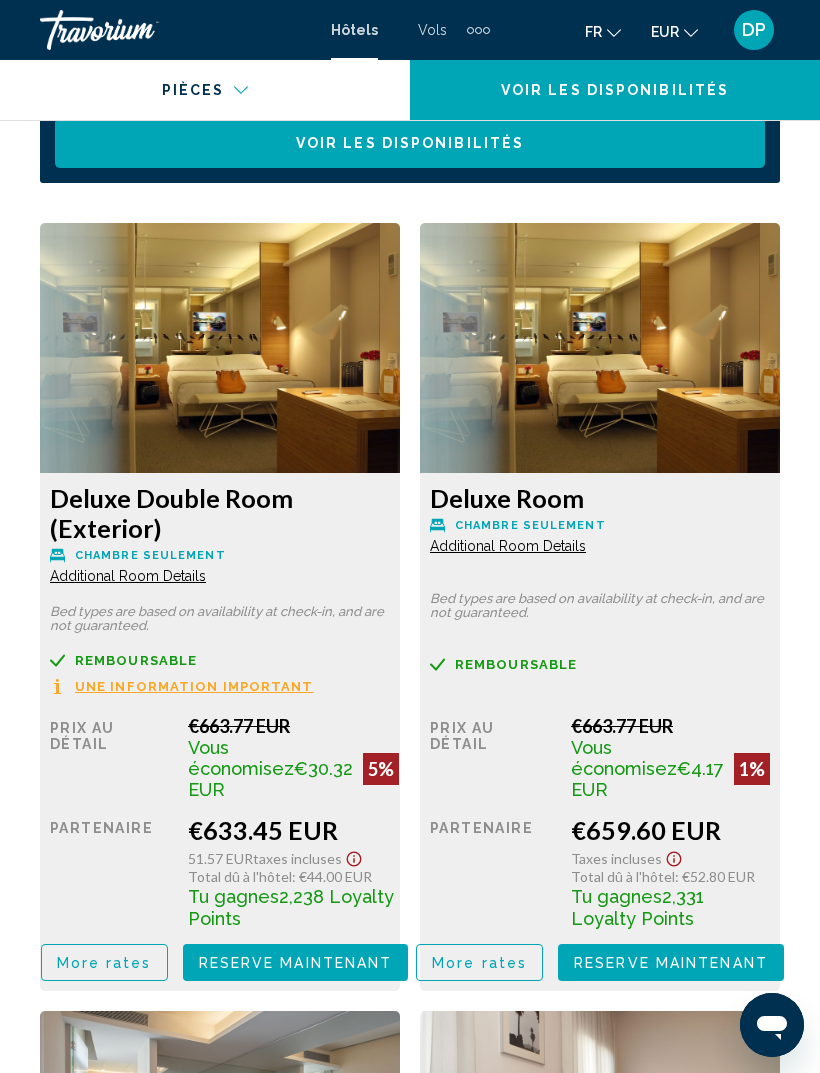 scroll, scrollTop: 3671, scrollLeft: 0, axis: vertical 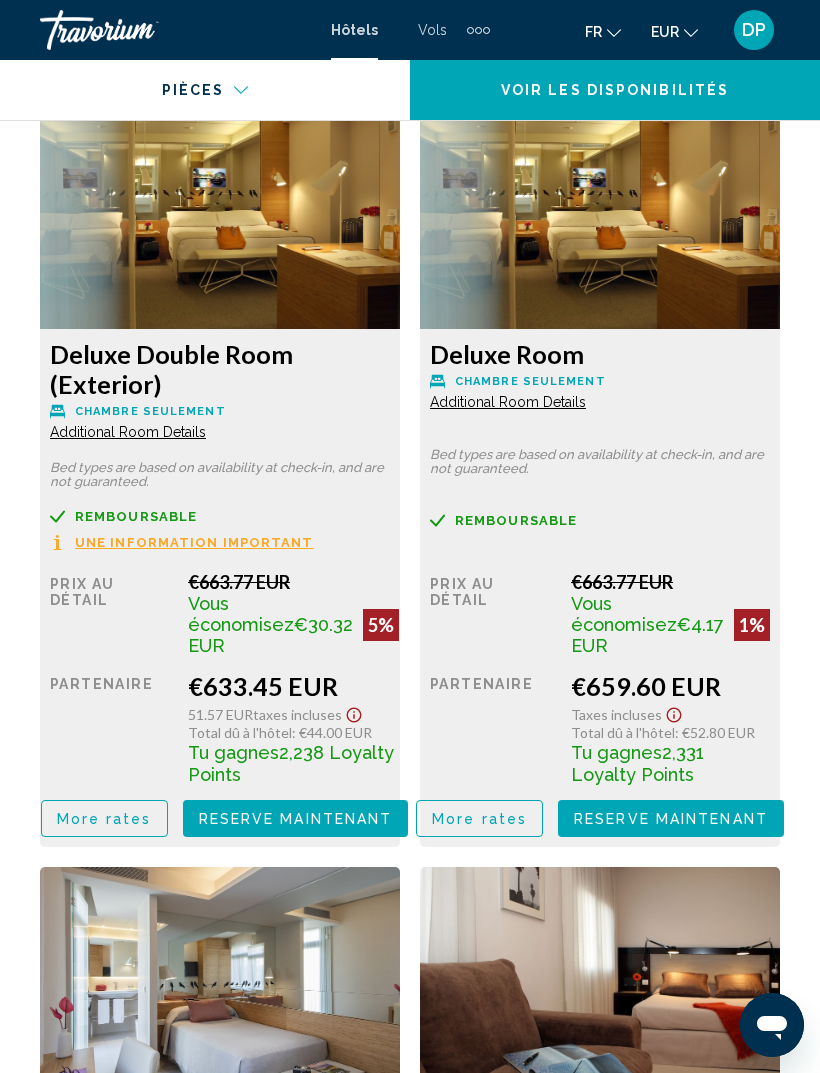 click at bounding box center [220, 204] 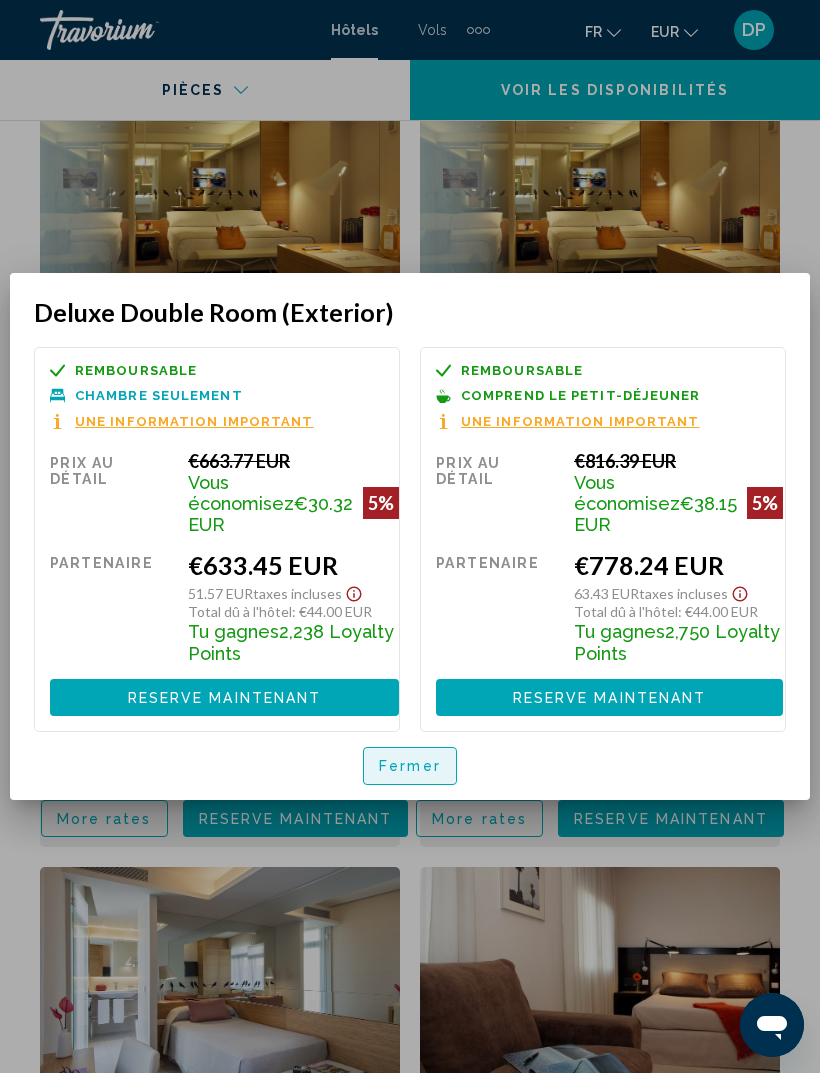 click on "Fermer" at bounding box center (410, 767) 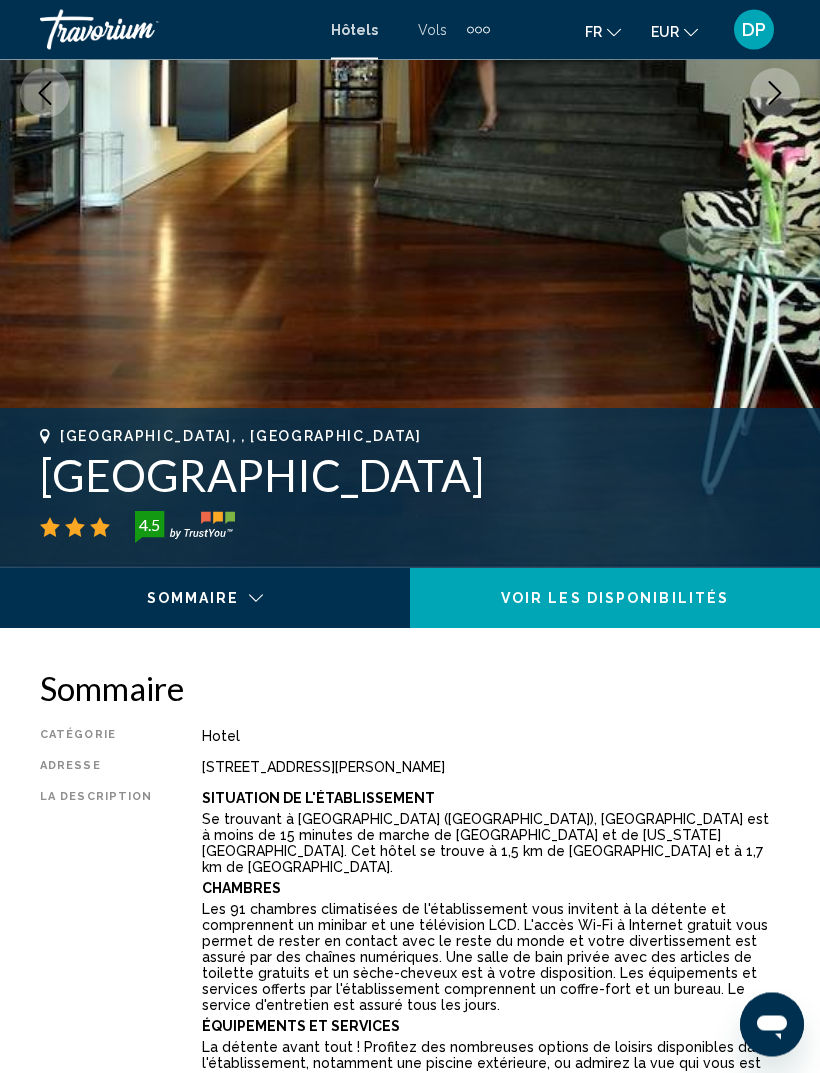 scroll, scrollTop: 0, scrollLeft: 0, axis: both 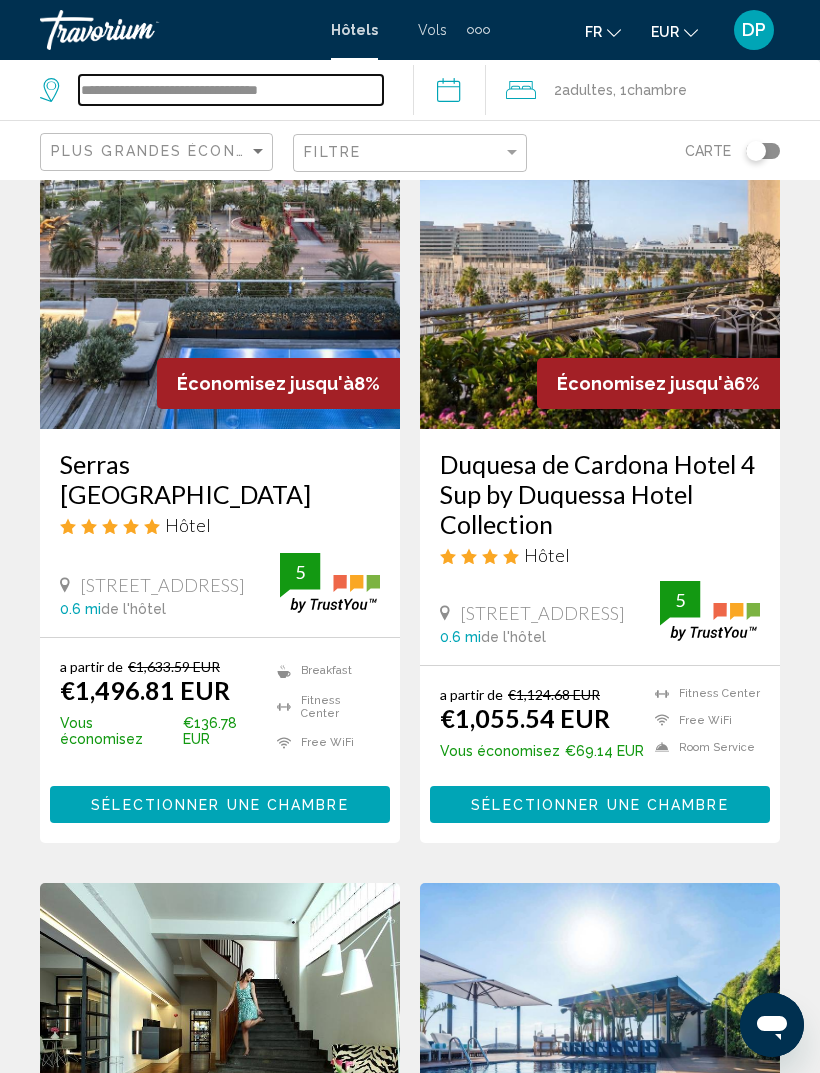 click on "**********" at bounding box center (231, 90) 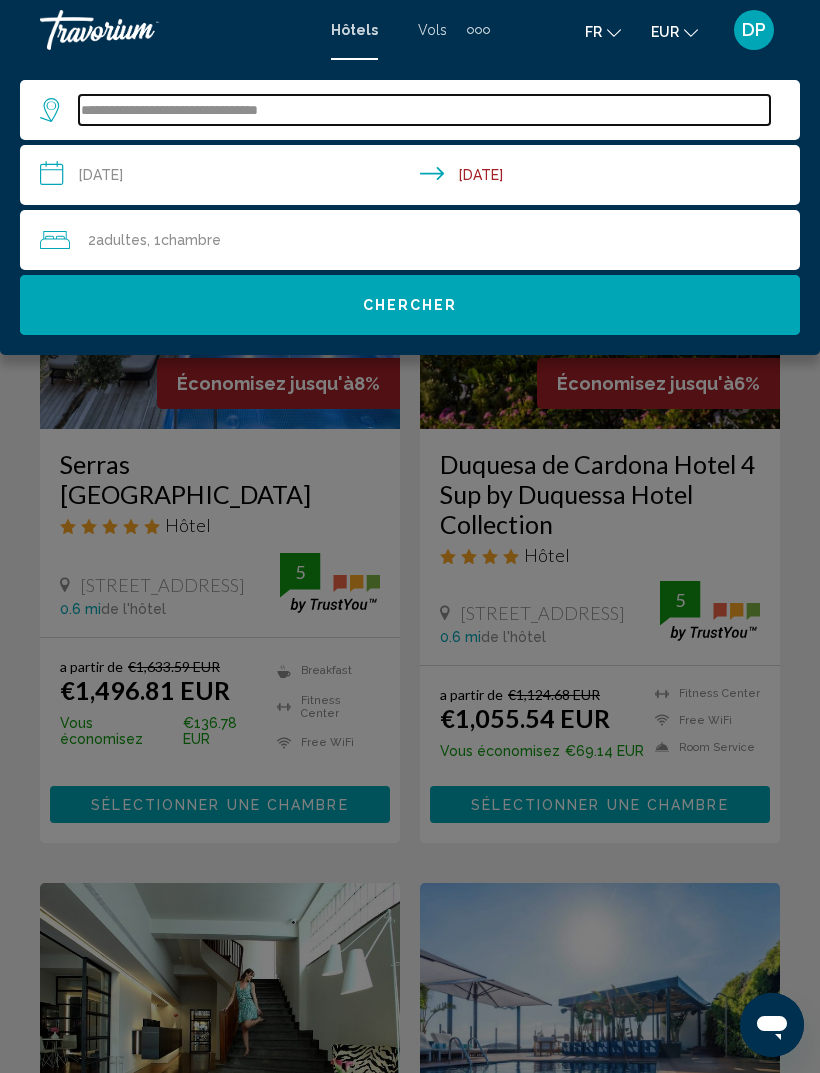 click on "**********" at bounding box center [424, 110] 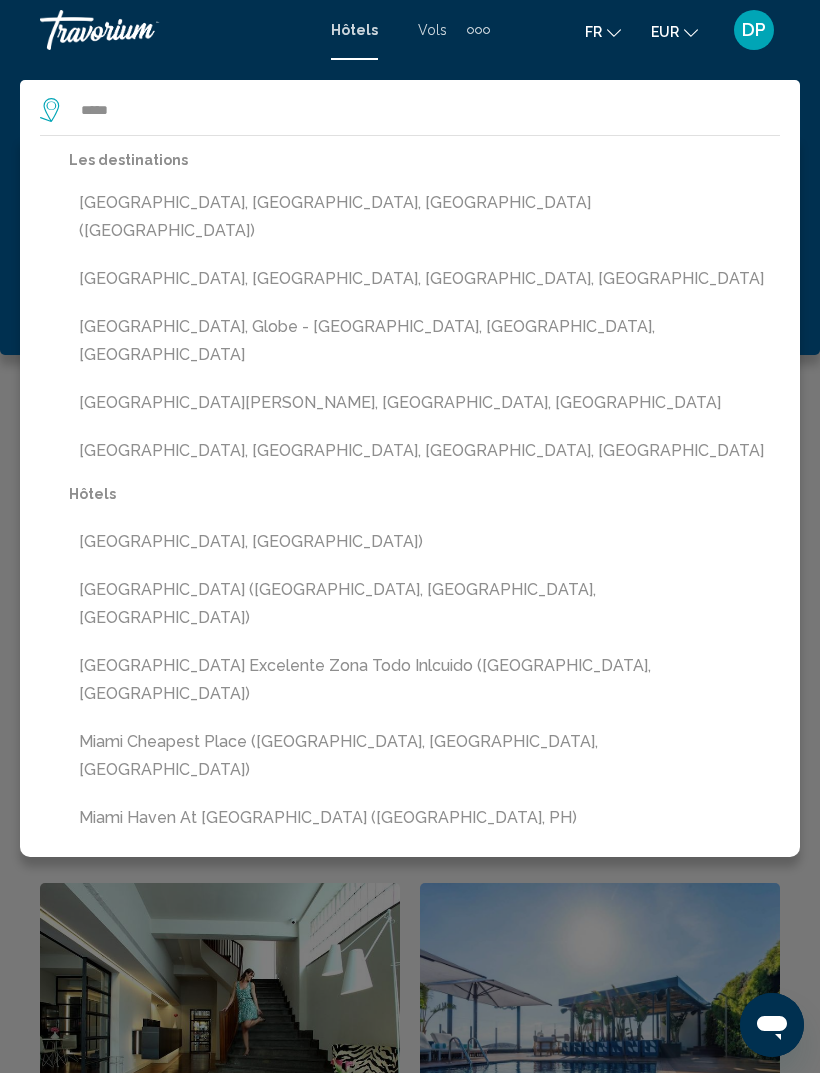 click on "Miami, FL, United States (MIA)" at bounding box center (424, 217) 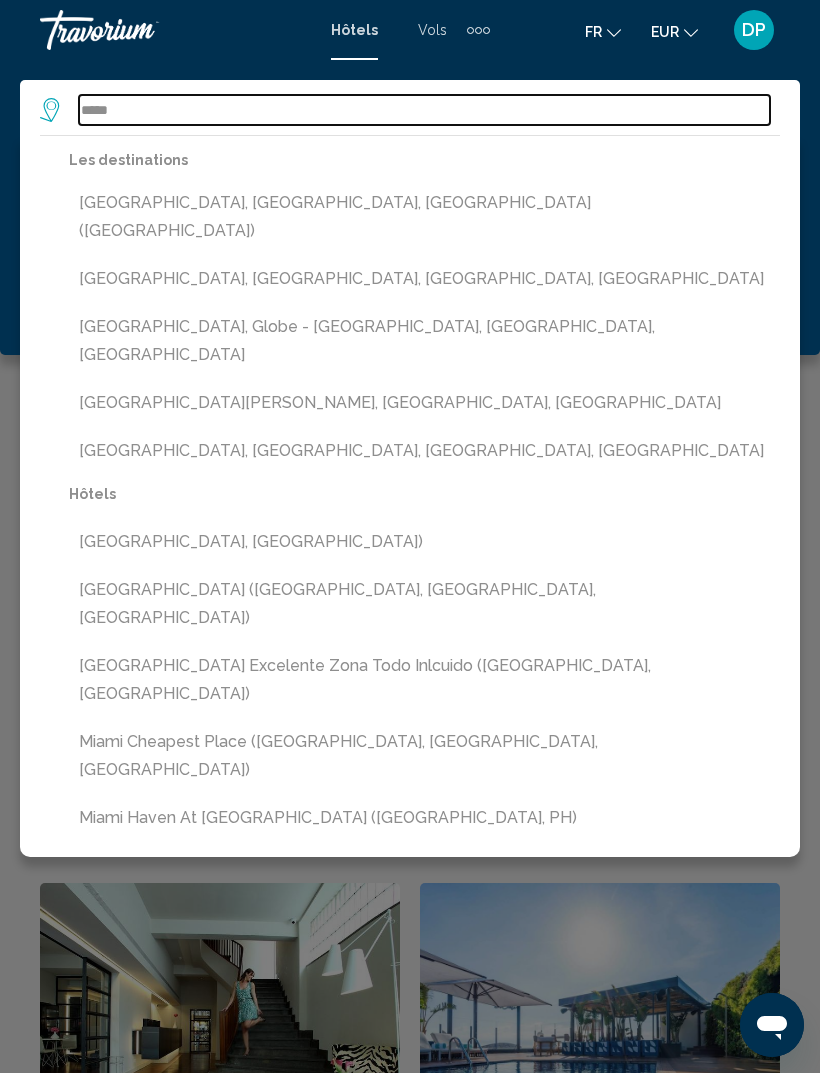 type on "**********" 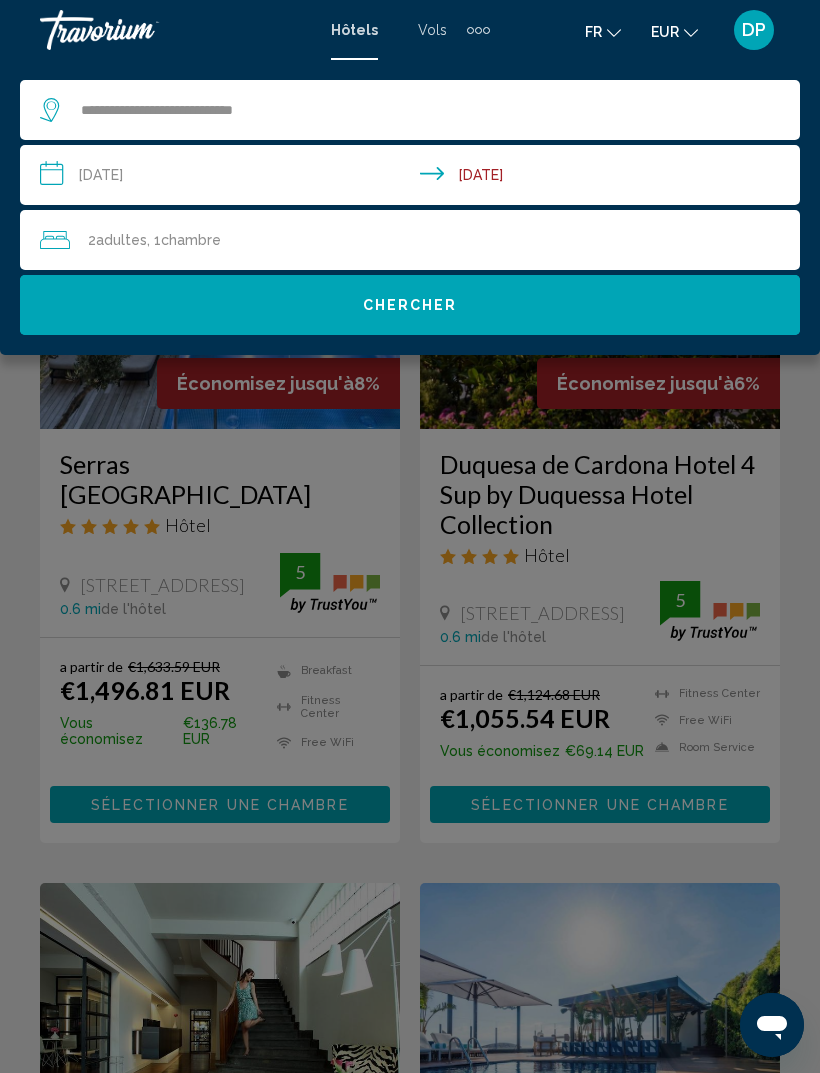 click on "**********" at bounding box center [414, 178] 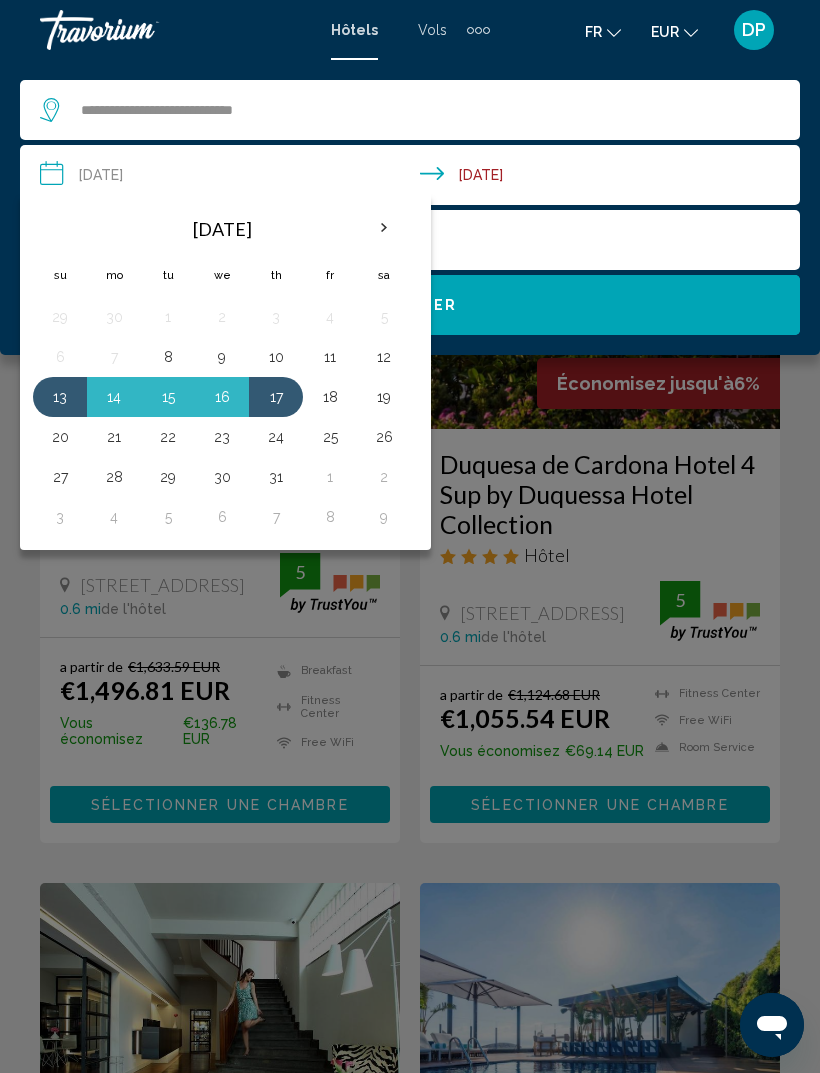 click at bounding box center [384, 228] 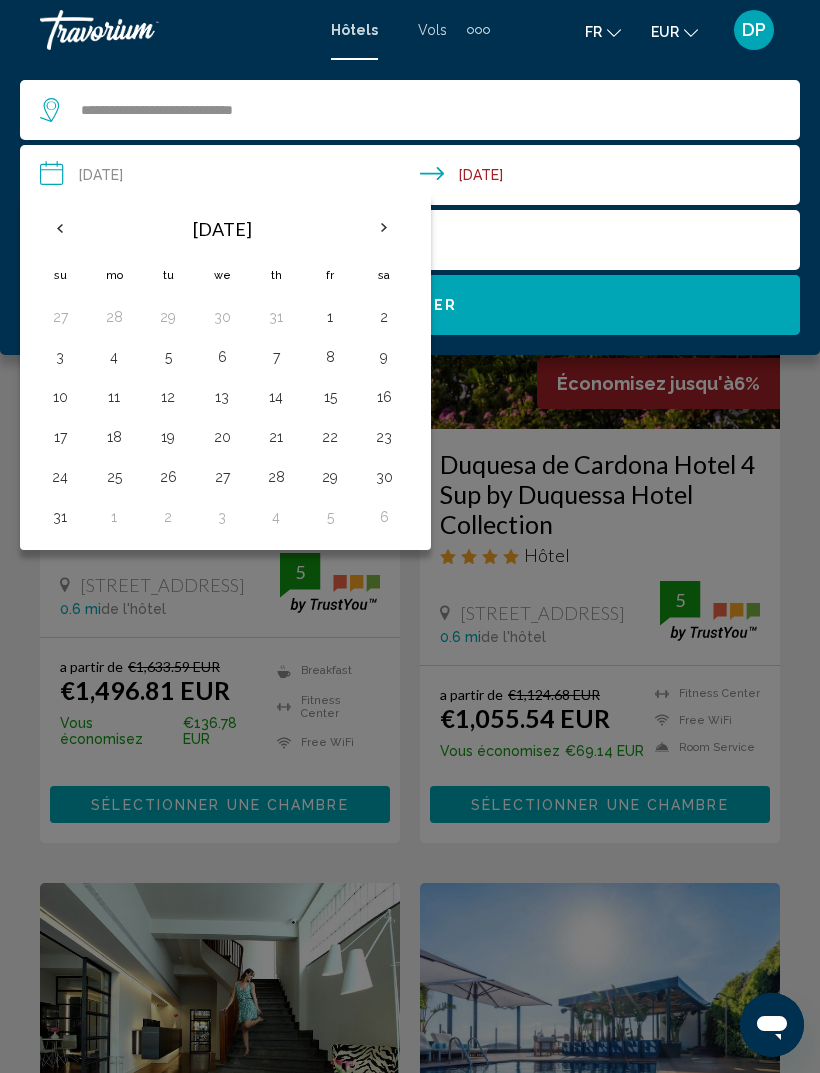 click at bounding box center (384, 228) 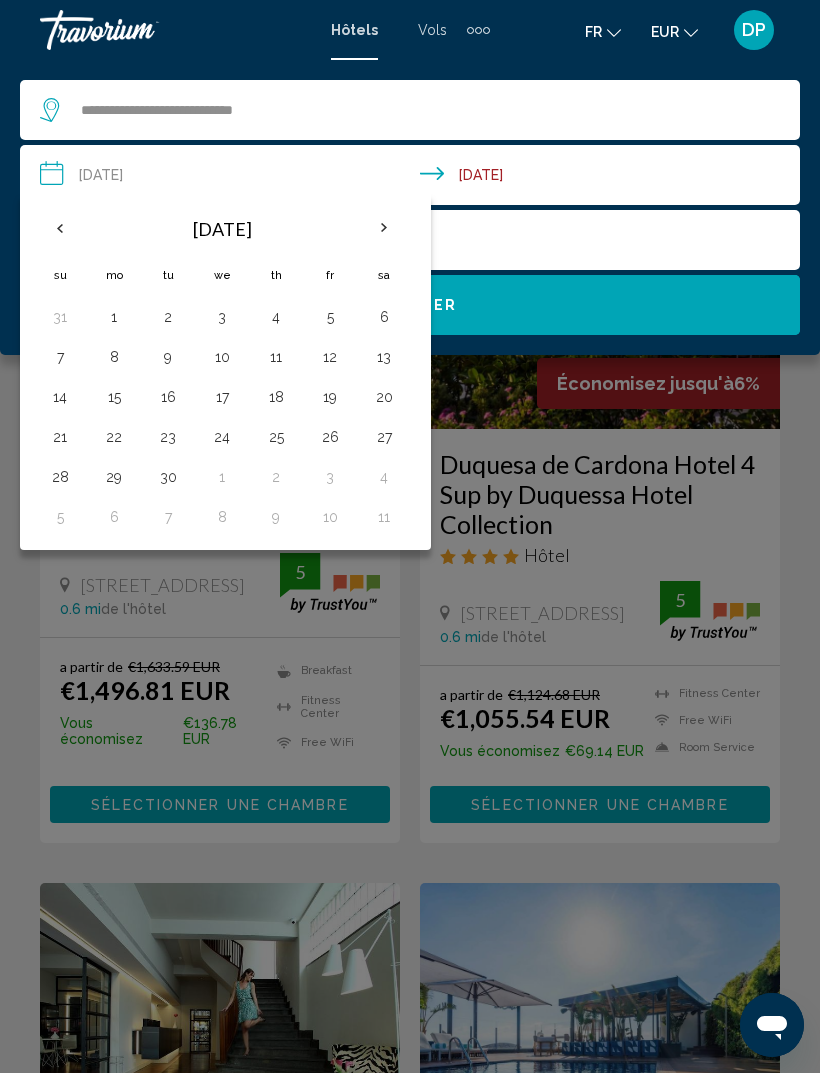 click on "1" at bounding box center (114, 317) 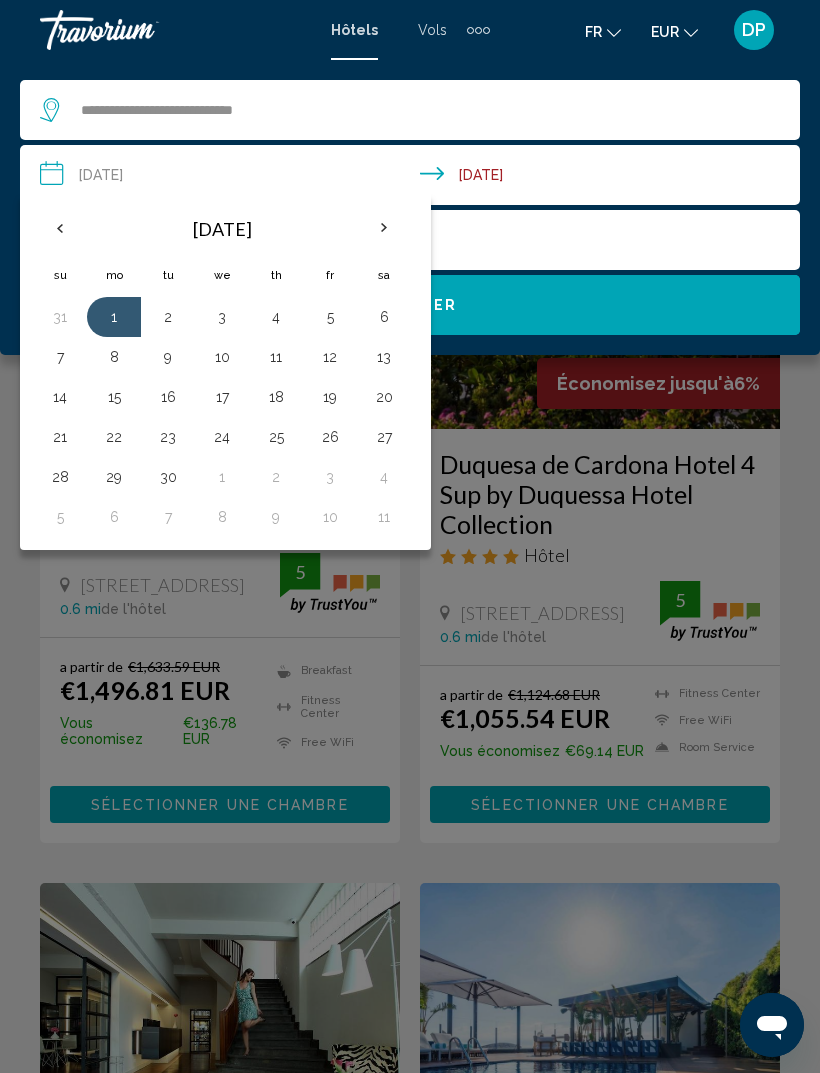 click on "8" at bounding box center (114, 357) 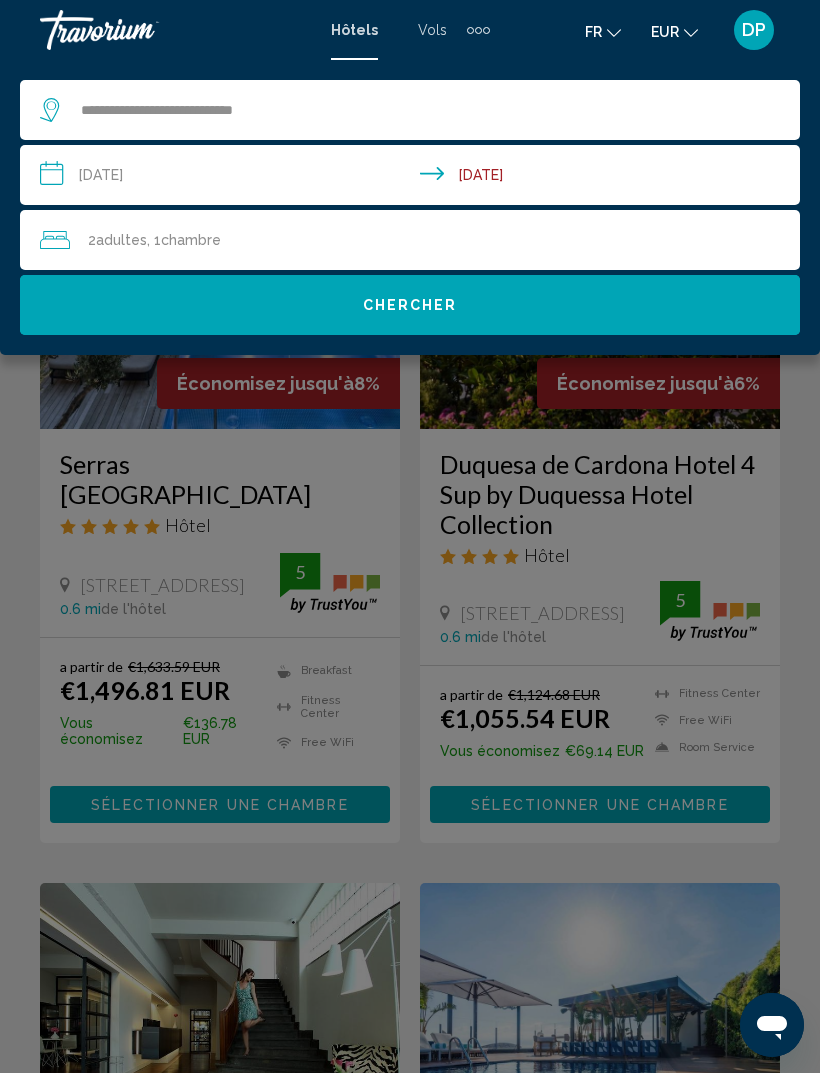 click on "Chercher" 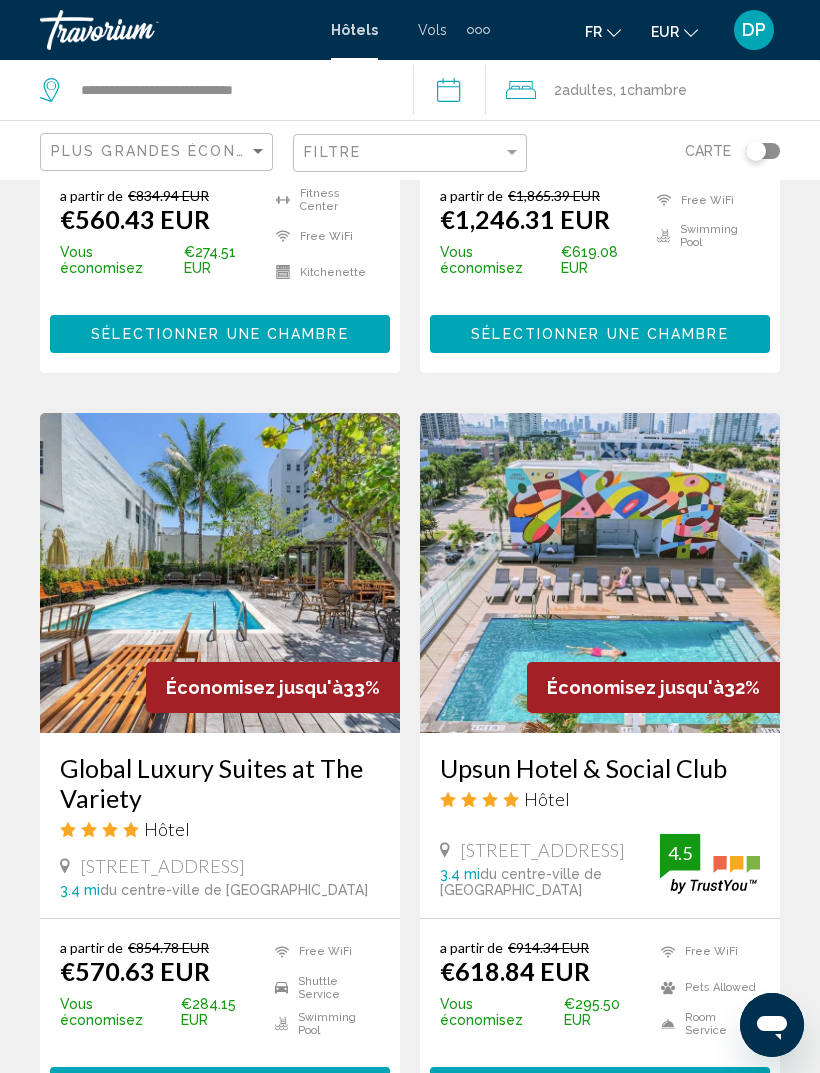 scroll, scrollTop: 3023, scrollLeft: 0, axis: vertical 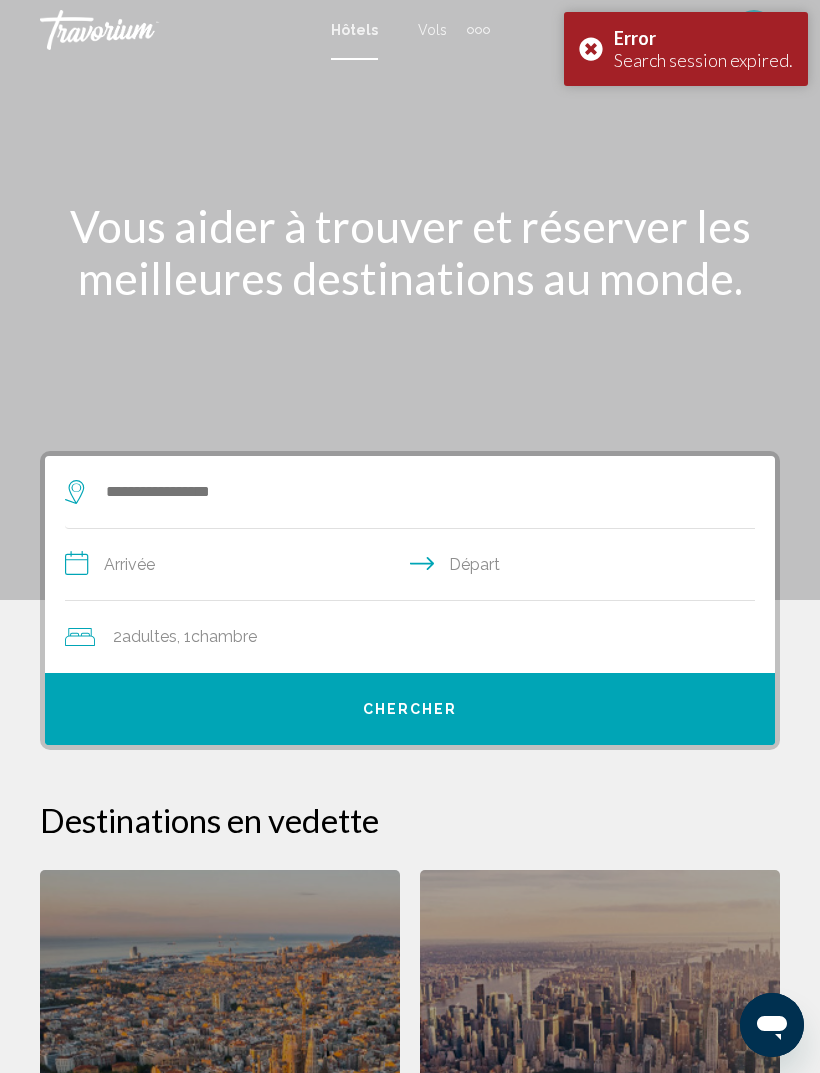 click at bounding box center [400, 492] 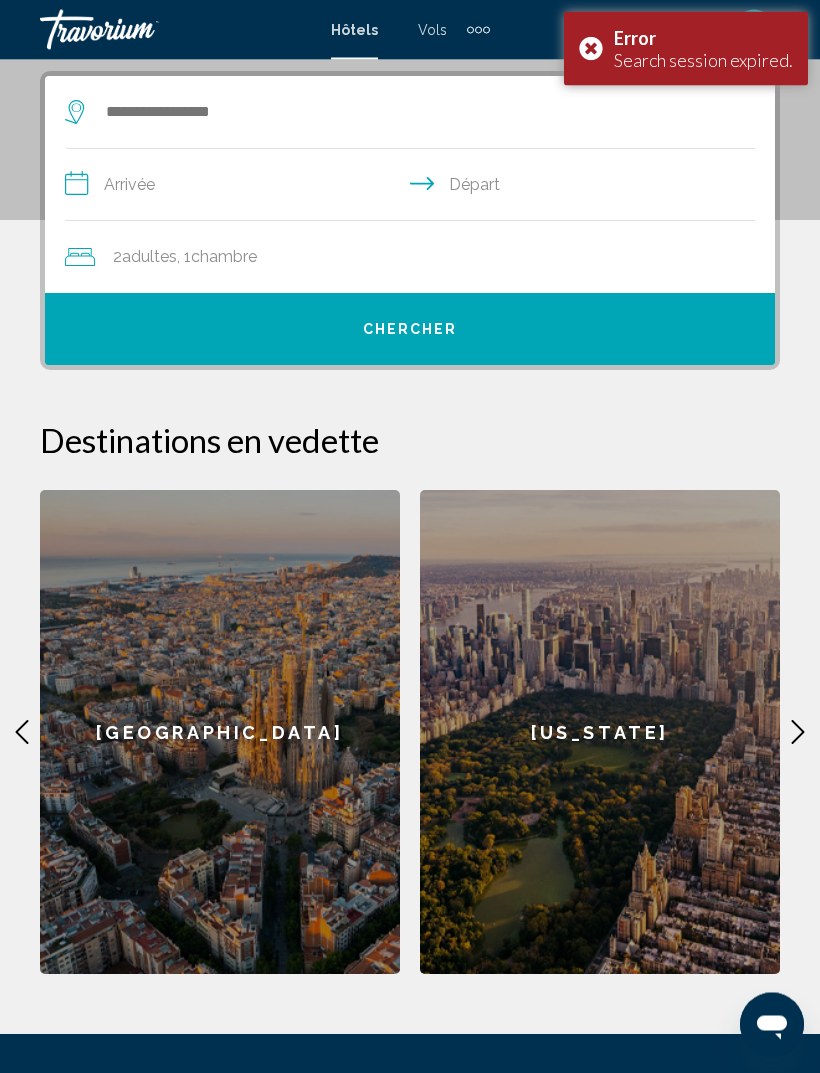 scroll, scrollTop: 386, scrollLeft: 0, axis: vertical 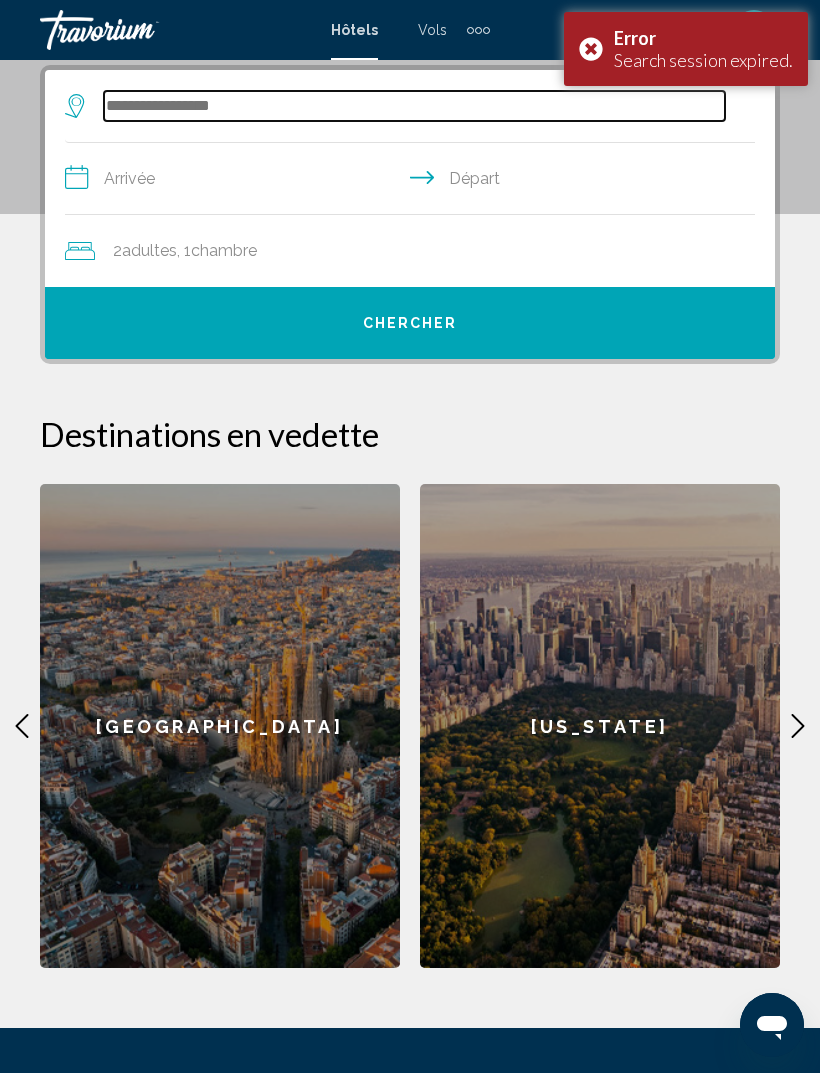 click at bounding box center (414, 106) 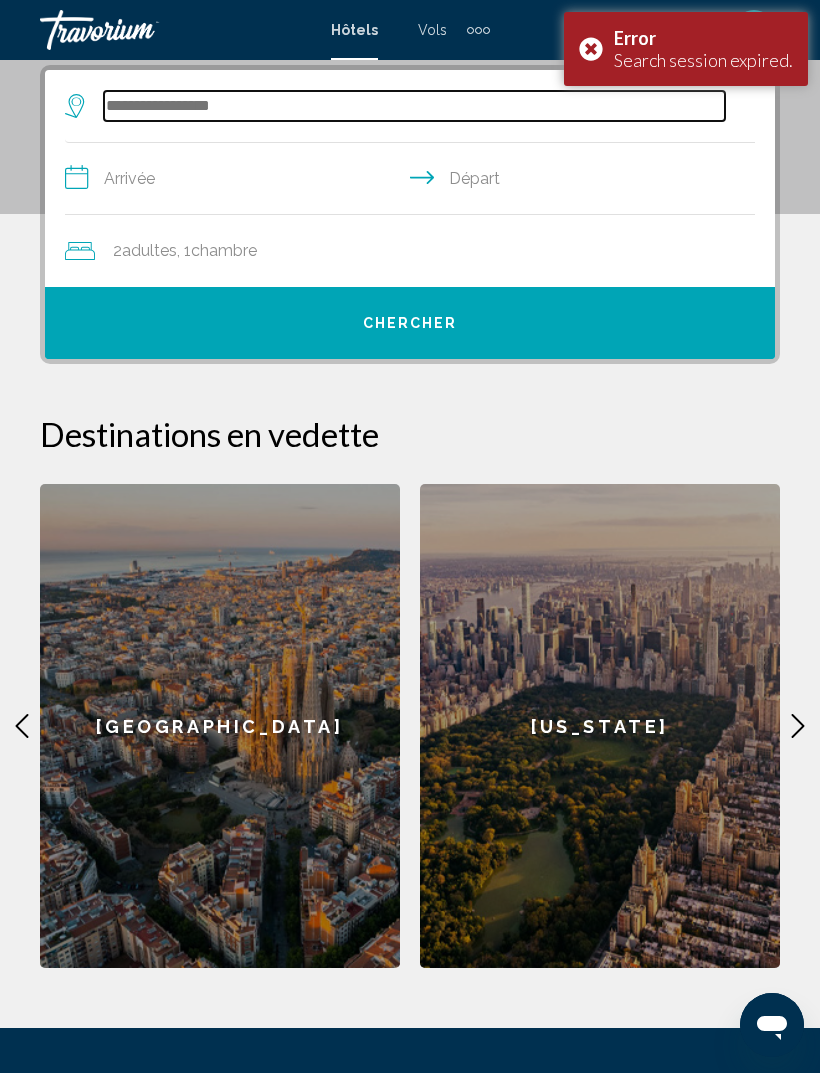 paste on "**********" 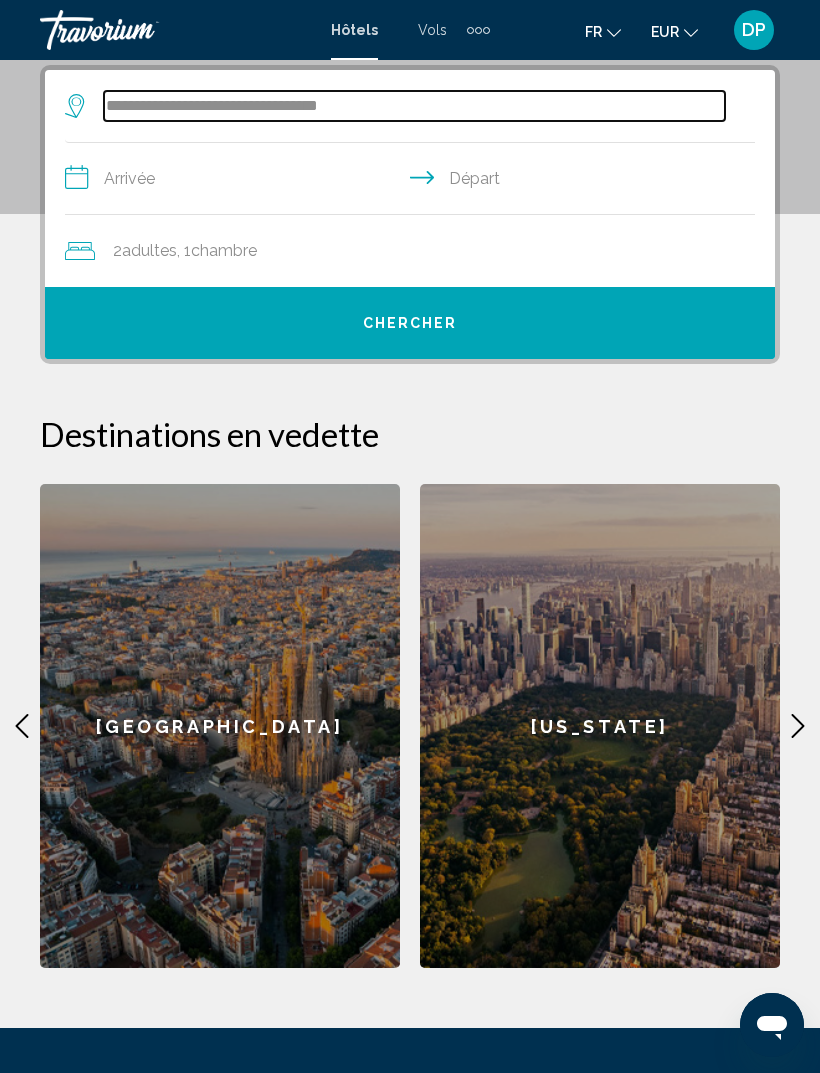 type on "**********" 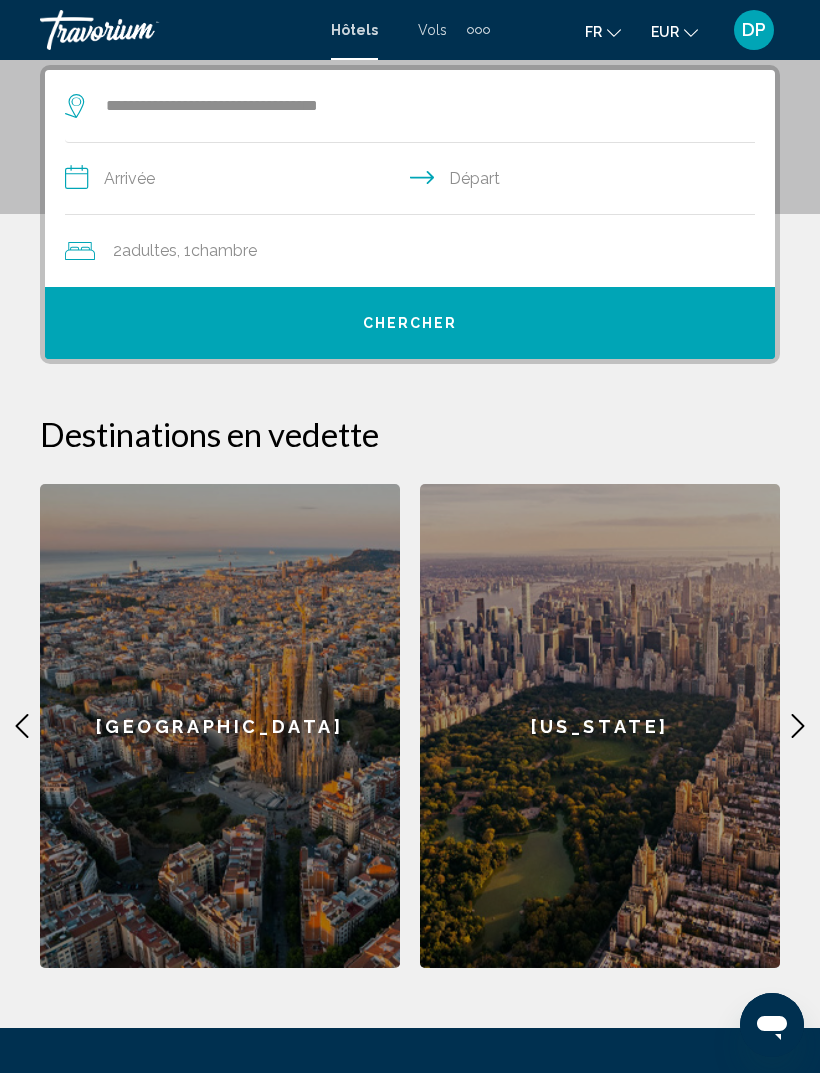 click on "**********" at bounding box center [414, 181] 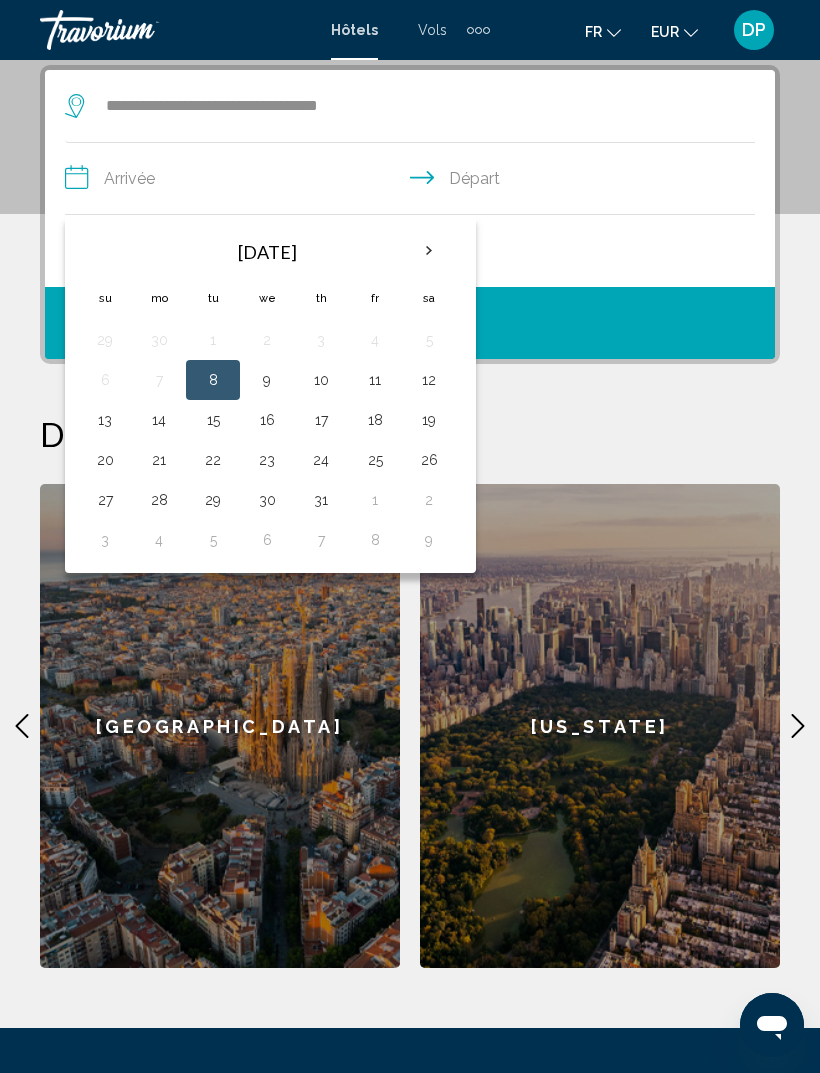 click at bounding box center [429, 251] 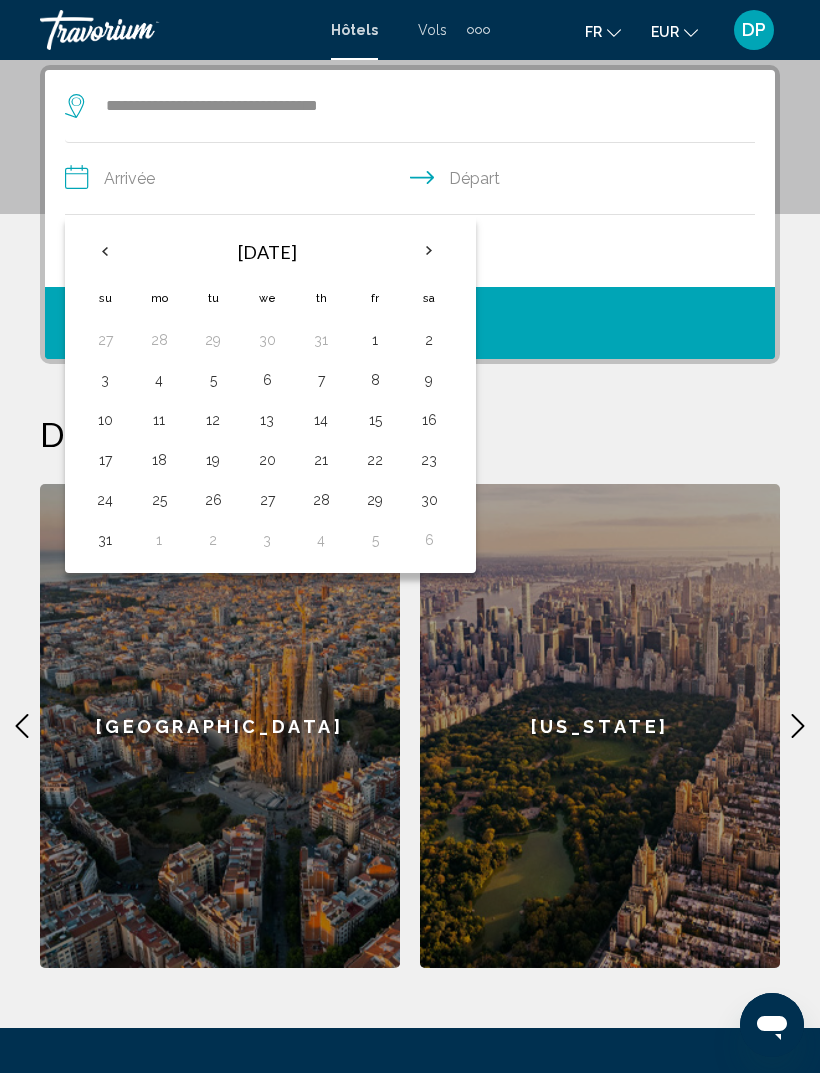 click at bounding box center [429, 251] 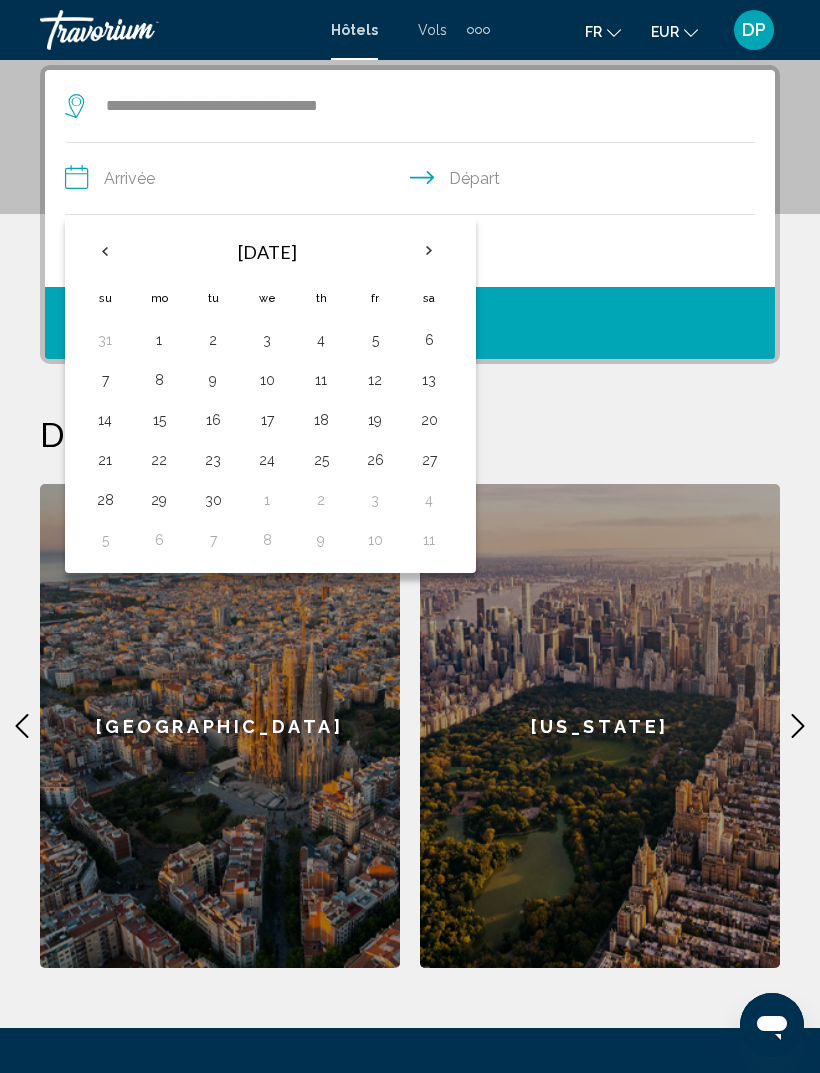 click on "1" at bounding box center (159, 340) 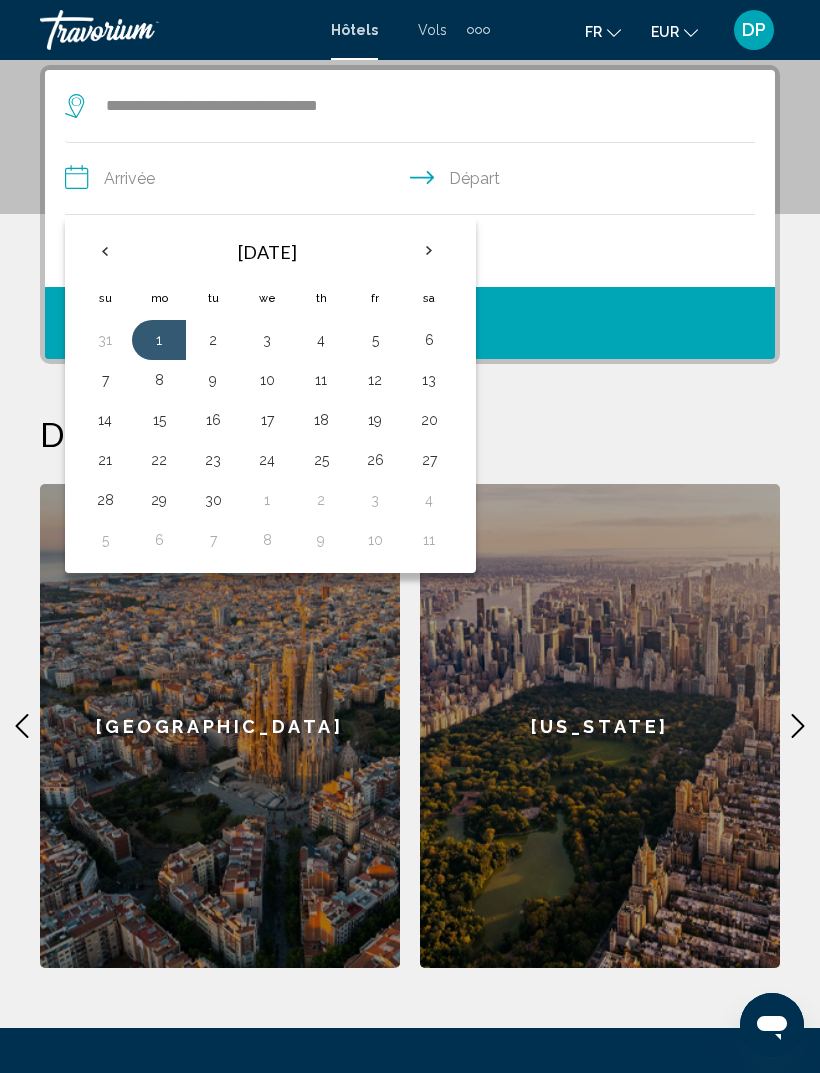 click on "8" at bounding box center [159, 380] 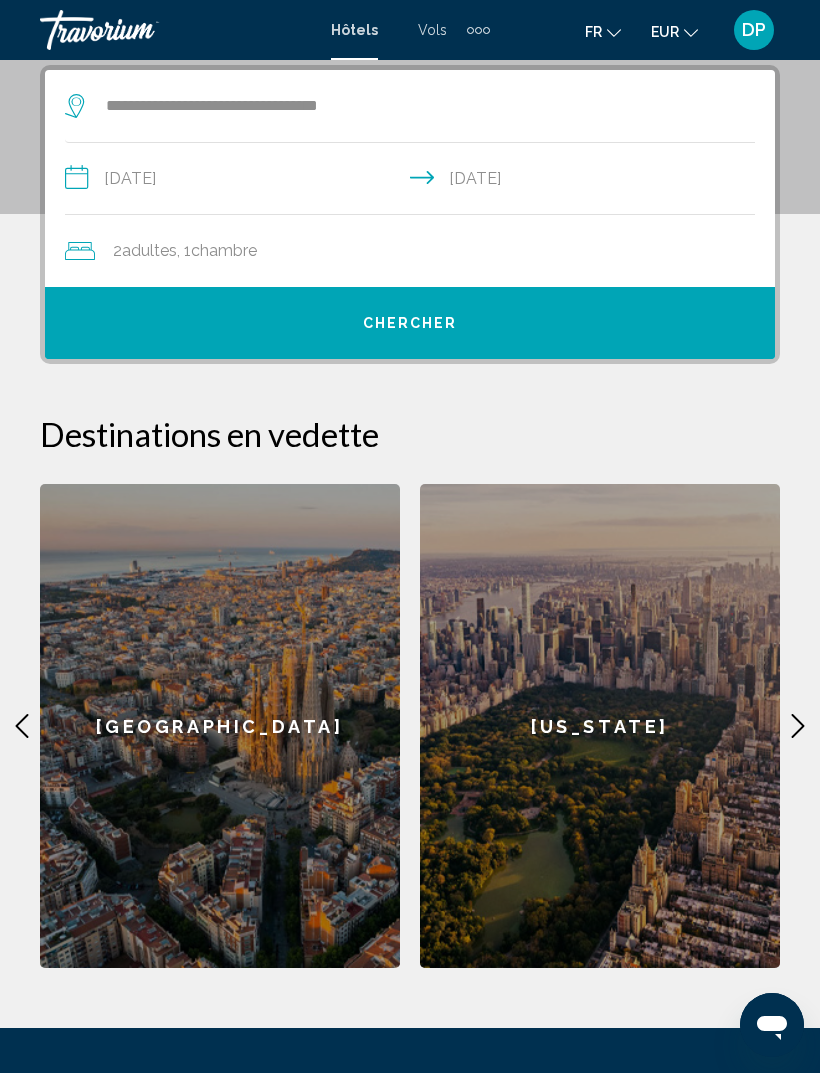 click on "Chercher" at bounding box center [410, 323] 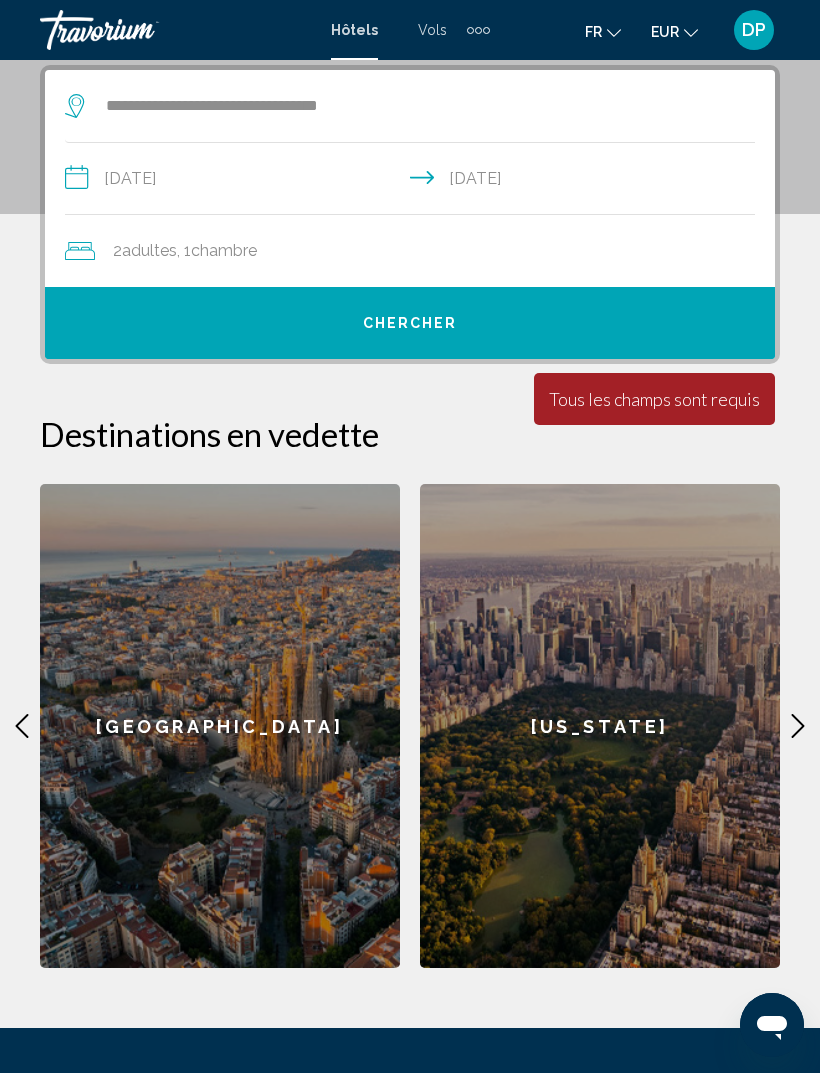 click on "Chercher" at bounding box center [410, 323] 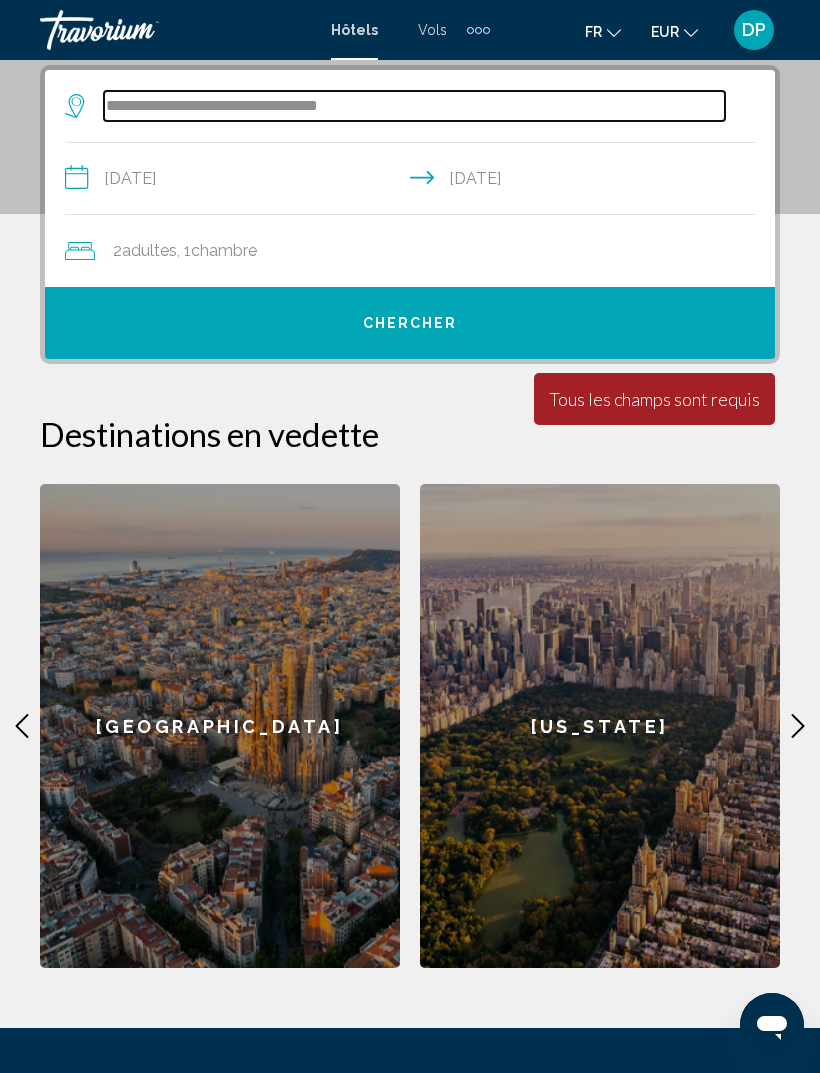 click on "**********" at bounding box center (414, 106) 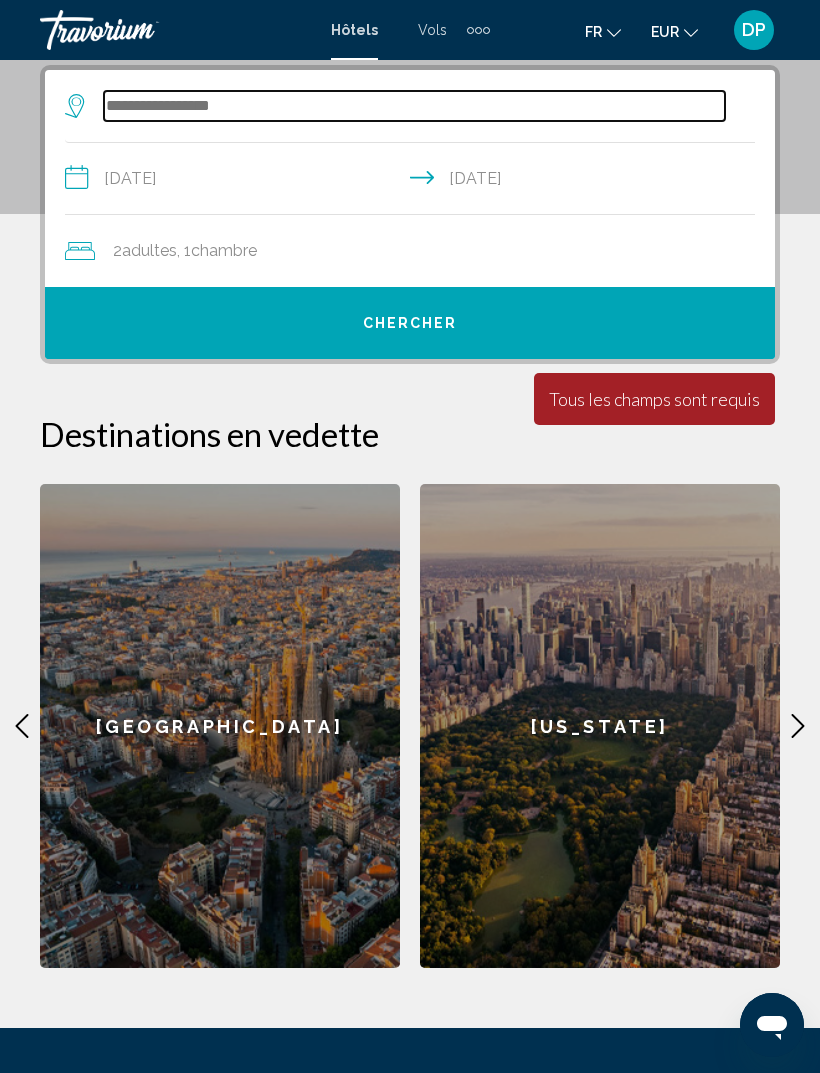 click at bounding box center (414, 106) 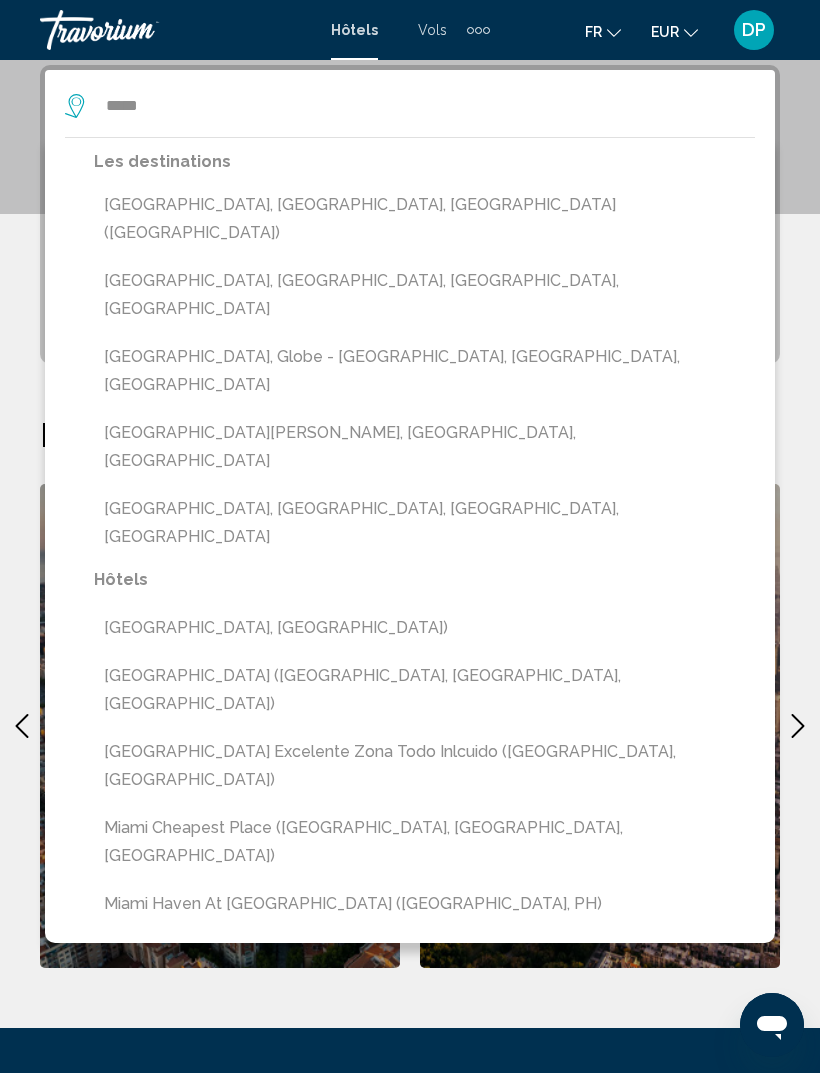 click on "Miami, FL, United States (MIA)" at bounding box center [424, 219] 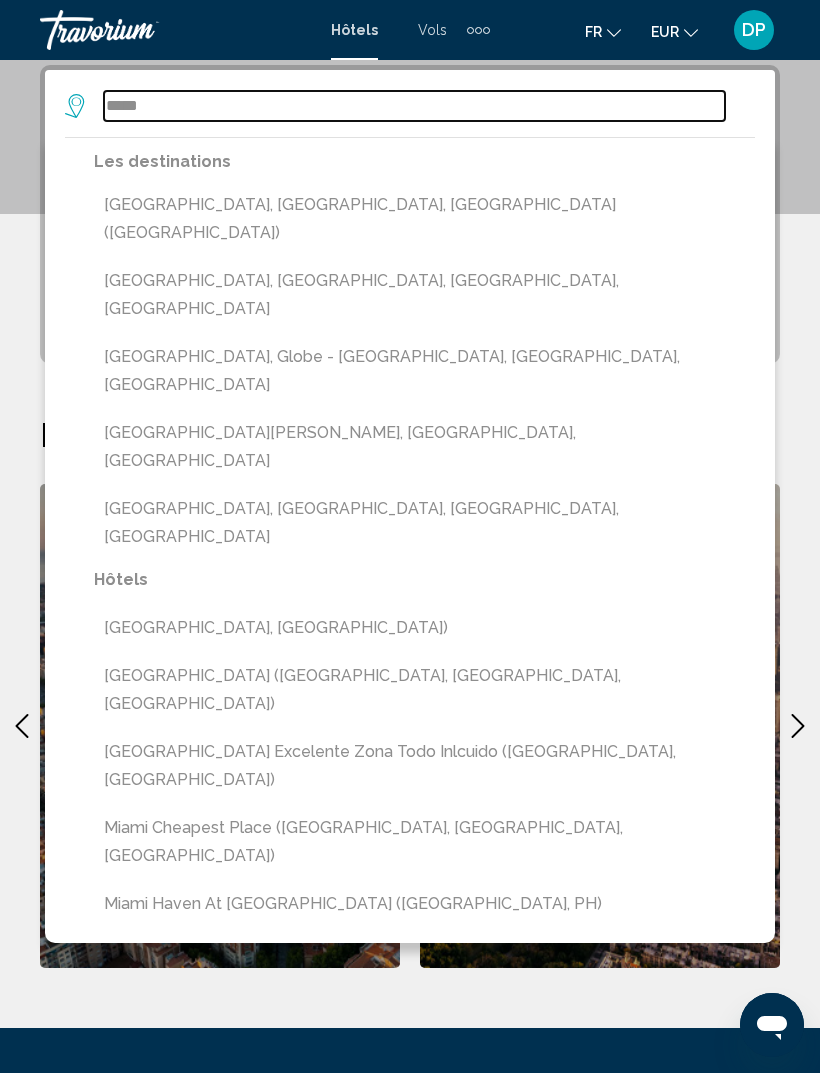type on "**********" 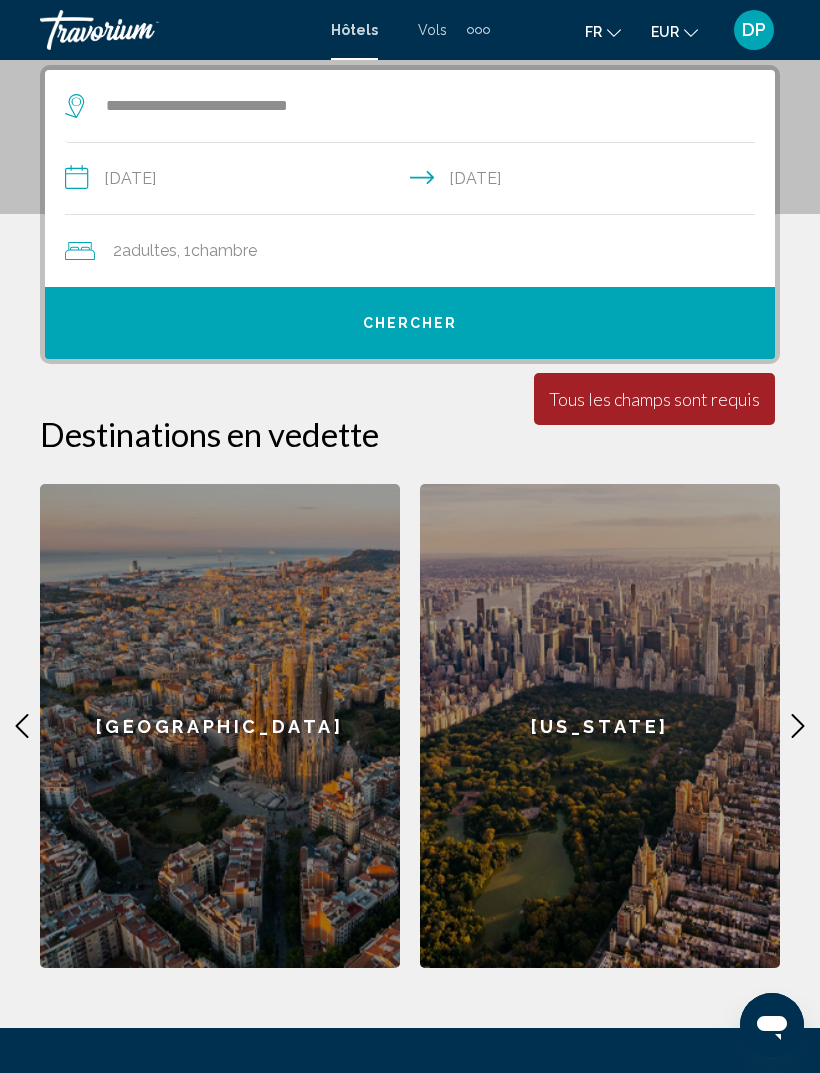 click on "Chercher" at bounding box center [410, 323] 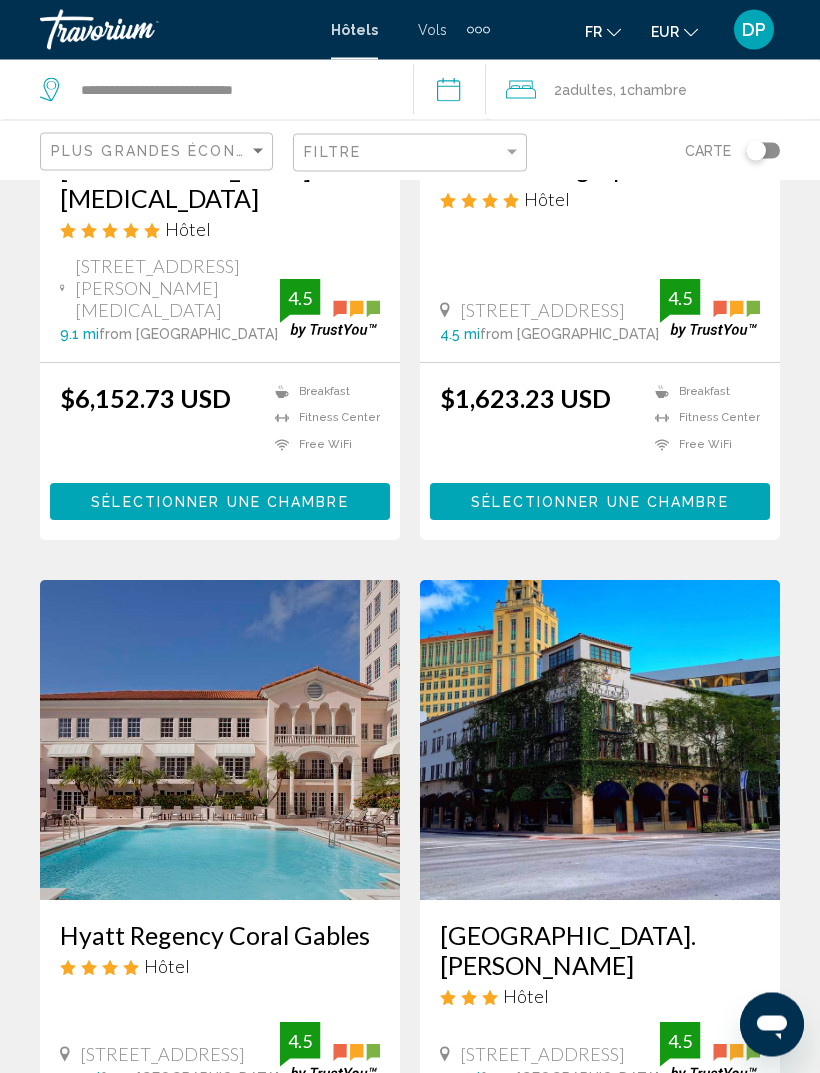 scroll, scrollTop: 495, scrollLeft: 0, axis: vertical 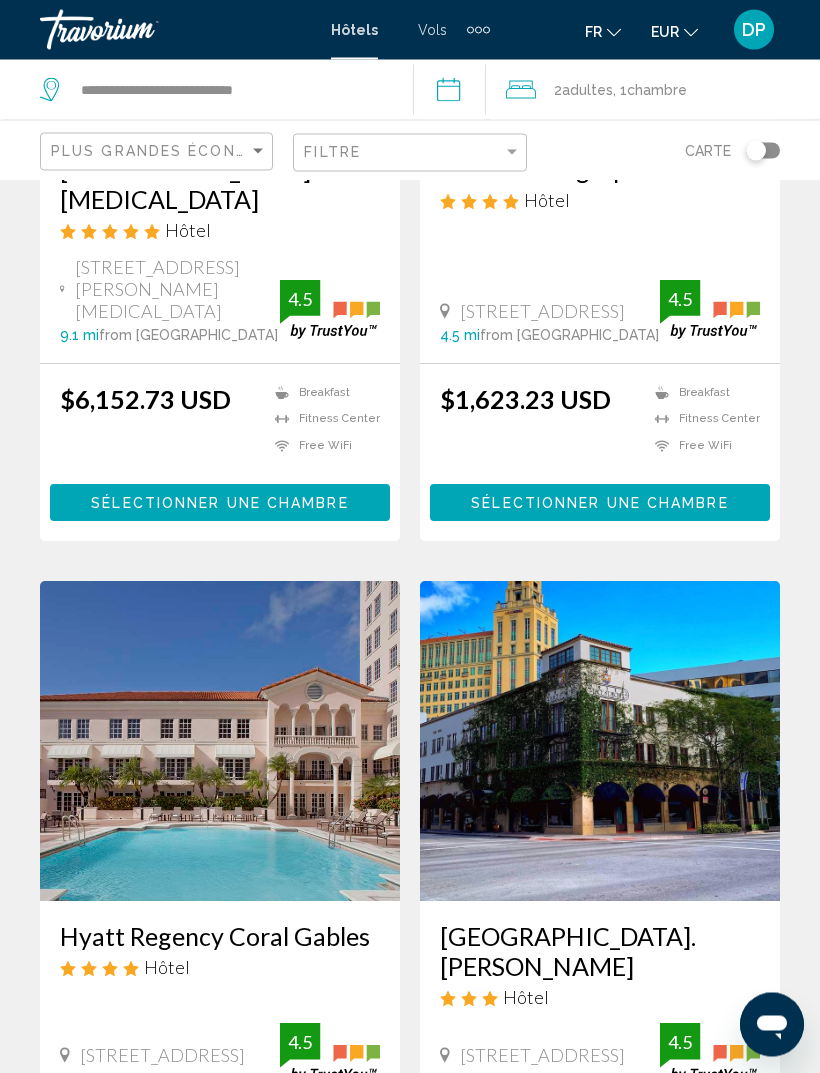 click on "EUR" 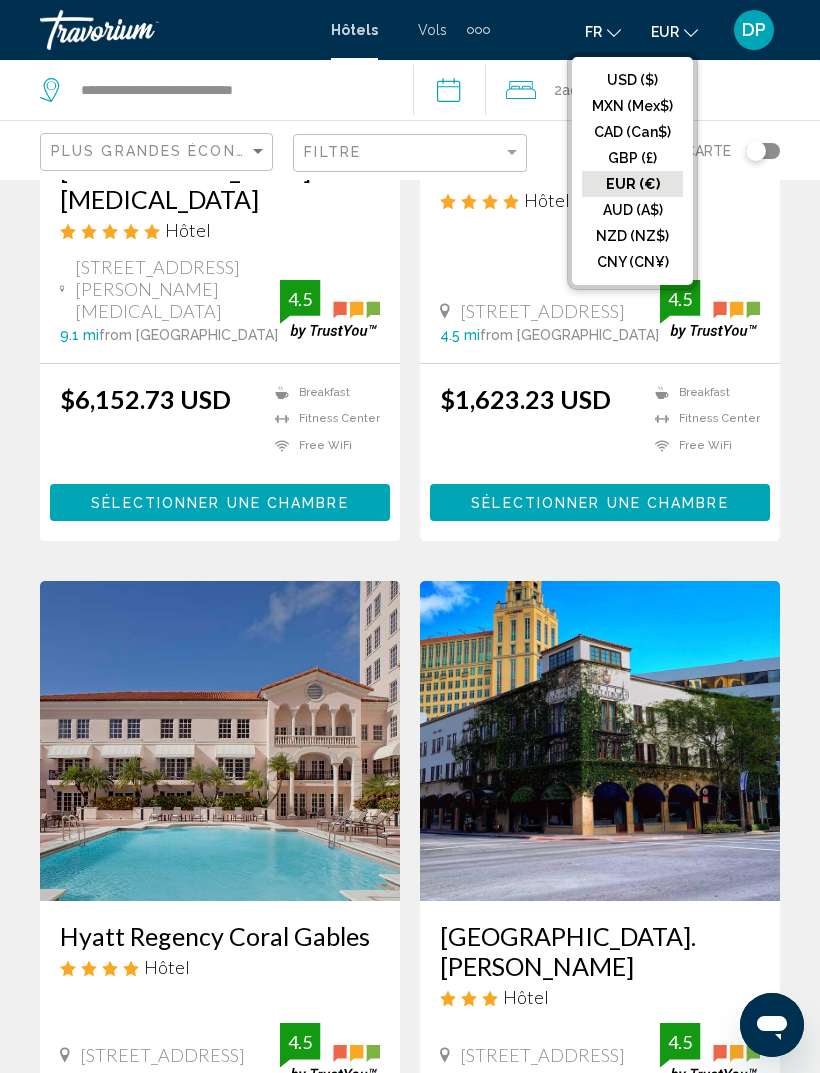 click on "EUR (€)" 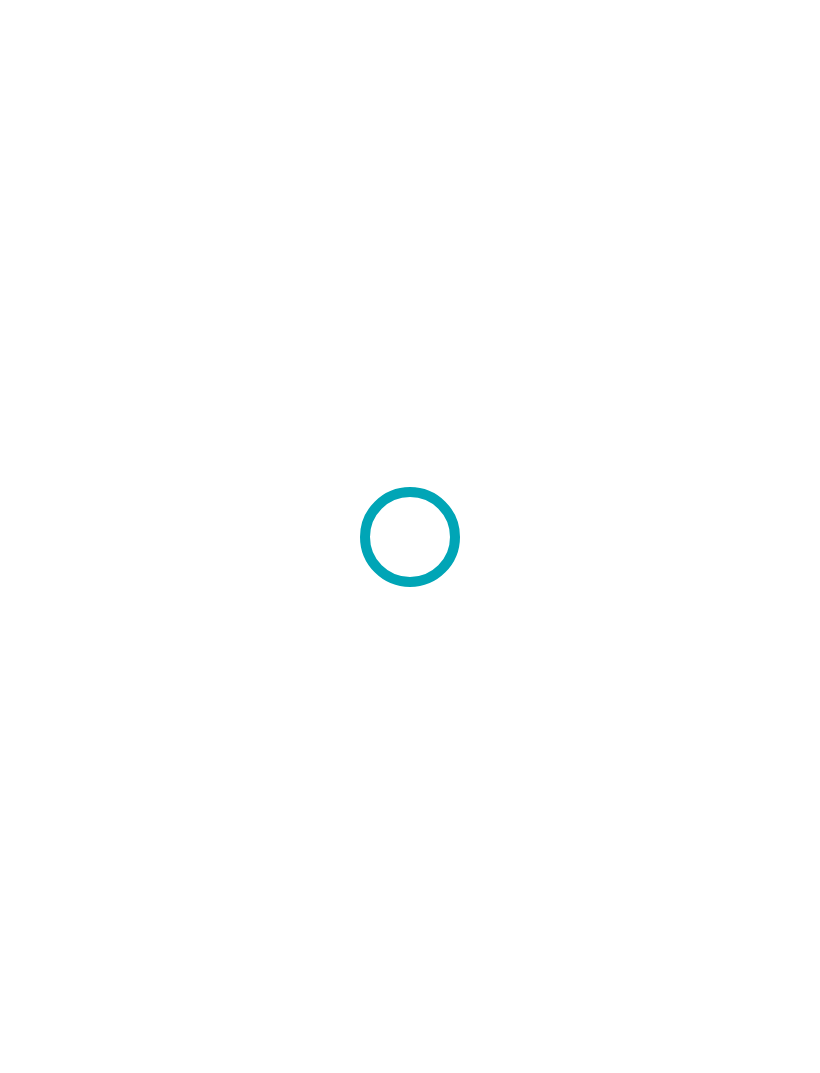 scroll, scrollTop: 0, scrollLeft: 0, axis: both 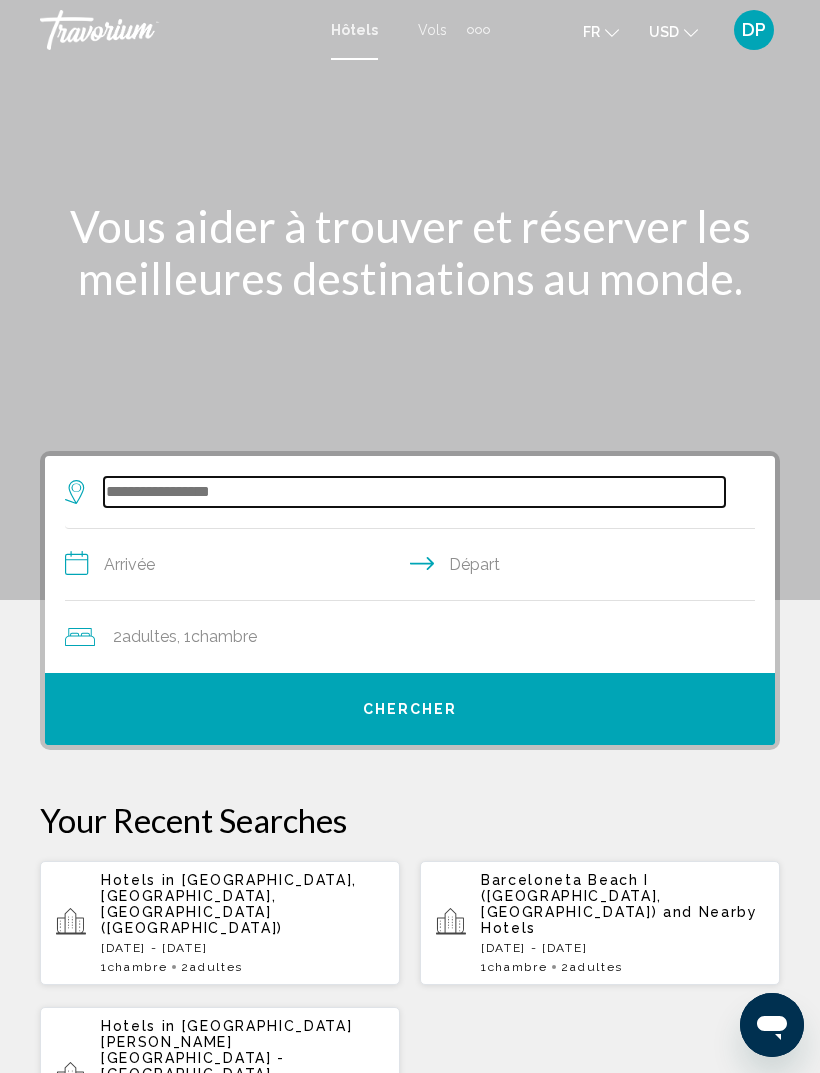 click at bounding box center [414, 492] 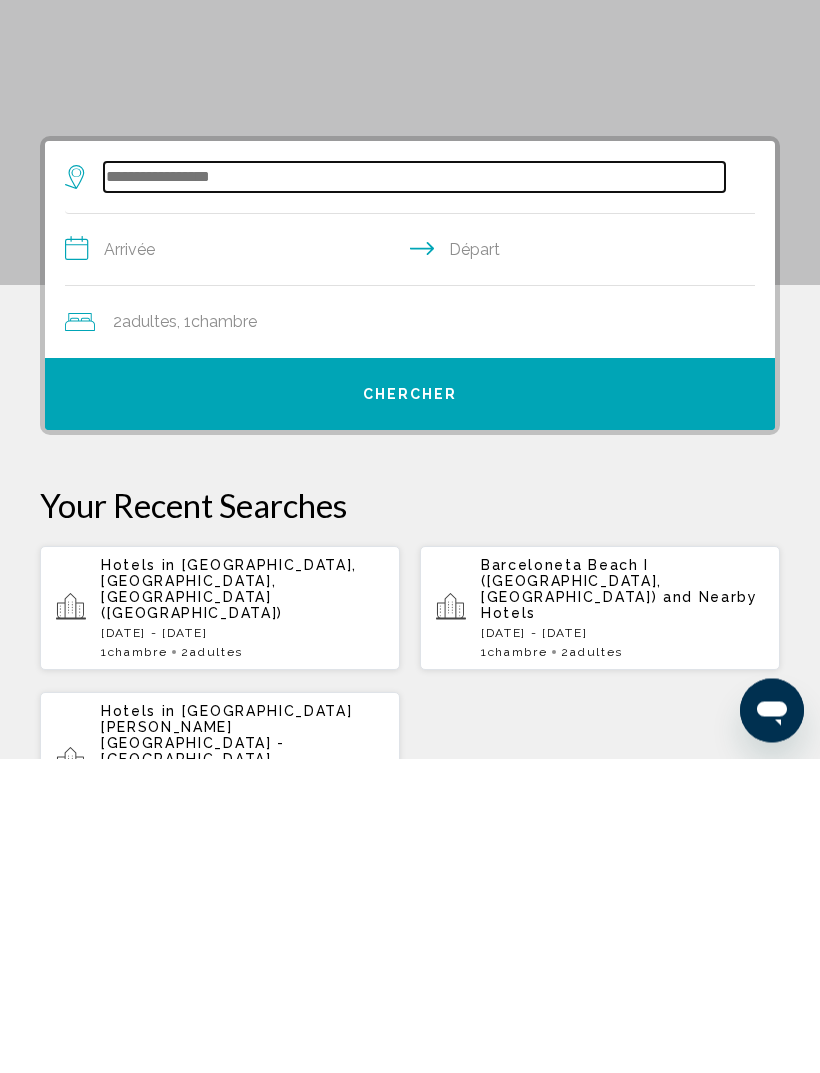 scroll, scrollTop: 49, scrollLeft: 0, axis: vertical 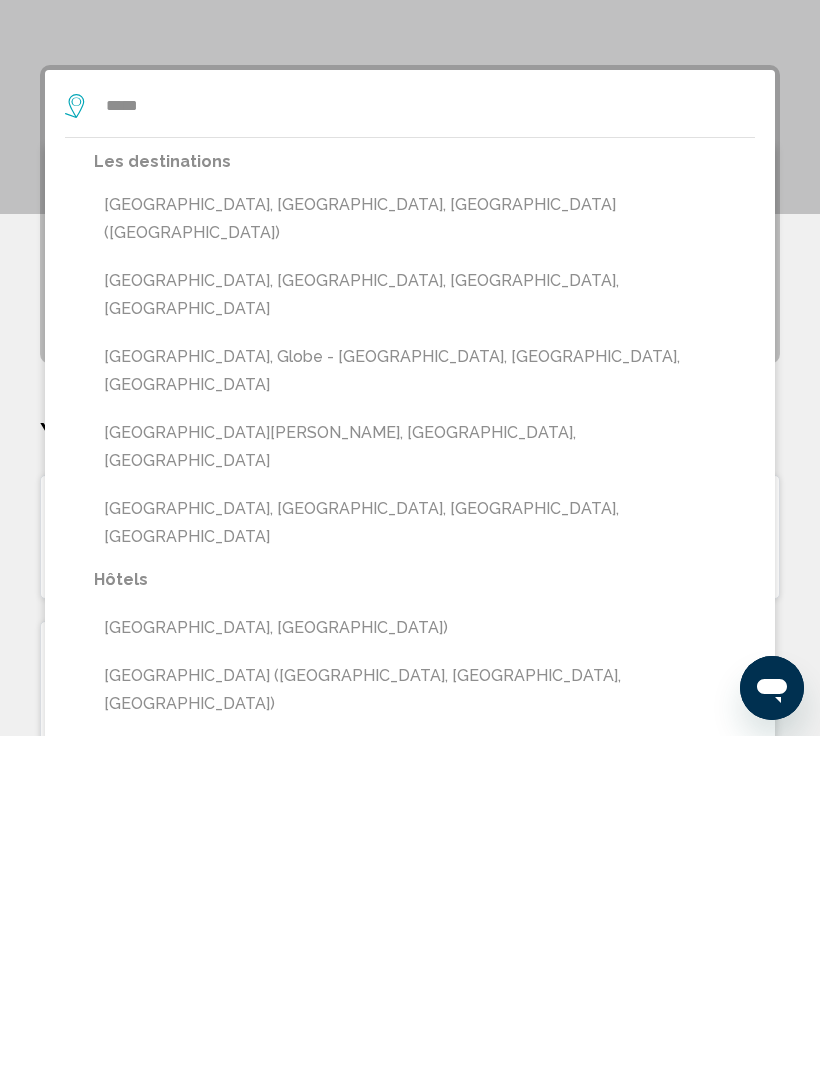 click on "[GEOGRAPHIC_DATA], [GEOGRAPHIC_DATA], [GEOGRAPHIC_DATA] ([GEOGRAPHIC_DATA])" at bounding box center [424, 556] 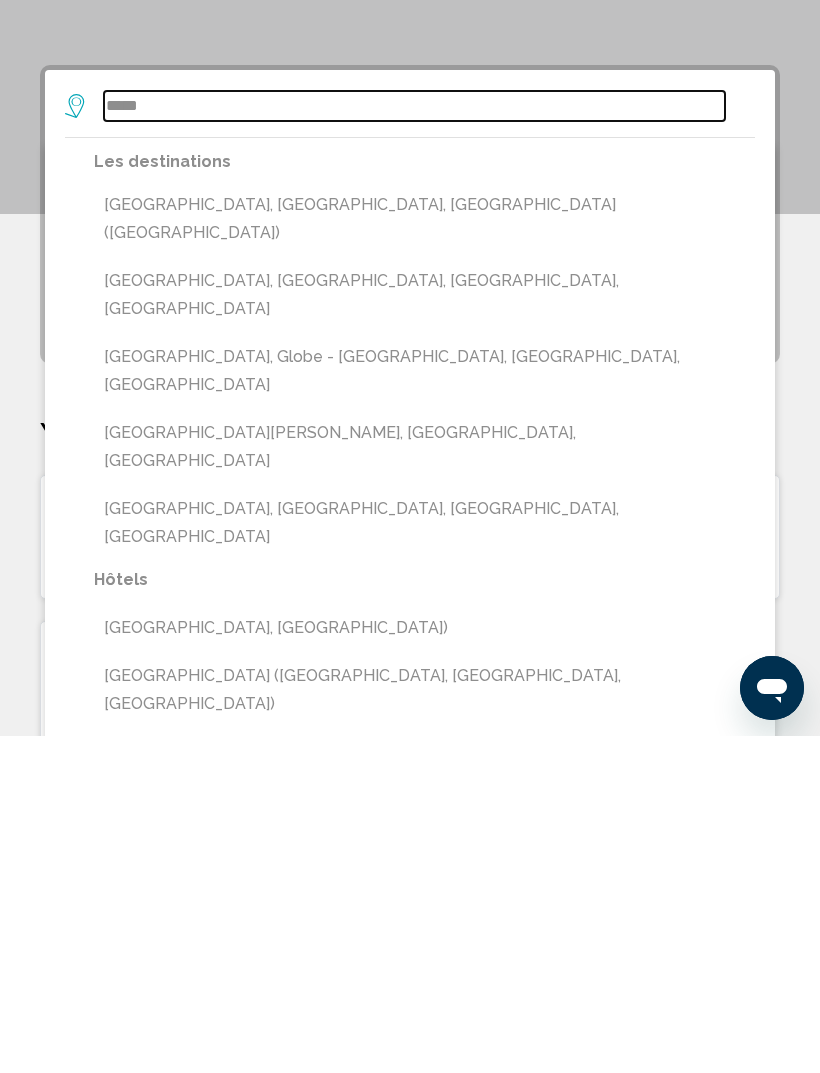 type on "**********" 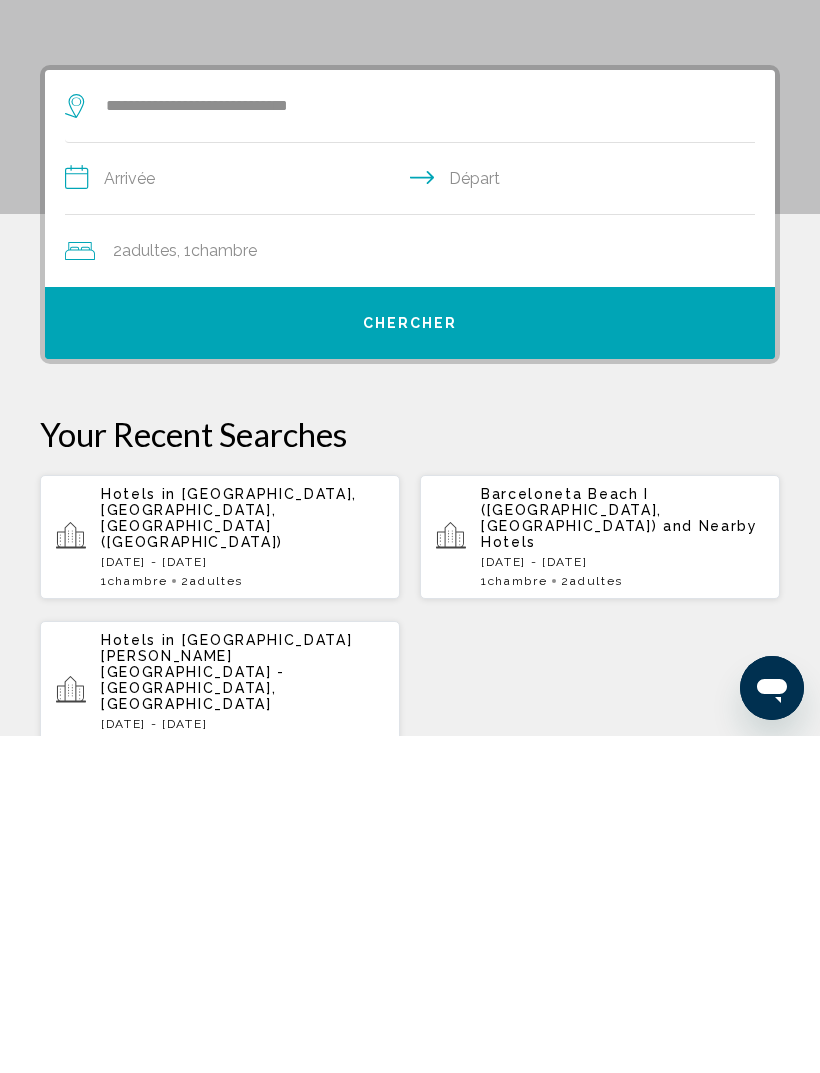 click on "**********" at bounding box center [414, 518] 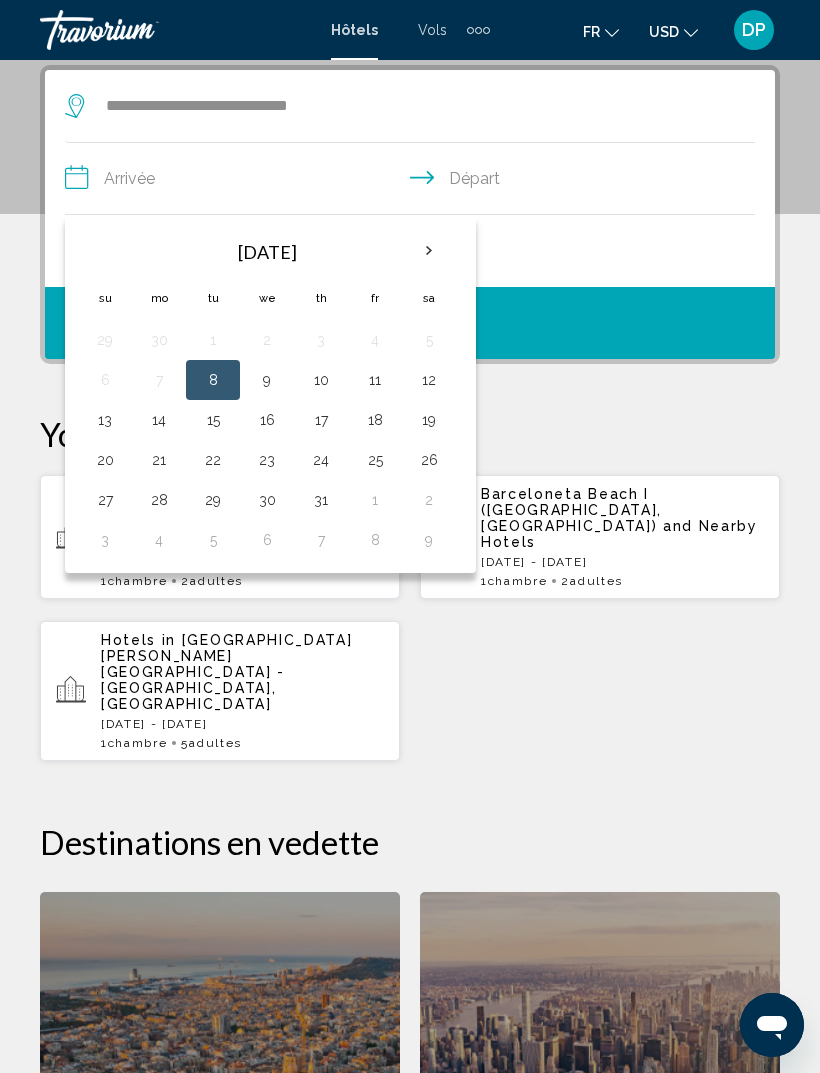 click at bounding box center (429, 251) 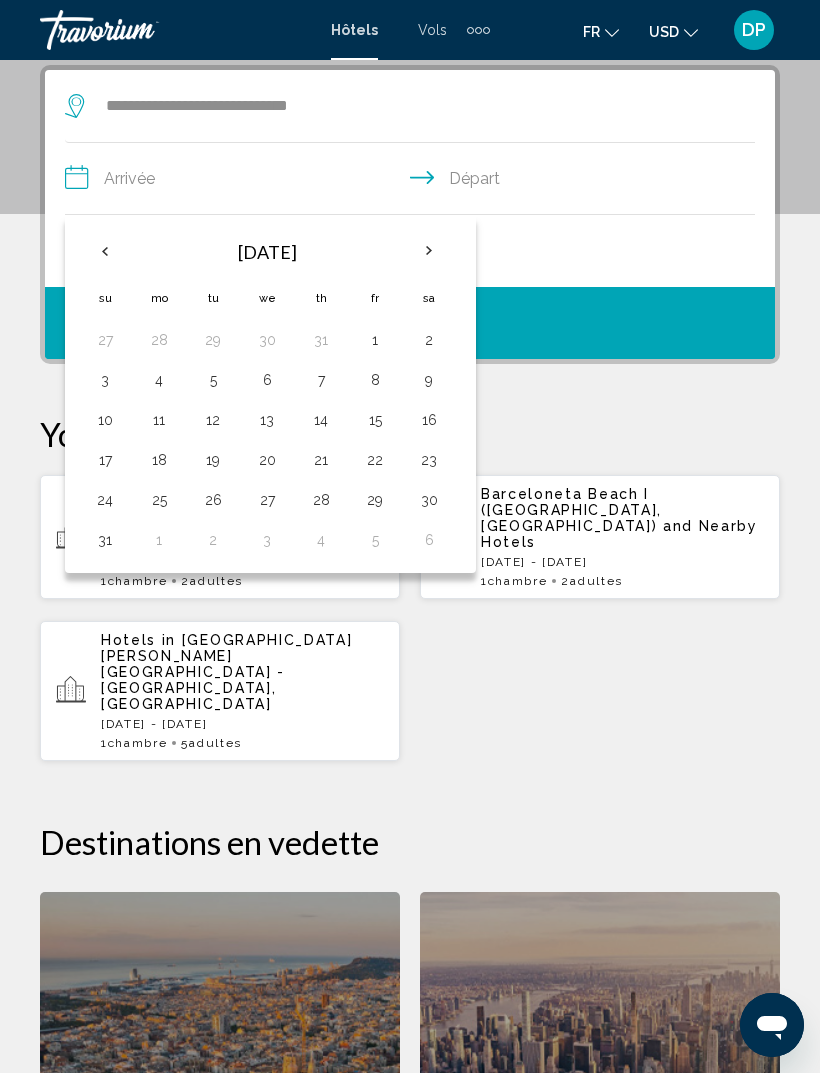 click at bounding box center [429, 251] 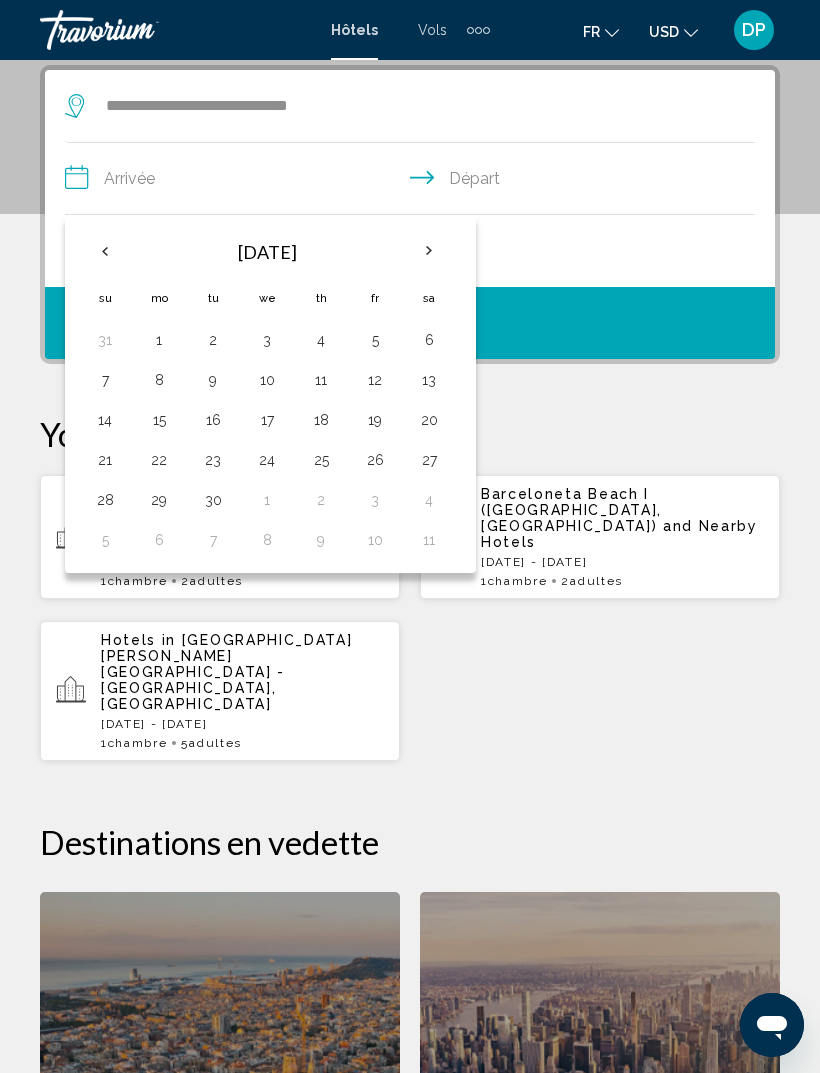 click on "1" at bounding box center (159, 340) 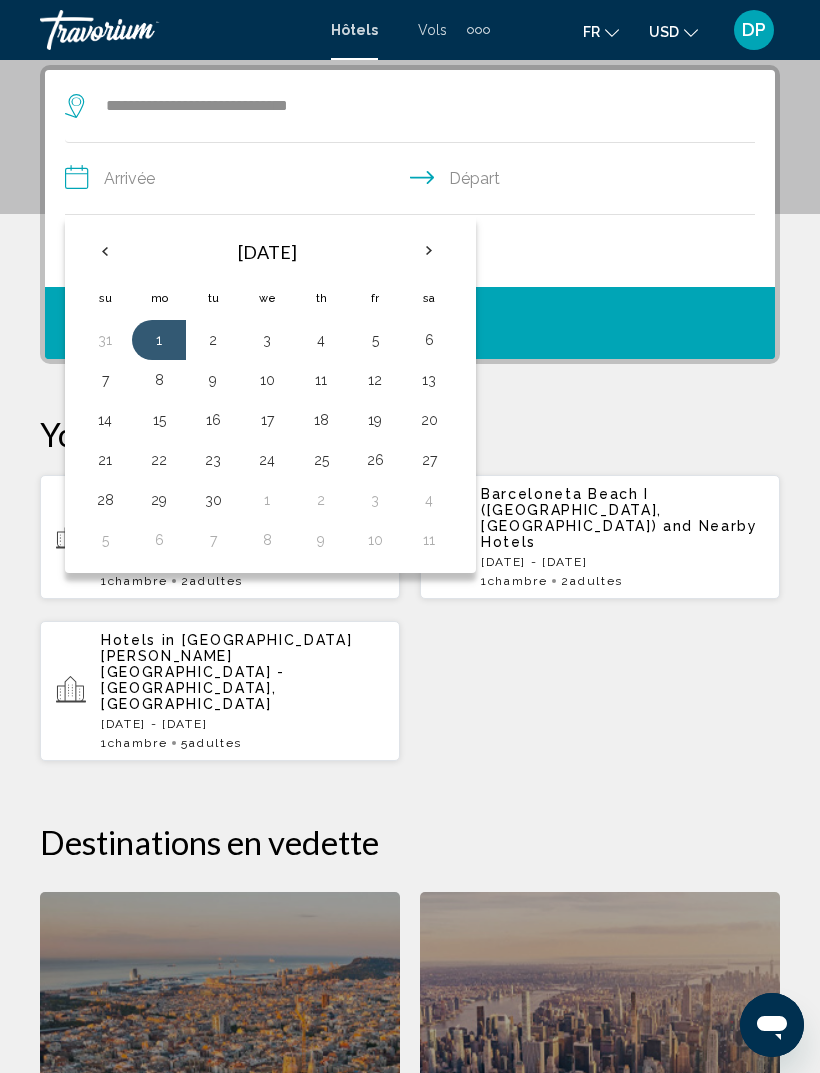 click on "8" at bounding box center (159, 380) 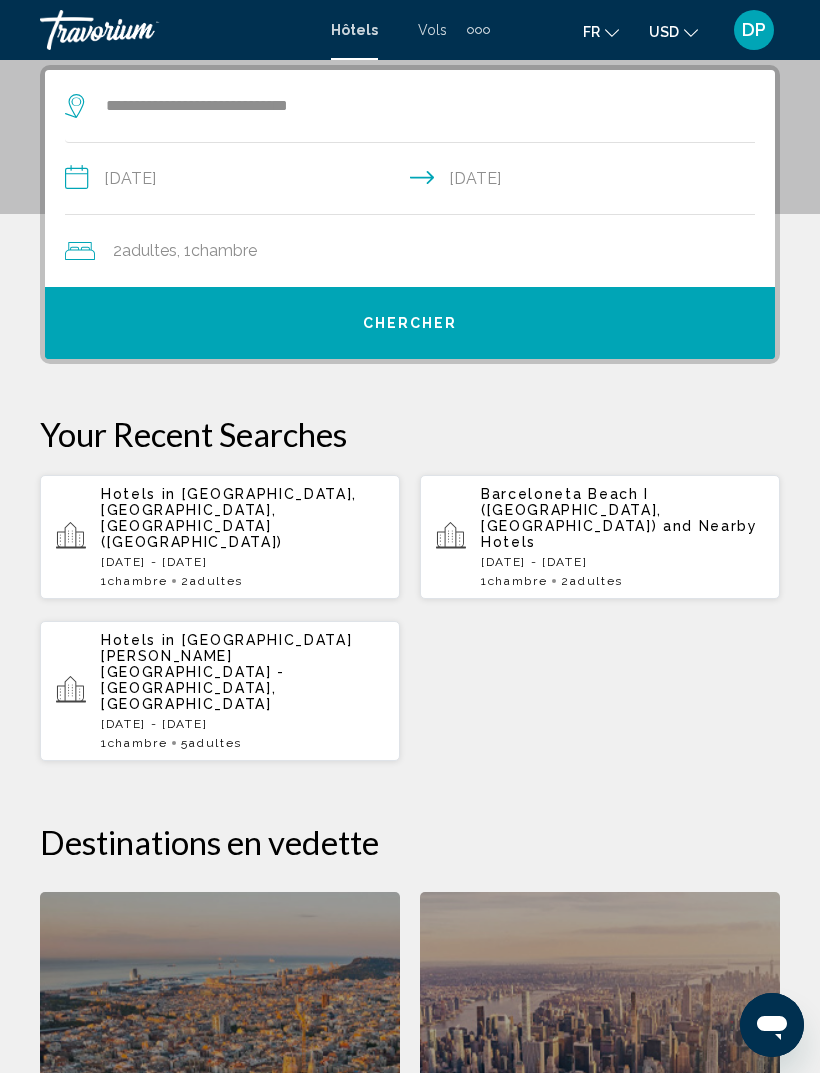 click on "Chercher" at bounding box center [410, 323] 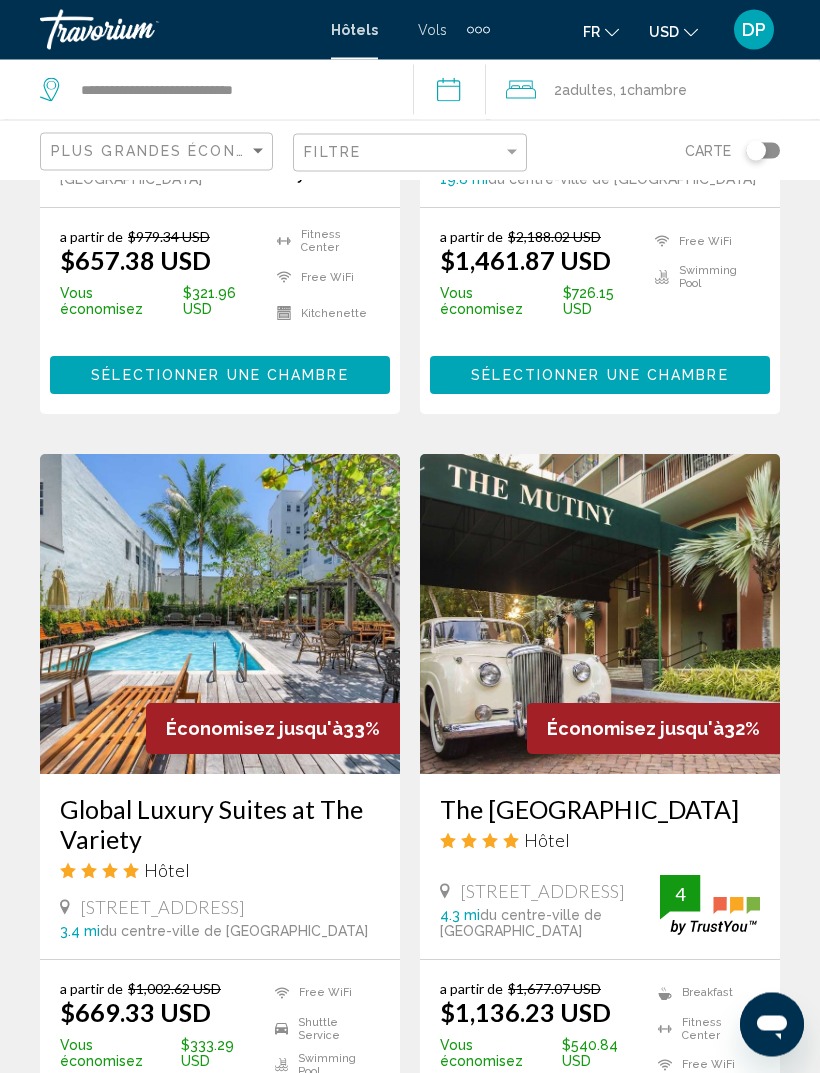 scroll, scrollTop: 2983, scrollLeft: 0, axis: vertical 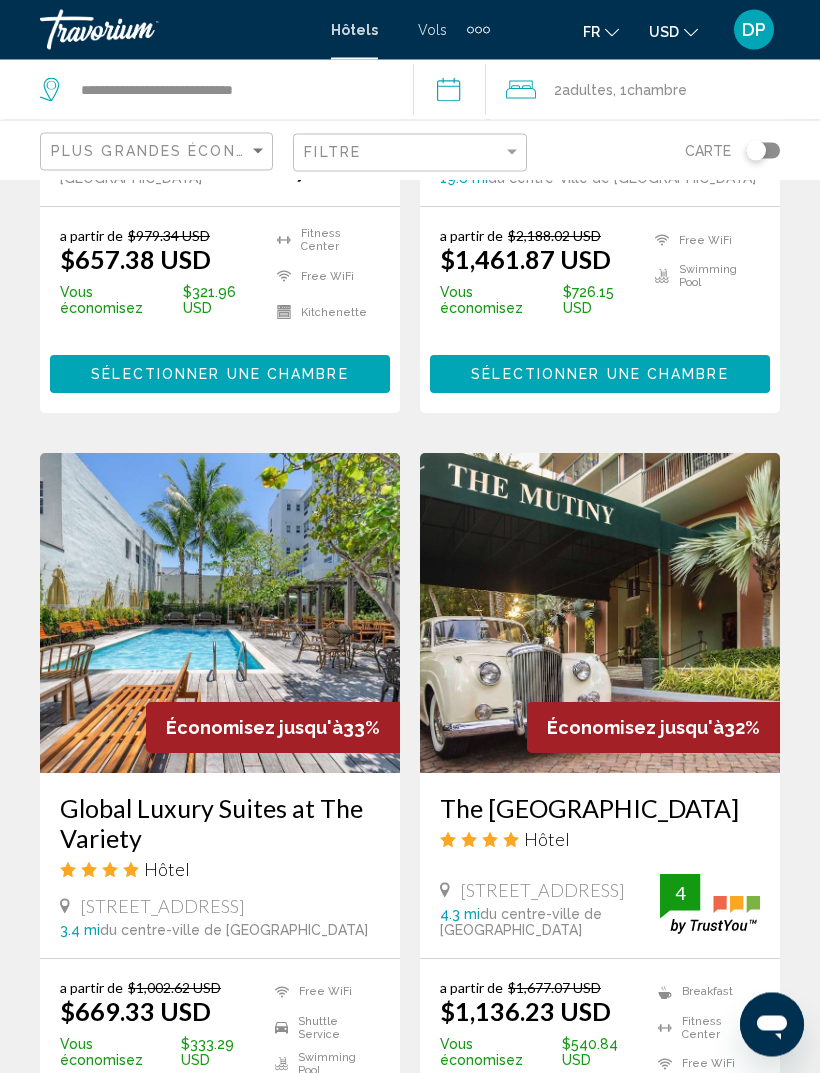 click at bounding box center (220, 614) 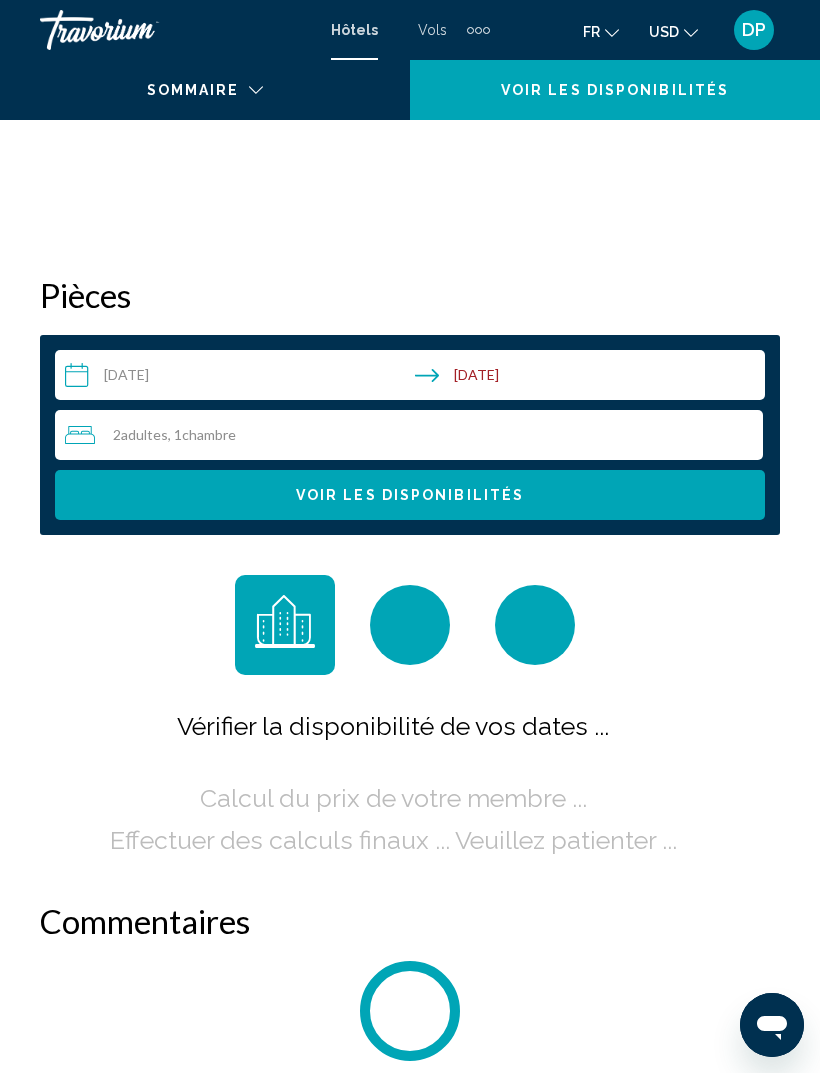 scroll, scrollTop: 0, scrollLeft: 0, axis: both 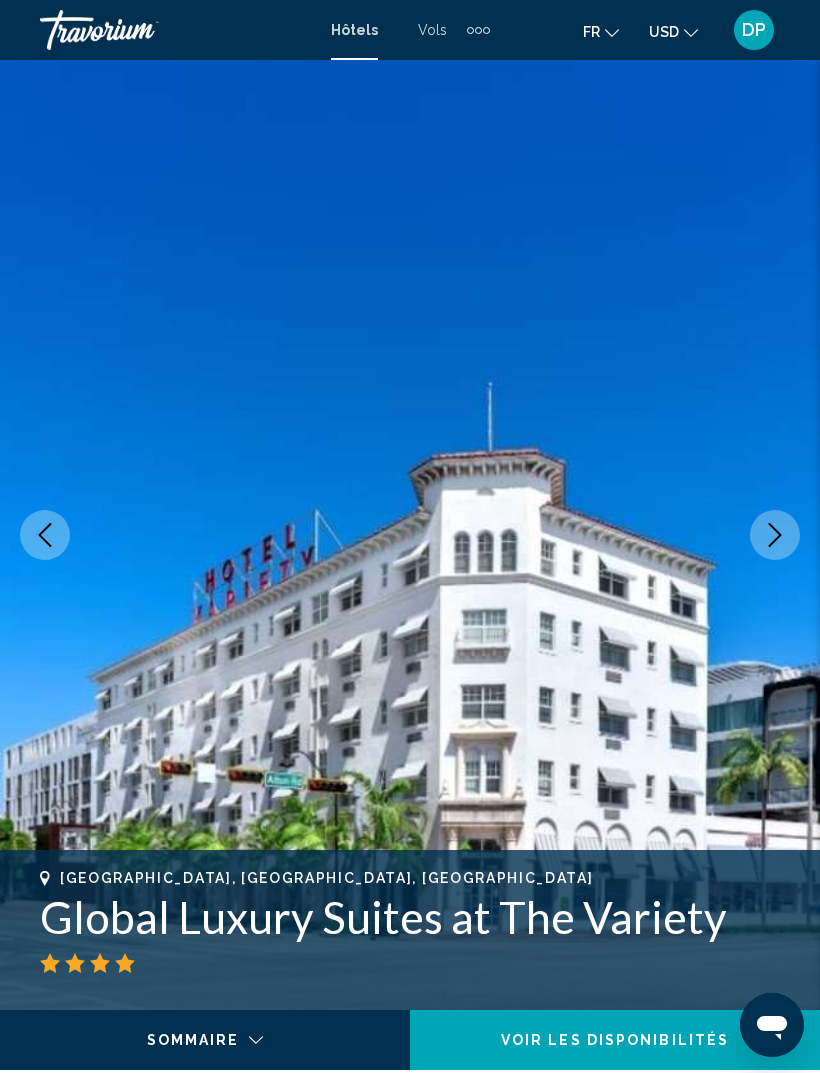 click 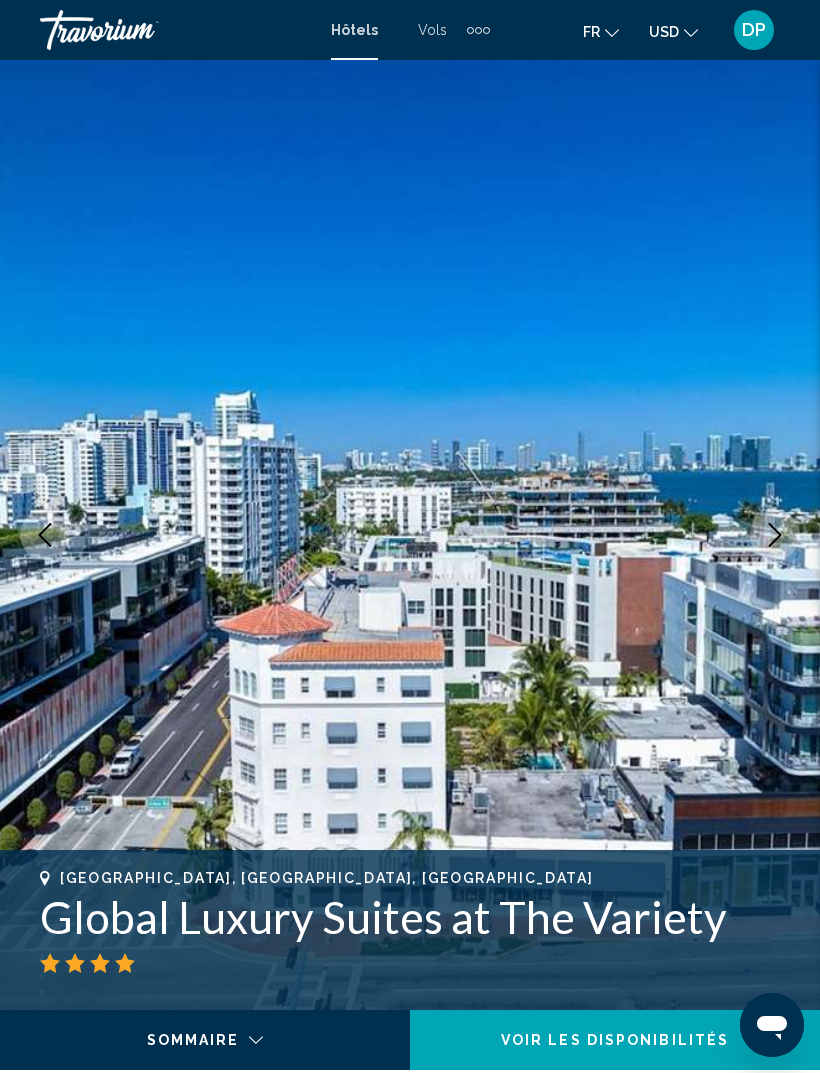 click at bounding box center [775, 535] 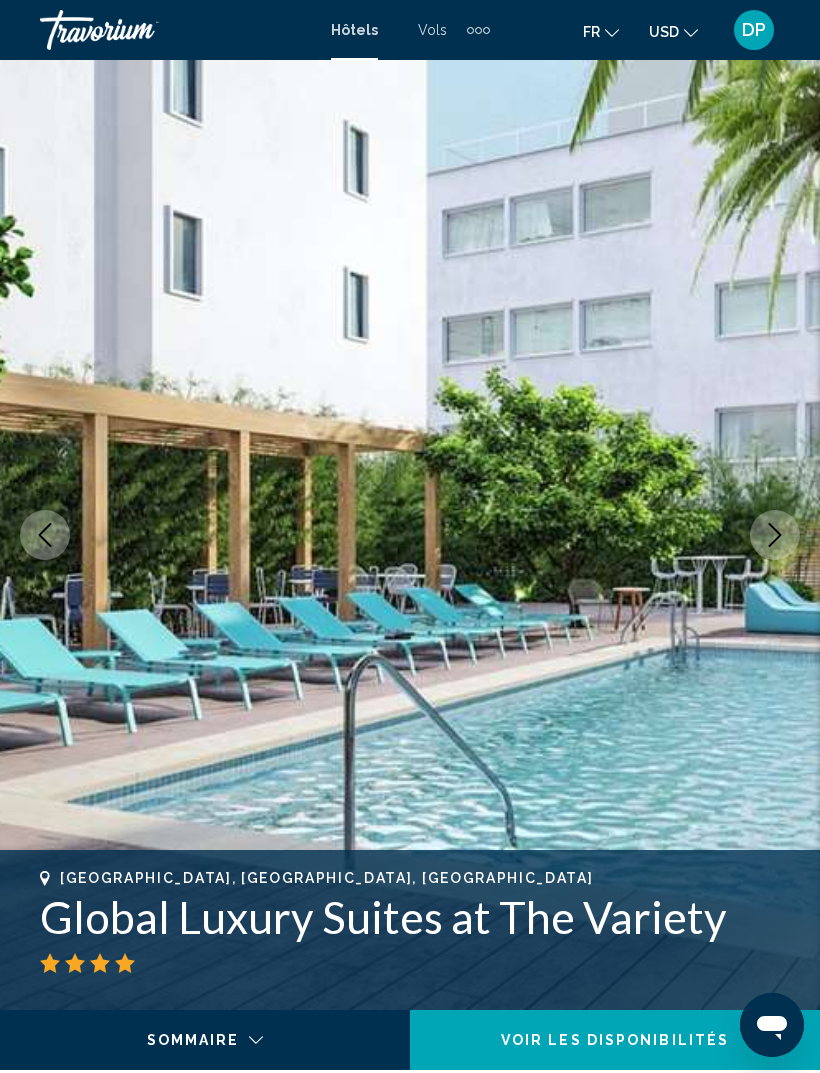 click at bounding box center [410, 535] 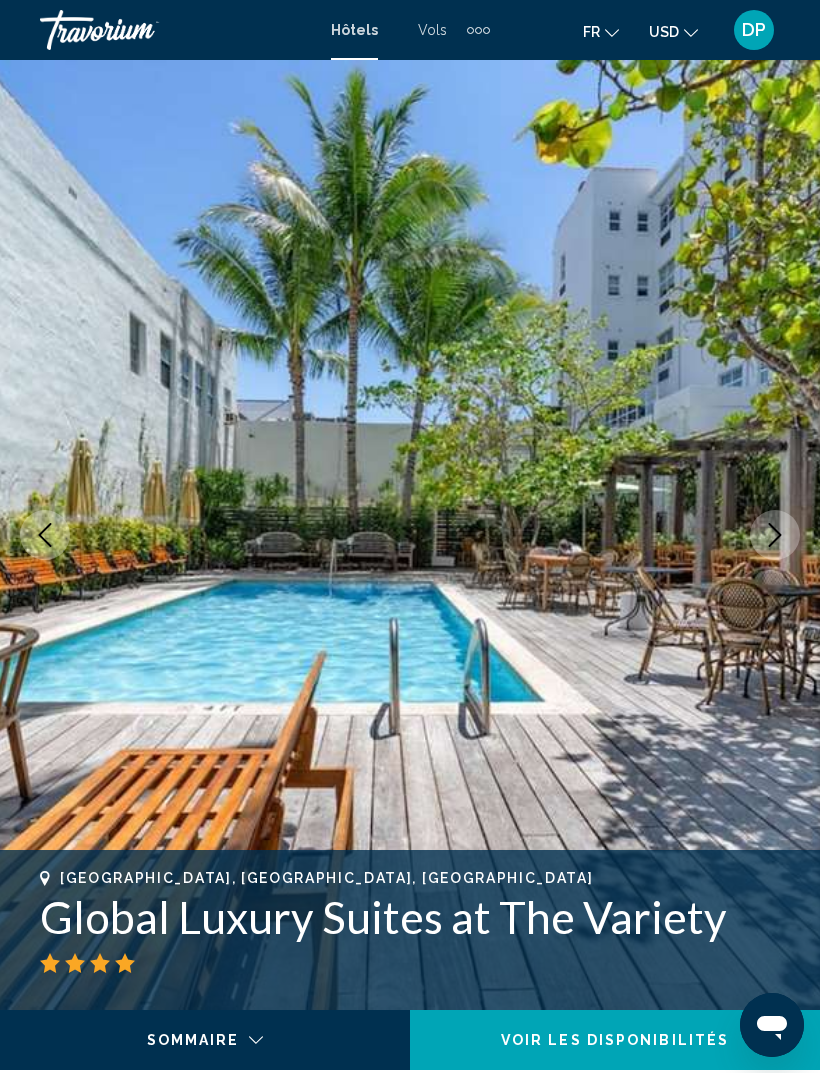 click at bounding box center (410, 535) 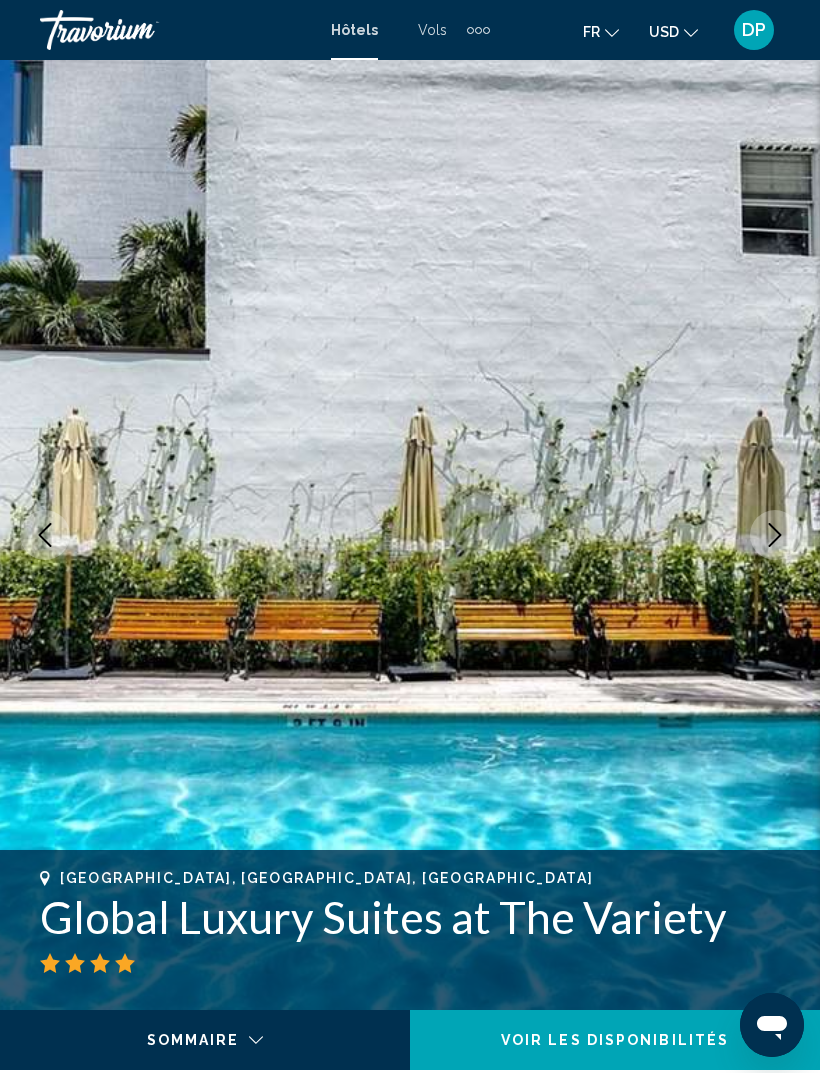 click 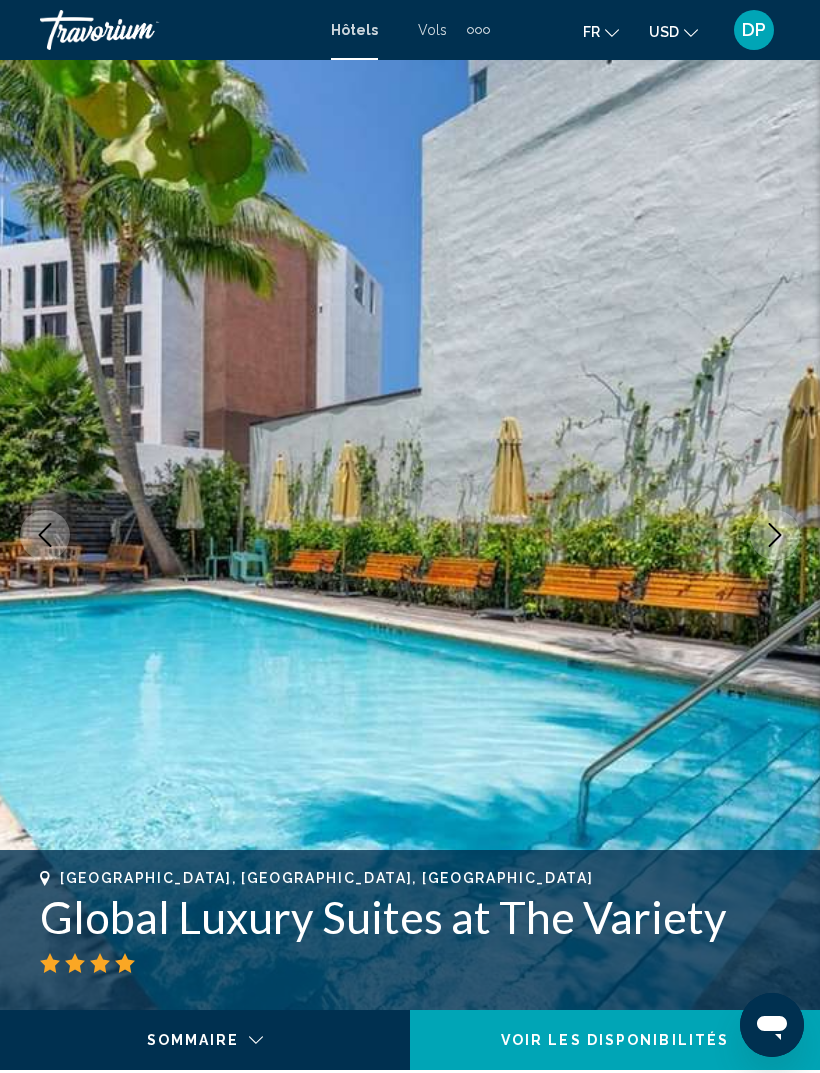 click 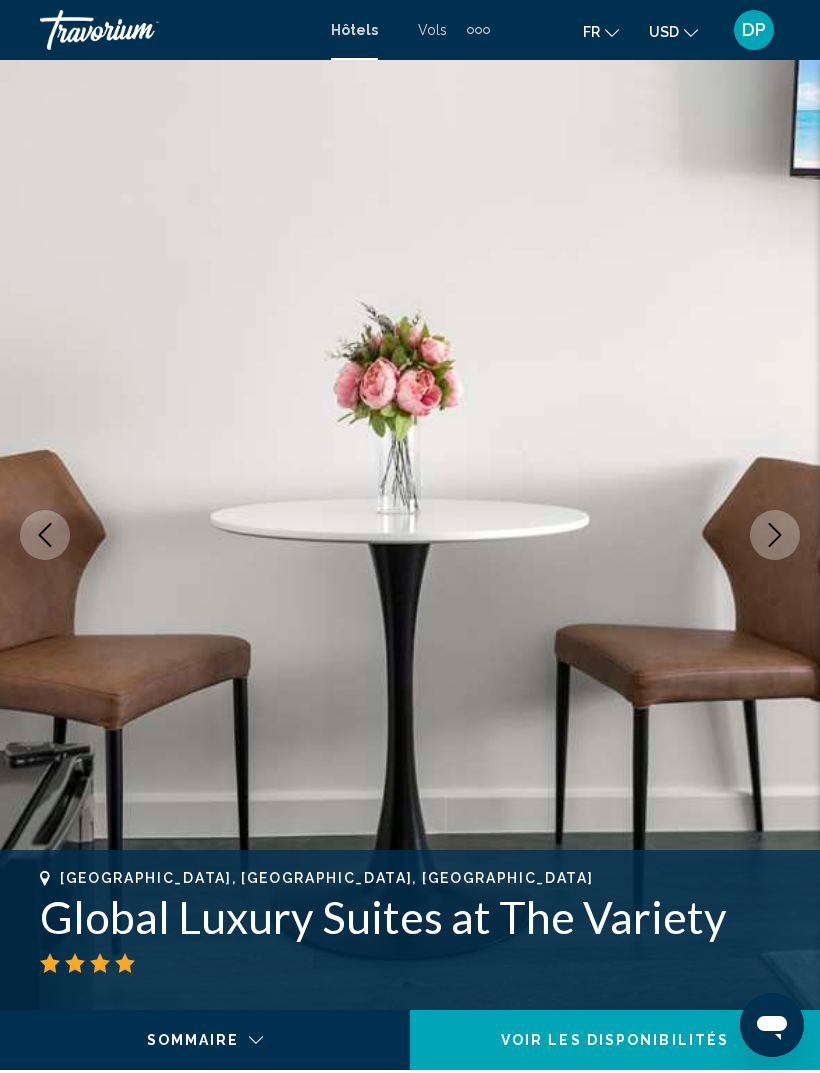 click at bounding box center (775, 535) 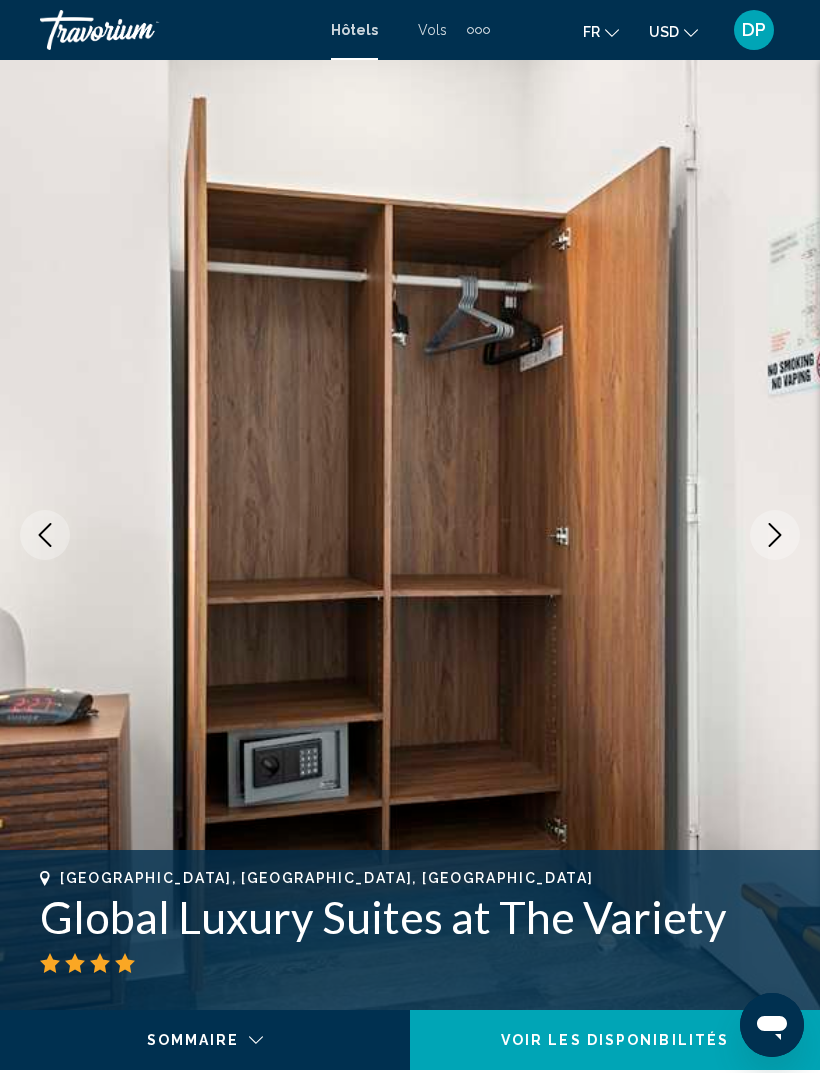 click at bounding box center (775, 535) 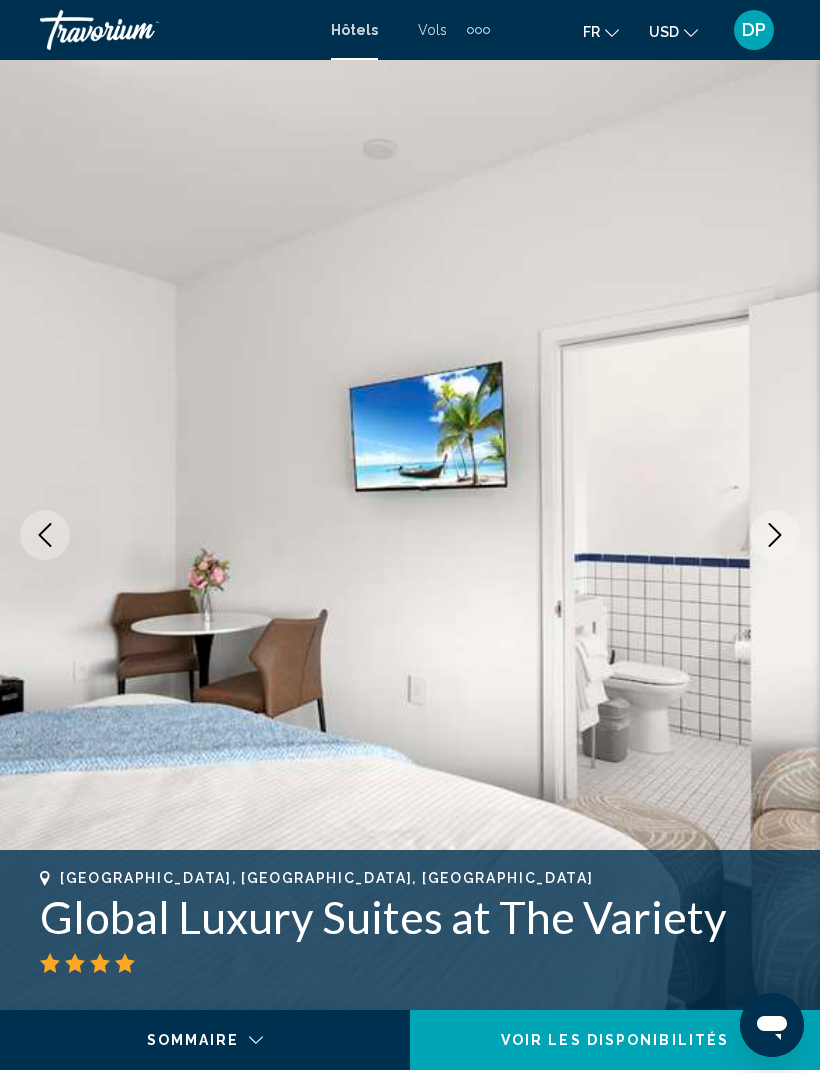 click at bounding box center (775, 535) 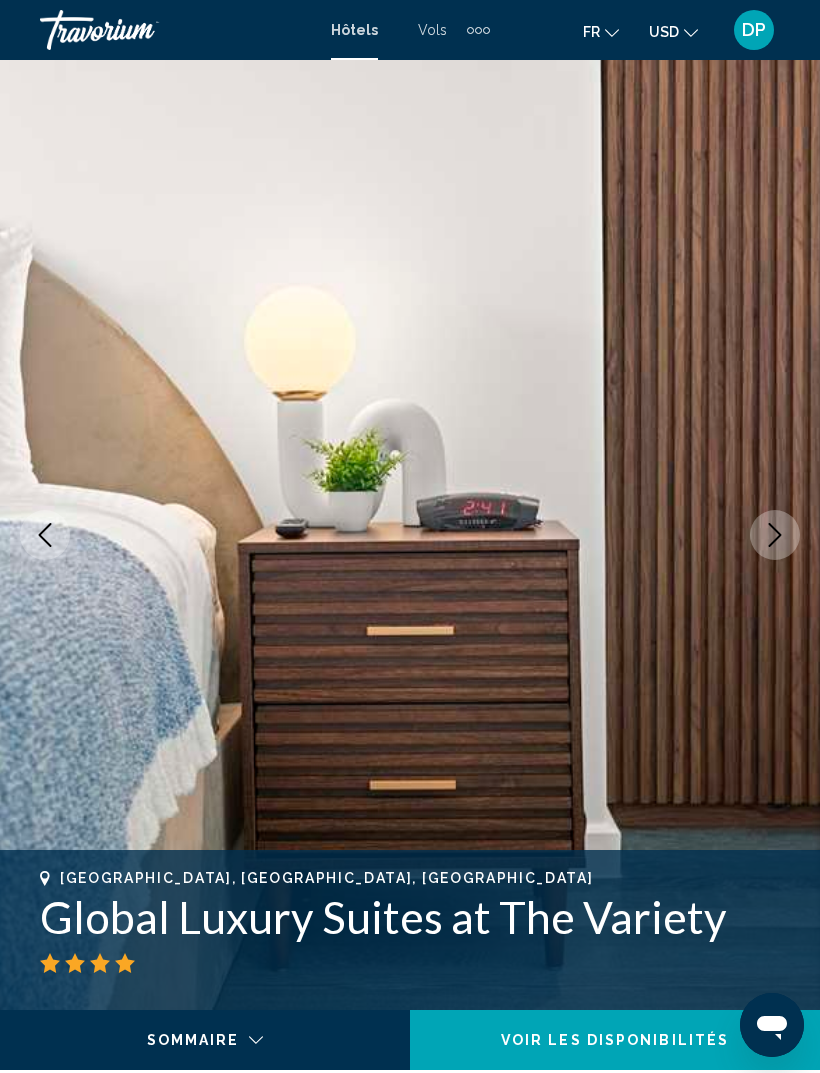 click at bounding box center [775, 535] 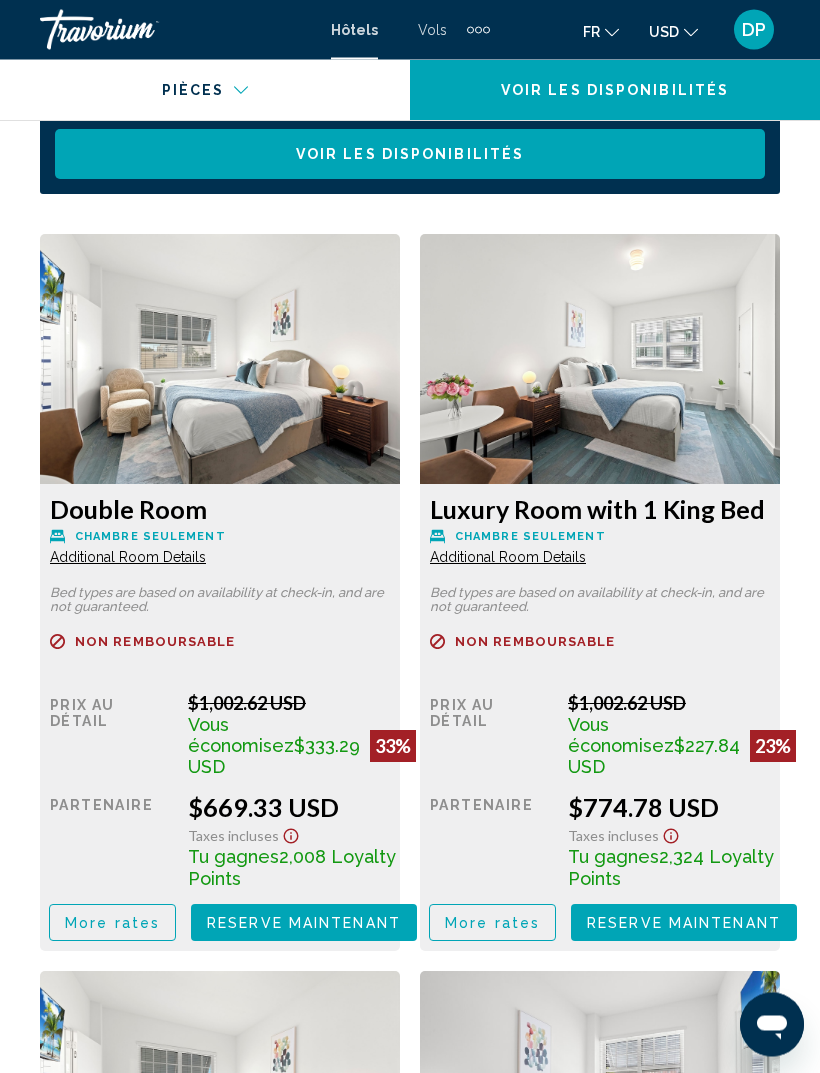 scroll, scrollTop: 3359, scrollLeft: 0, axis: vertical 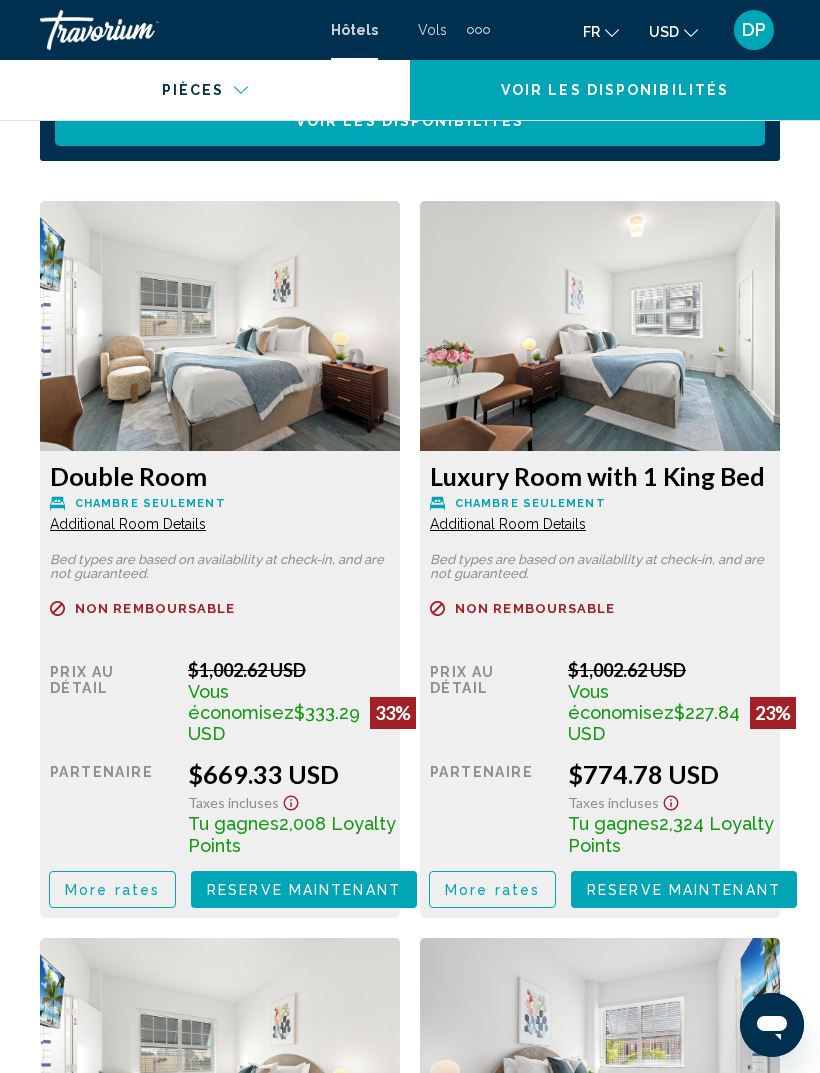 click at bounding box center (220, 326) 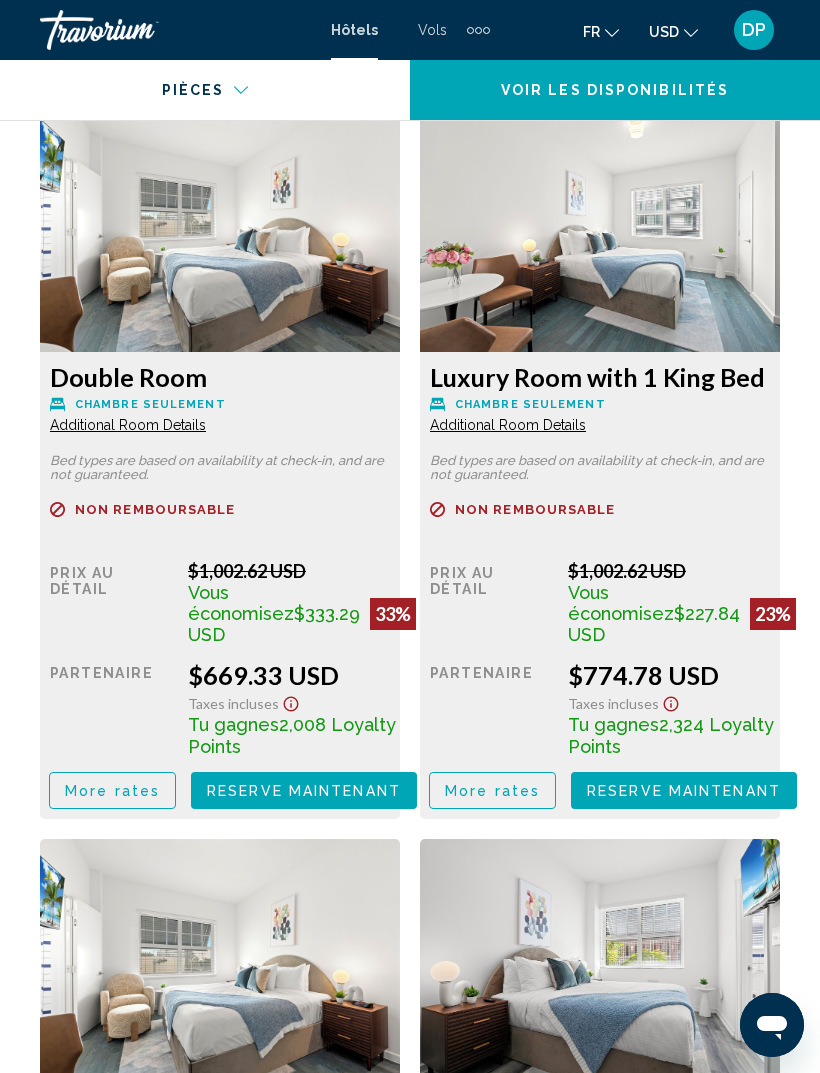 scroll, scrollTop: 3416, scrollLeft: 0, axis: vertical 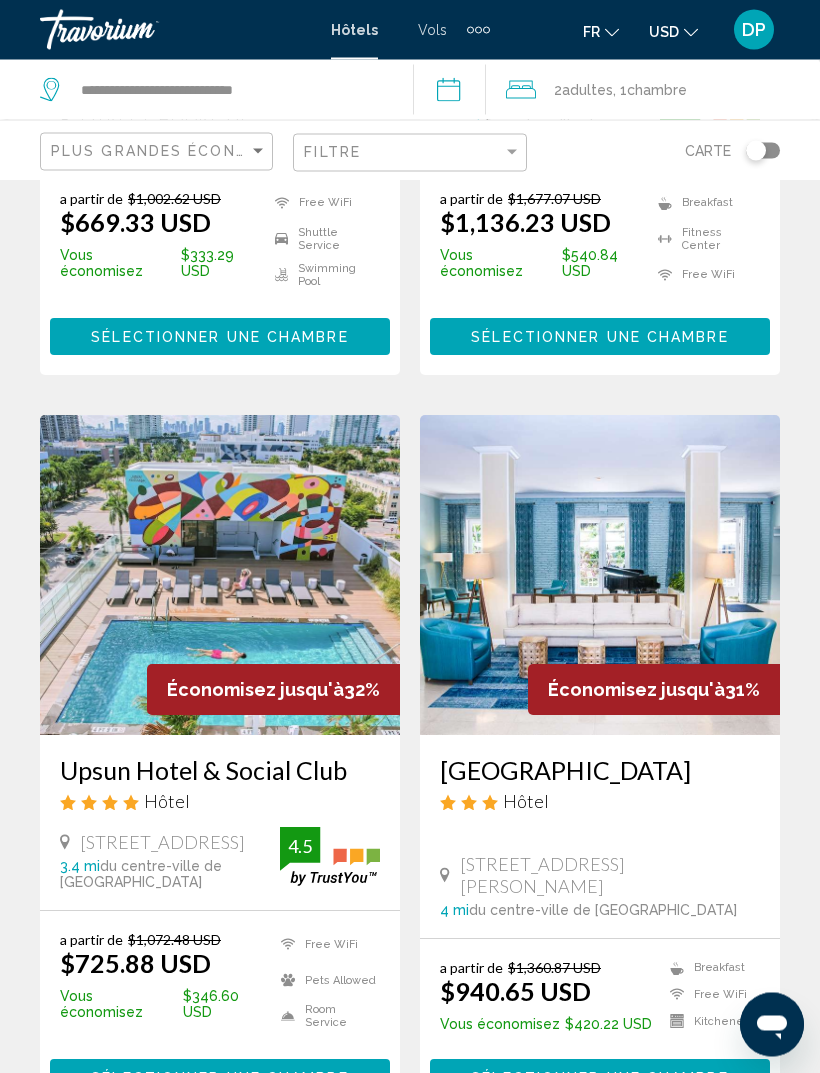 click on "page  2" at bounding box center [270, 1177] 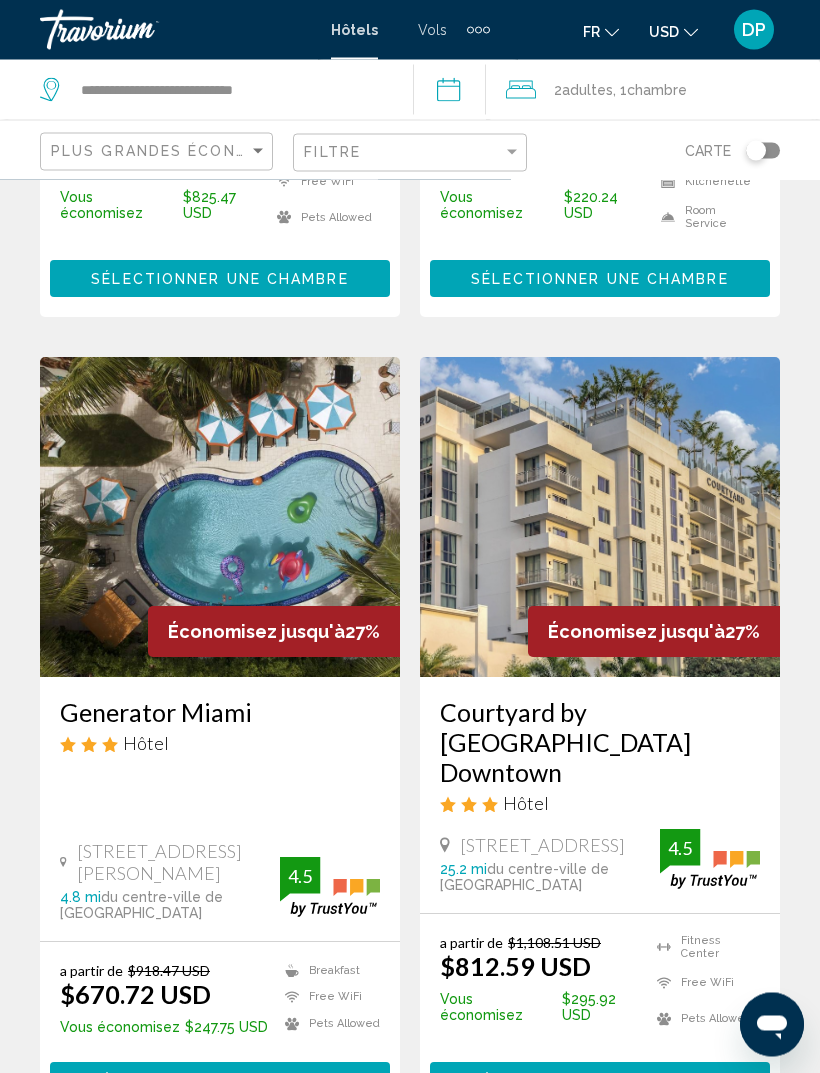 scroll, scrollTop: 3770, scrollLeft: 0, axis: vertical 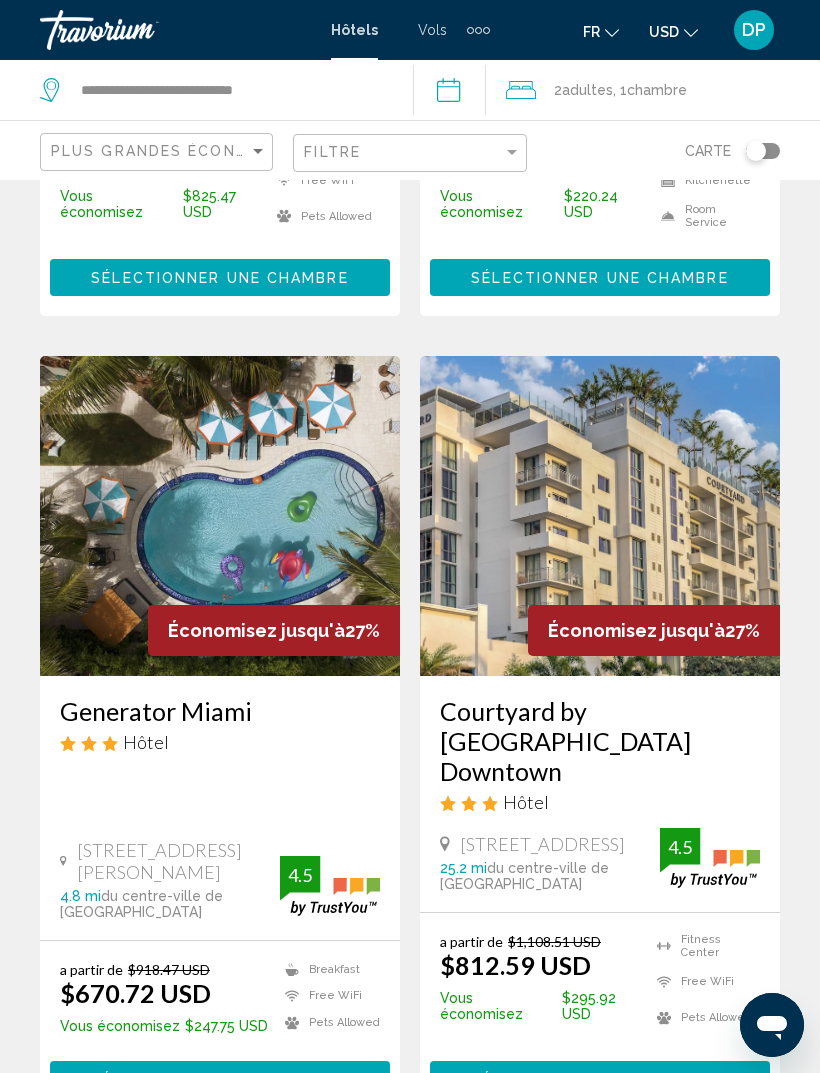 click on "page  3" at bounding box center [340, 1178] 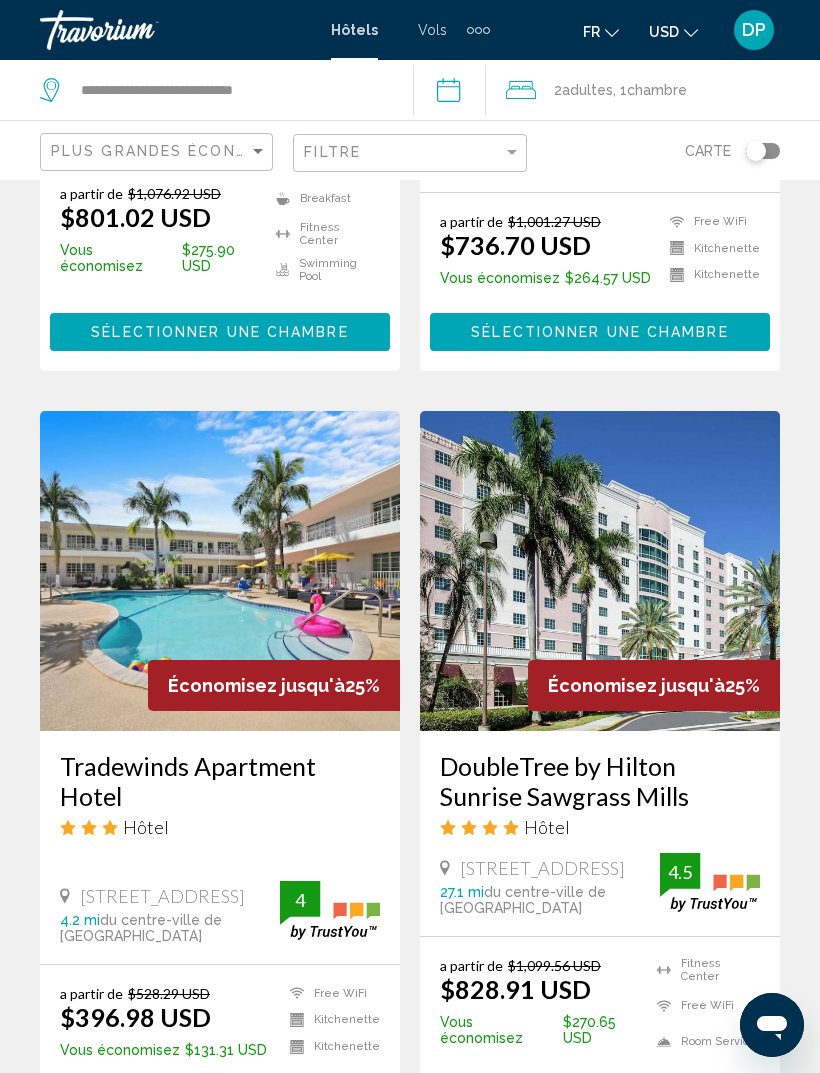 scroll, scrollTop: 1481, scrollLeft: 0, axis: vertical 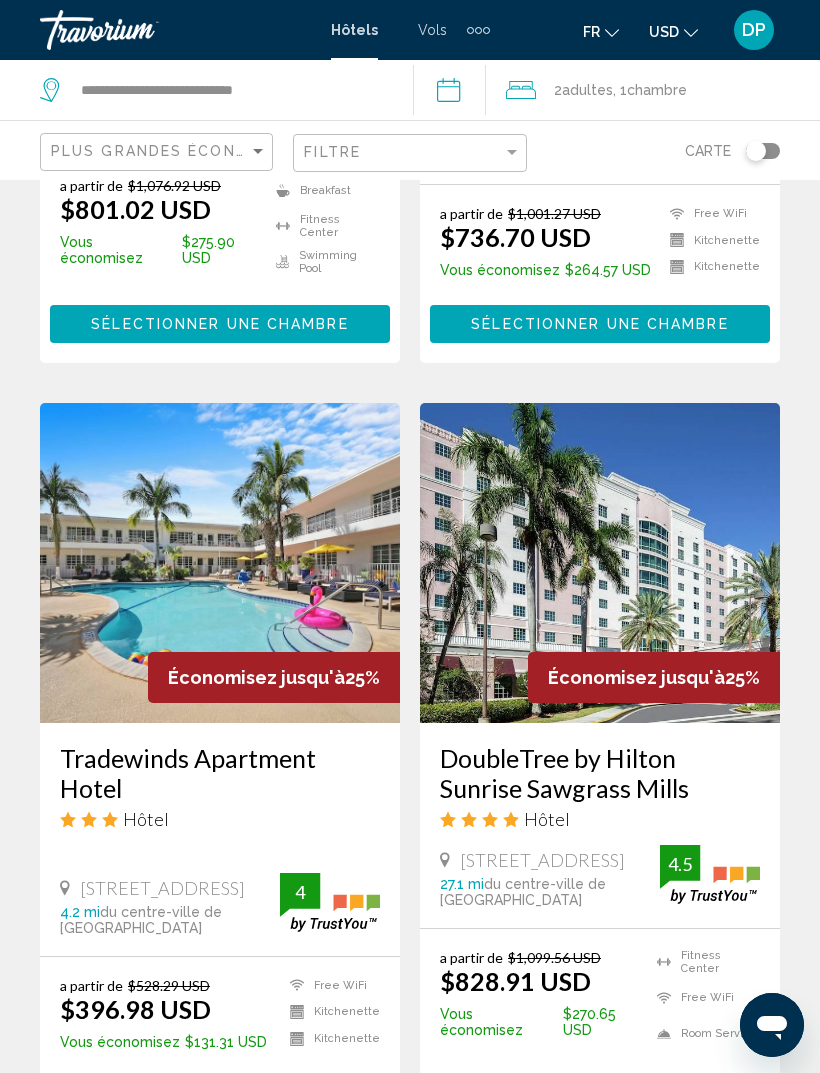 click at bounding box center [220, 563] 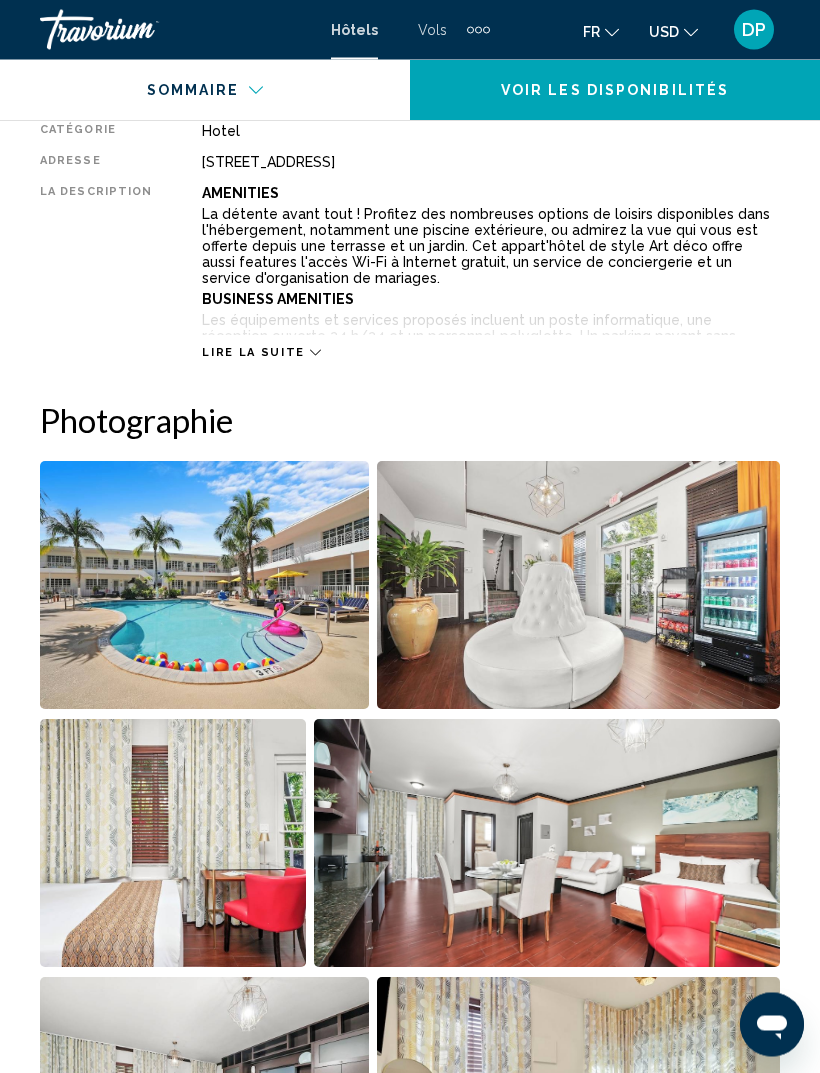 scroll, scrollTop: 1077, scrollLeft: 0, axis: vertical 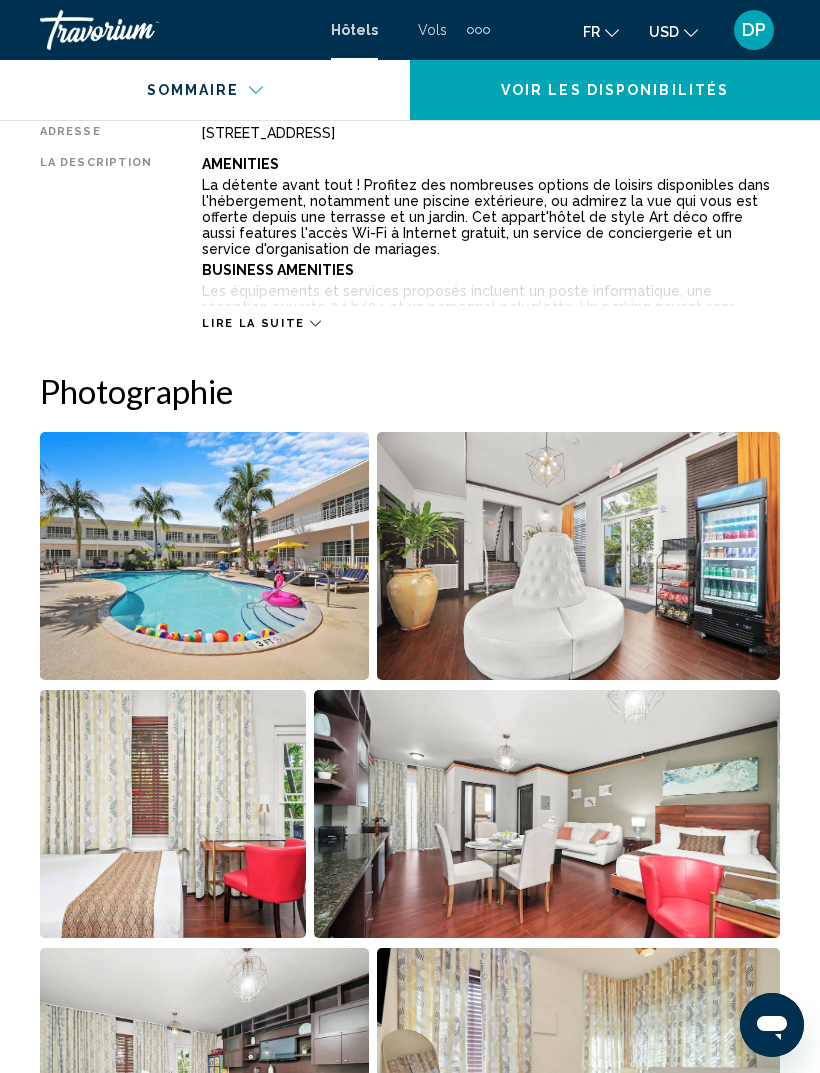 click on "Lire la suite" at bounding box center (253, 323) 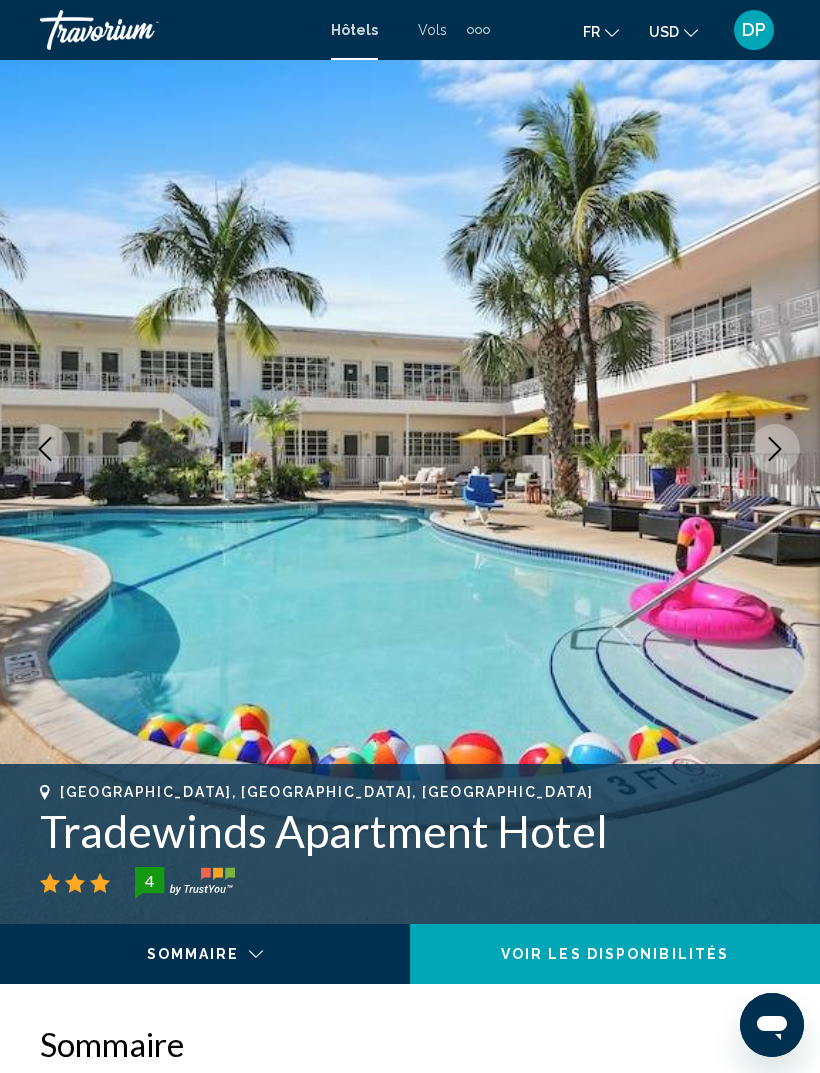 scroll, scrollTop: 0, scrollLeft: 0, axis: both 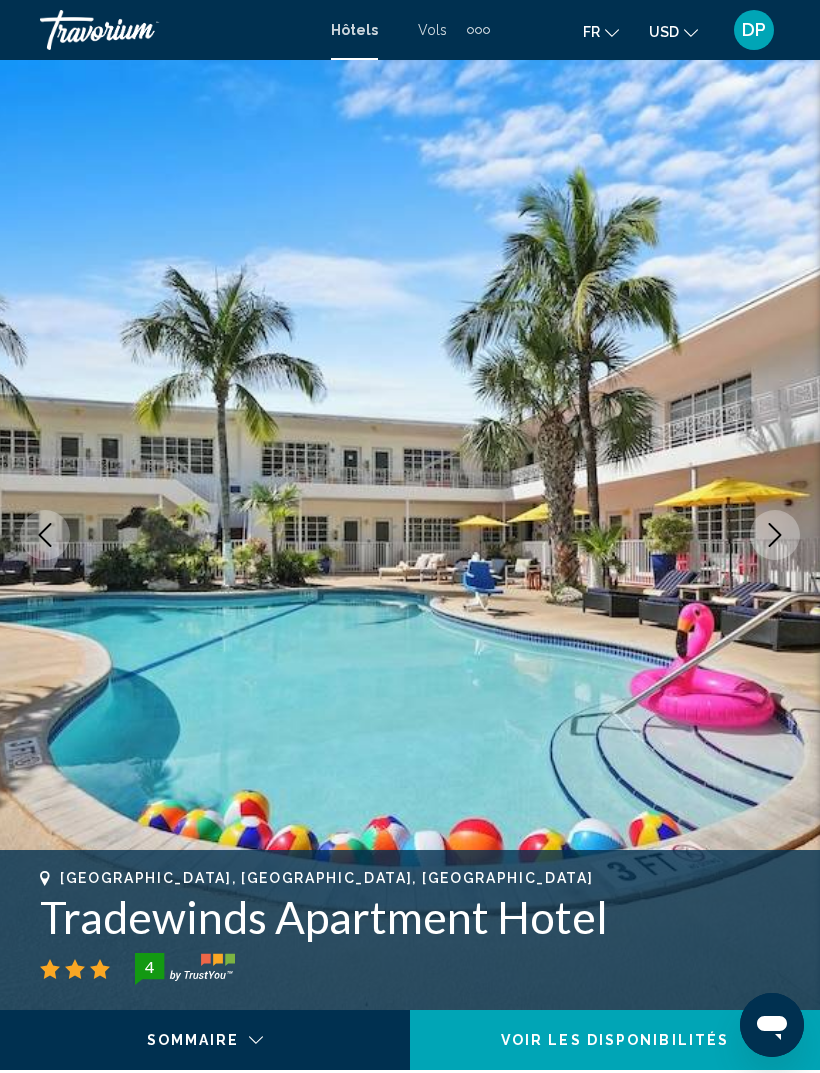 click 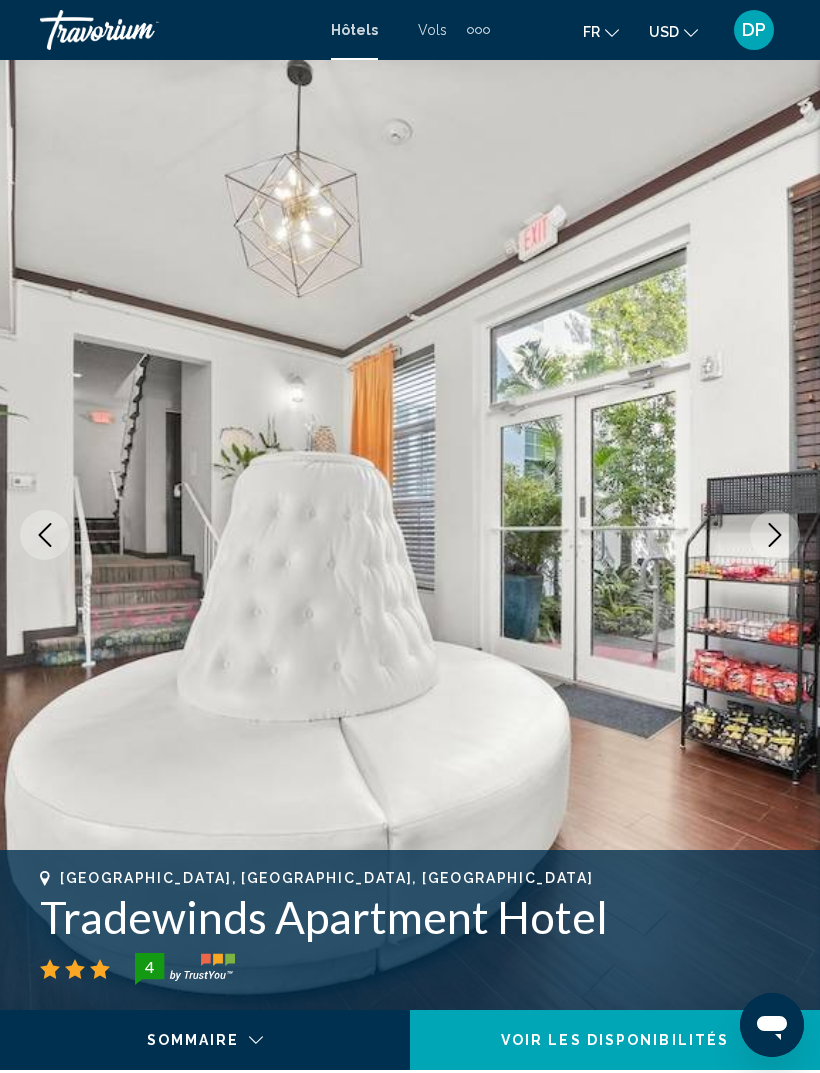 click at bounding box center (410, 535) 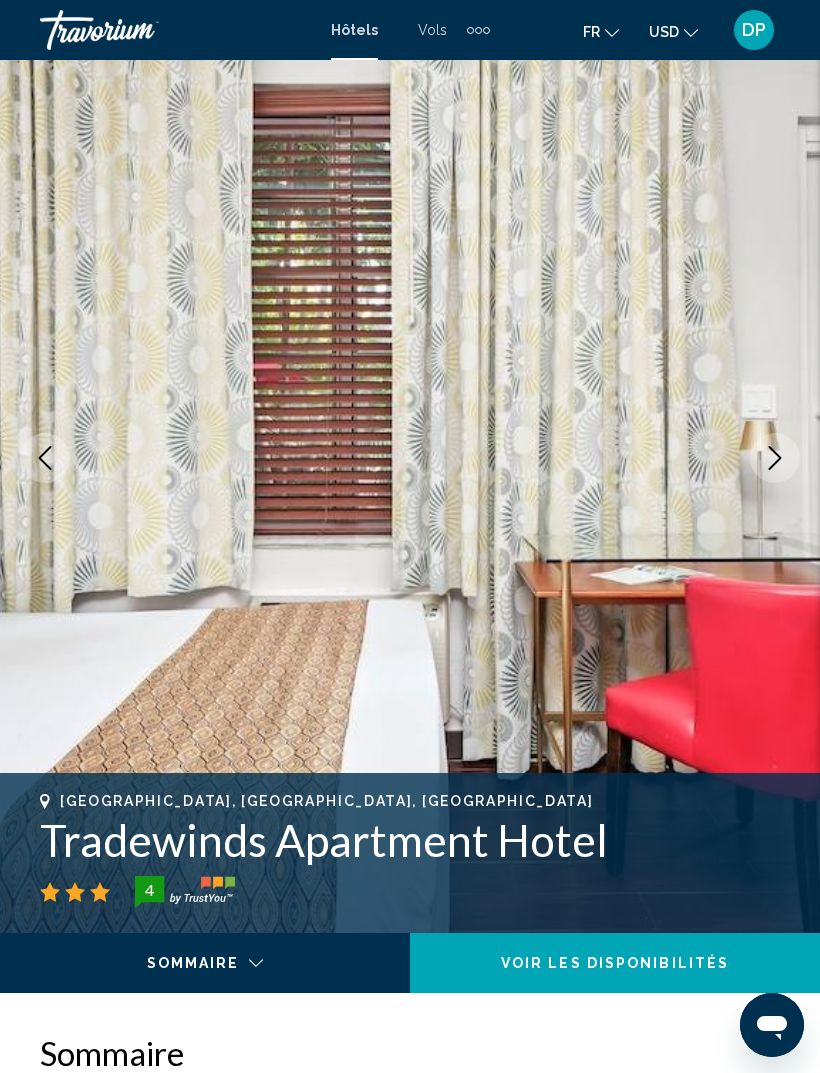scroll, scrollTop: 0, scrollLeft: 0, axis: both 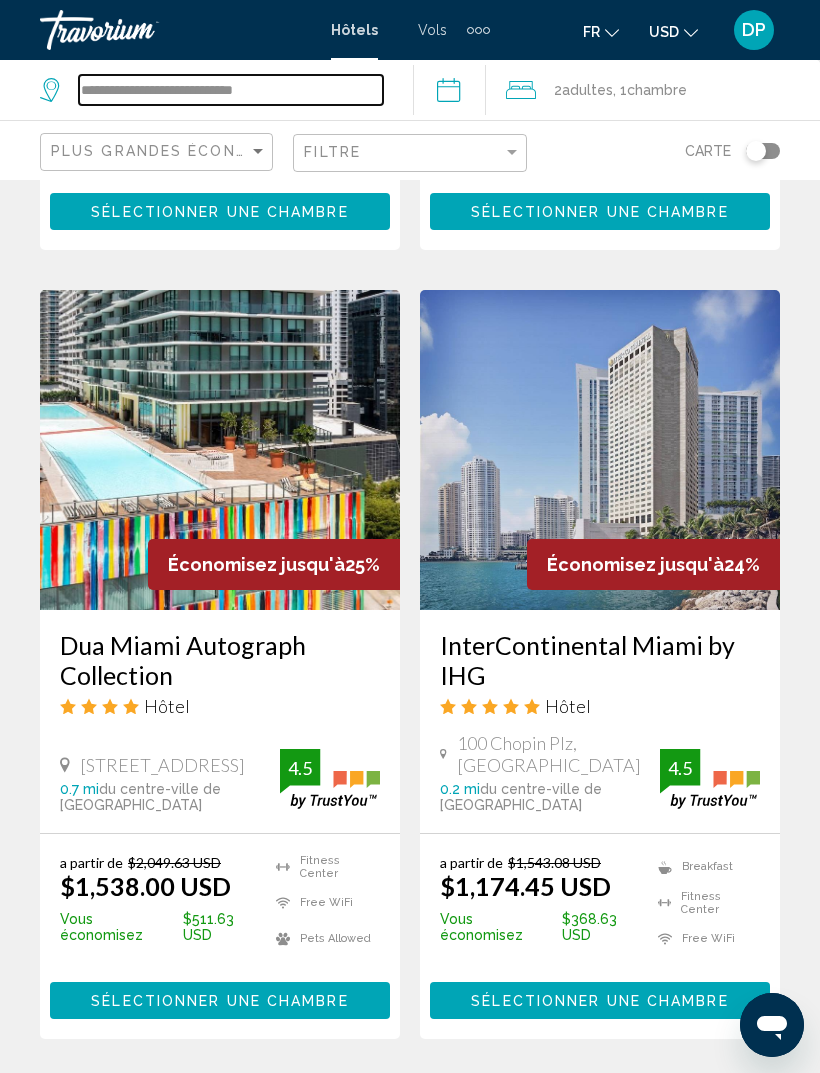 click on "**********" at bounding box center (231, 90) 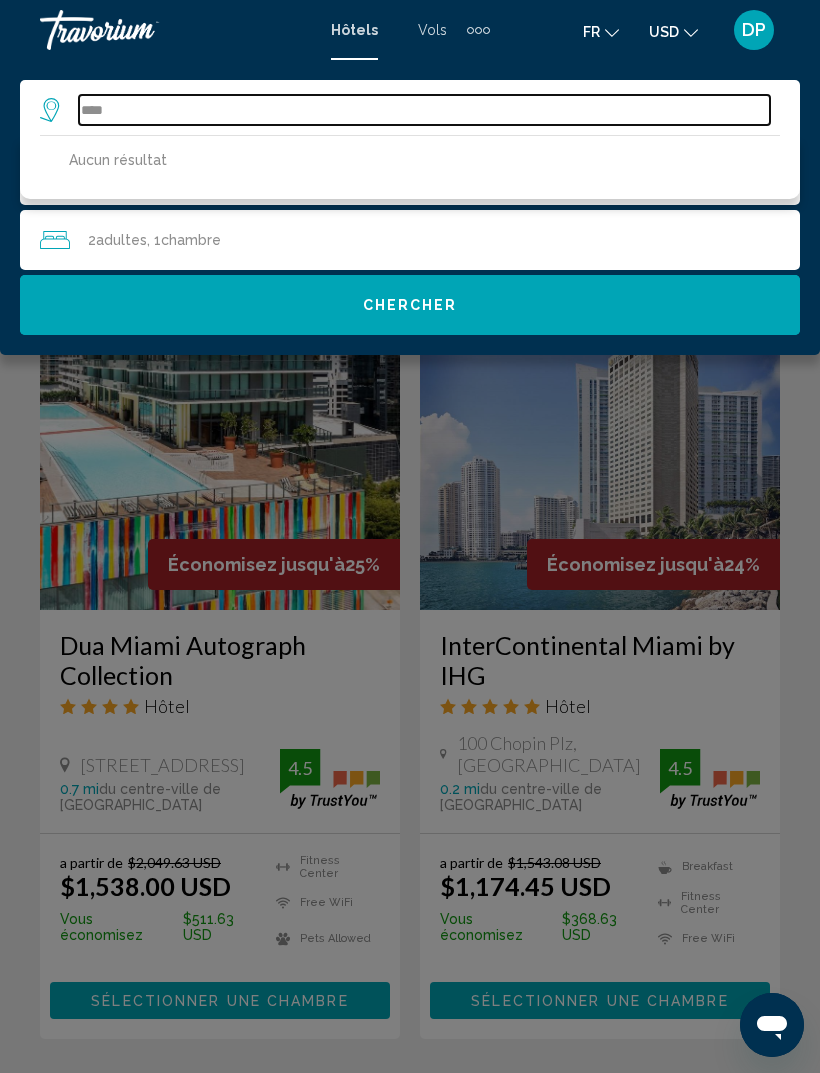 click on "****" at bounding box center (424, 110) 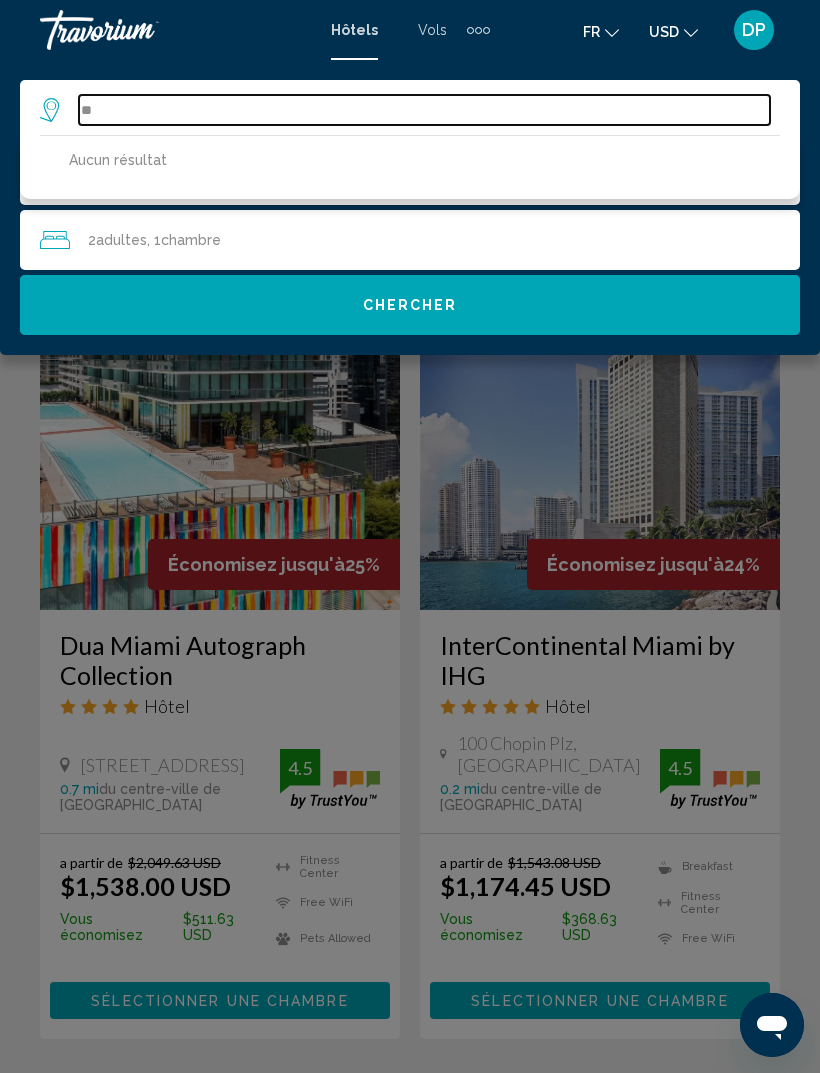 type on "*" 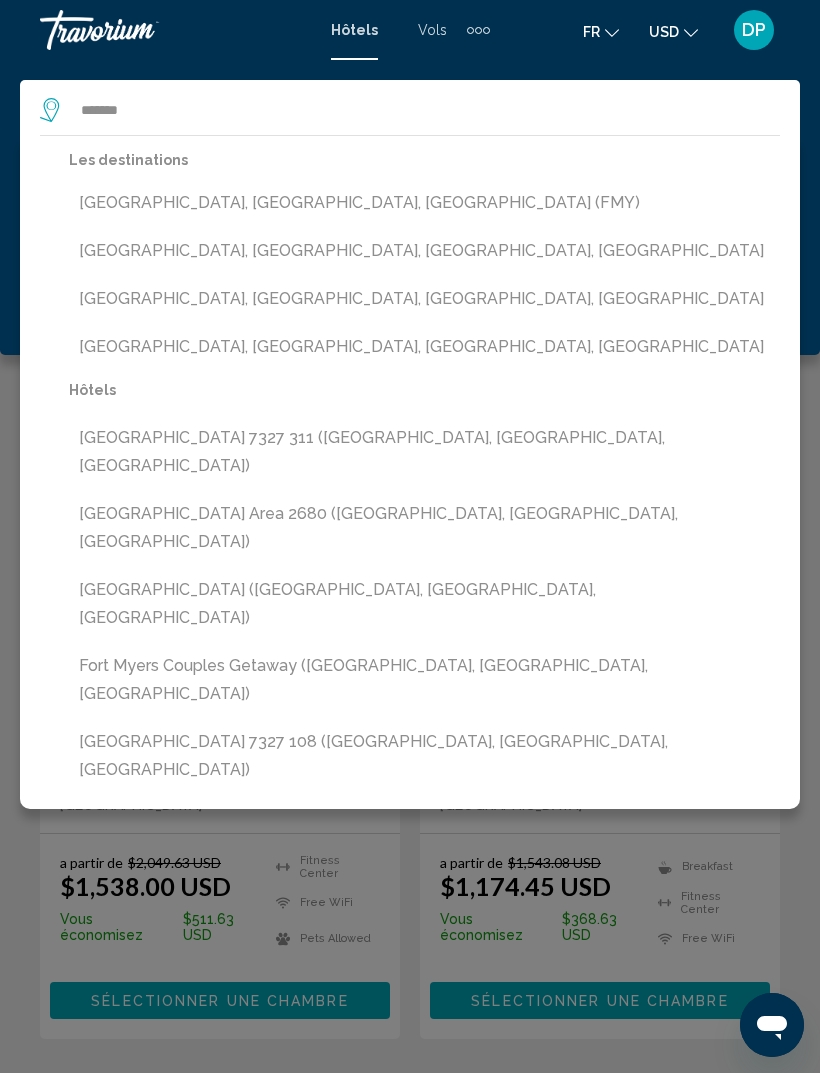 click on "Fort Myers, FL, United States (FMY)" at bounding box center (424, 203) 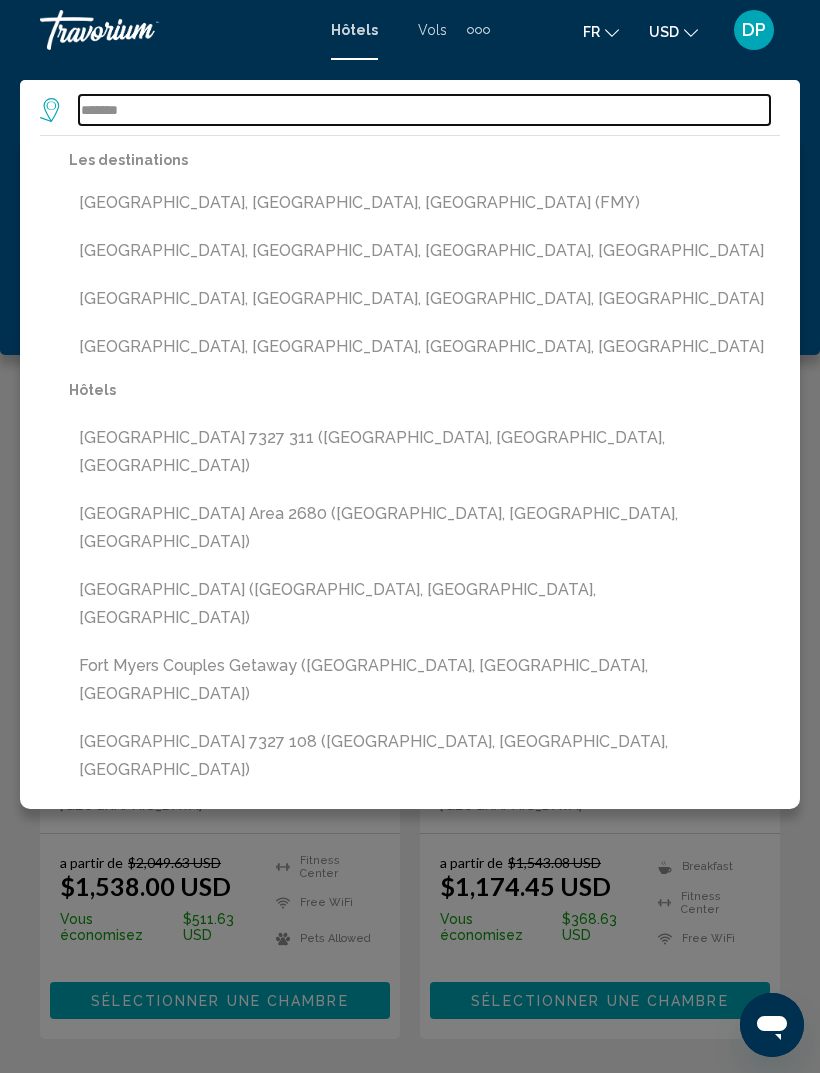 type on "**********" 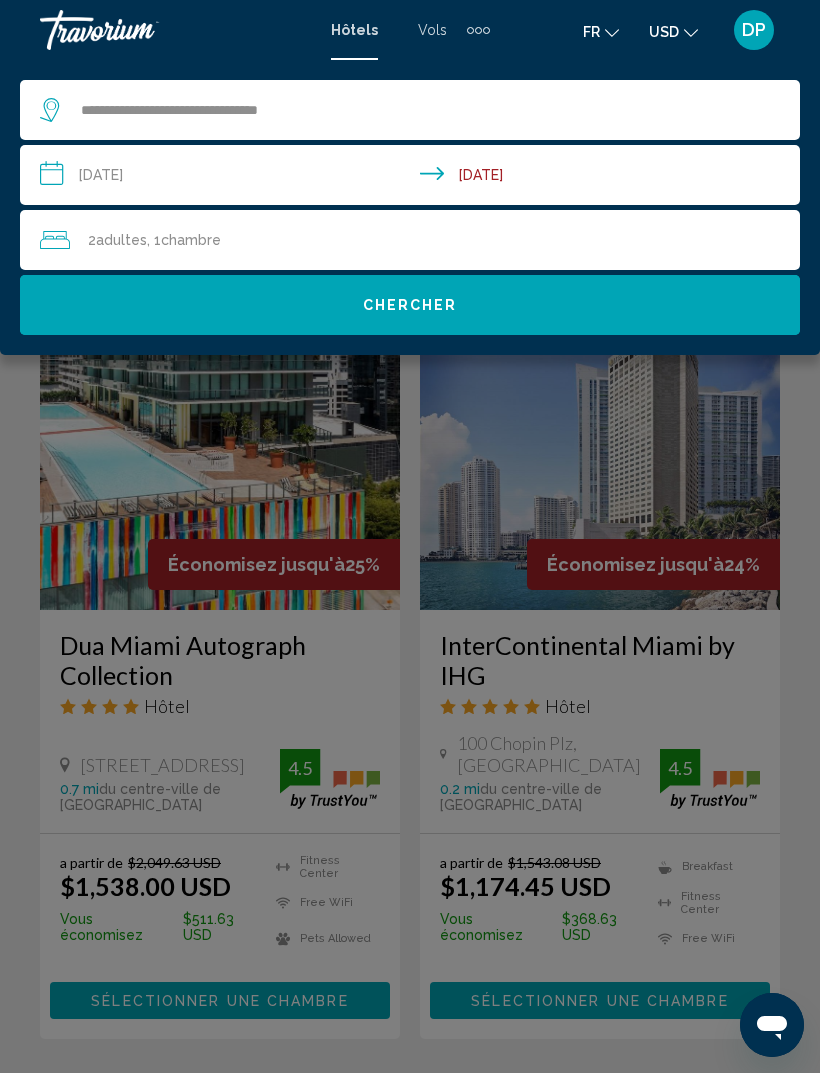 click on "**********" at bounding box center (414, 178) 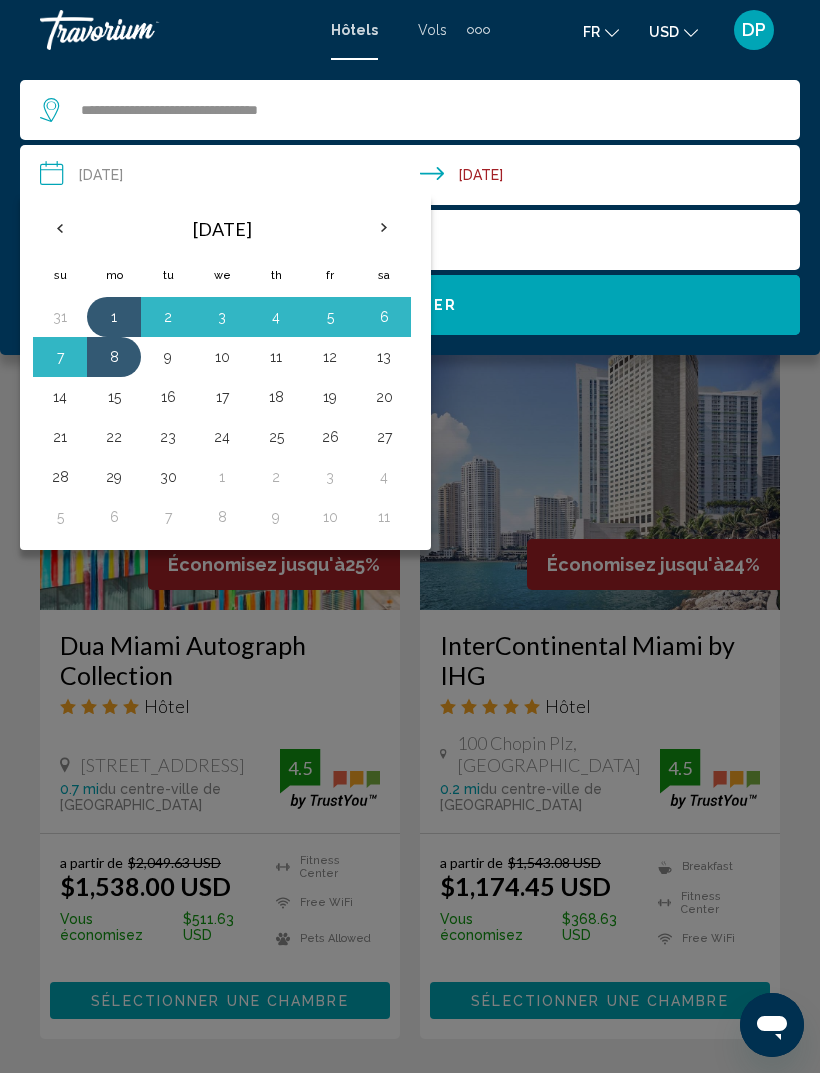 click on "1" at bounding box center (114, 317) 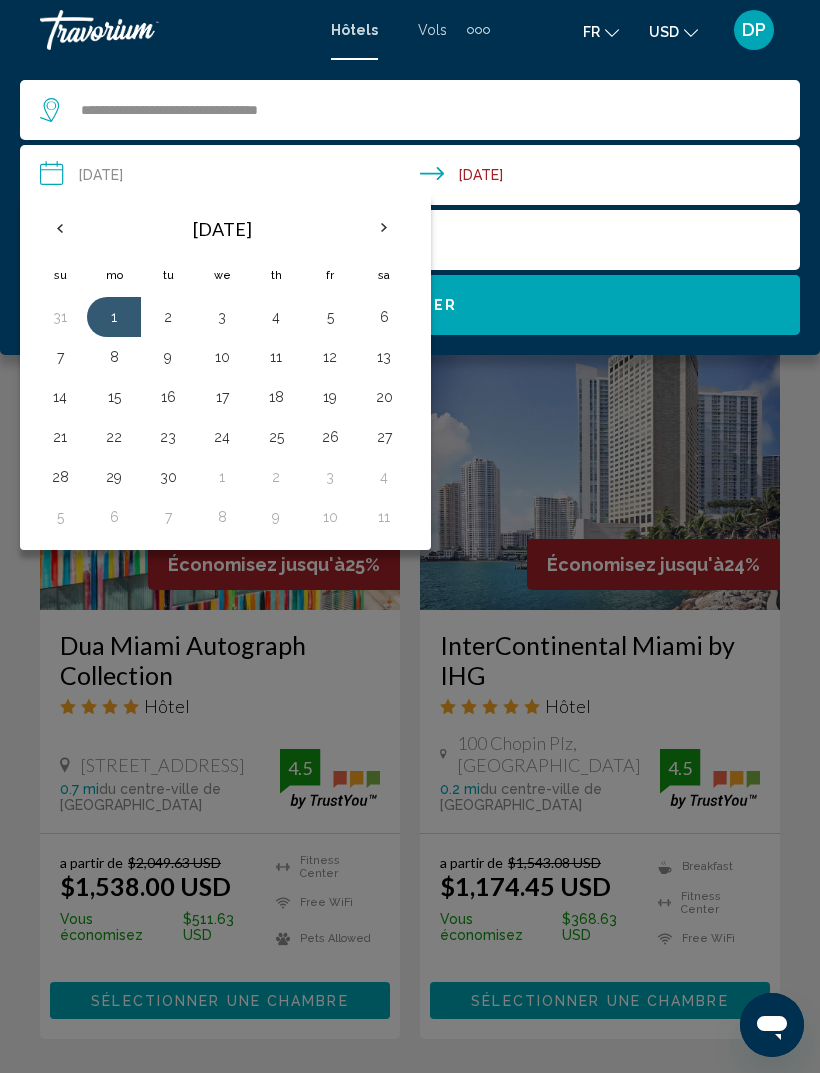 click on "2" at bounding box center (168, 317) 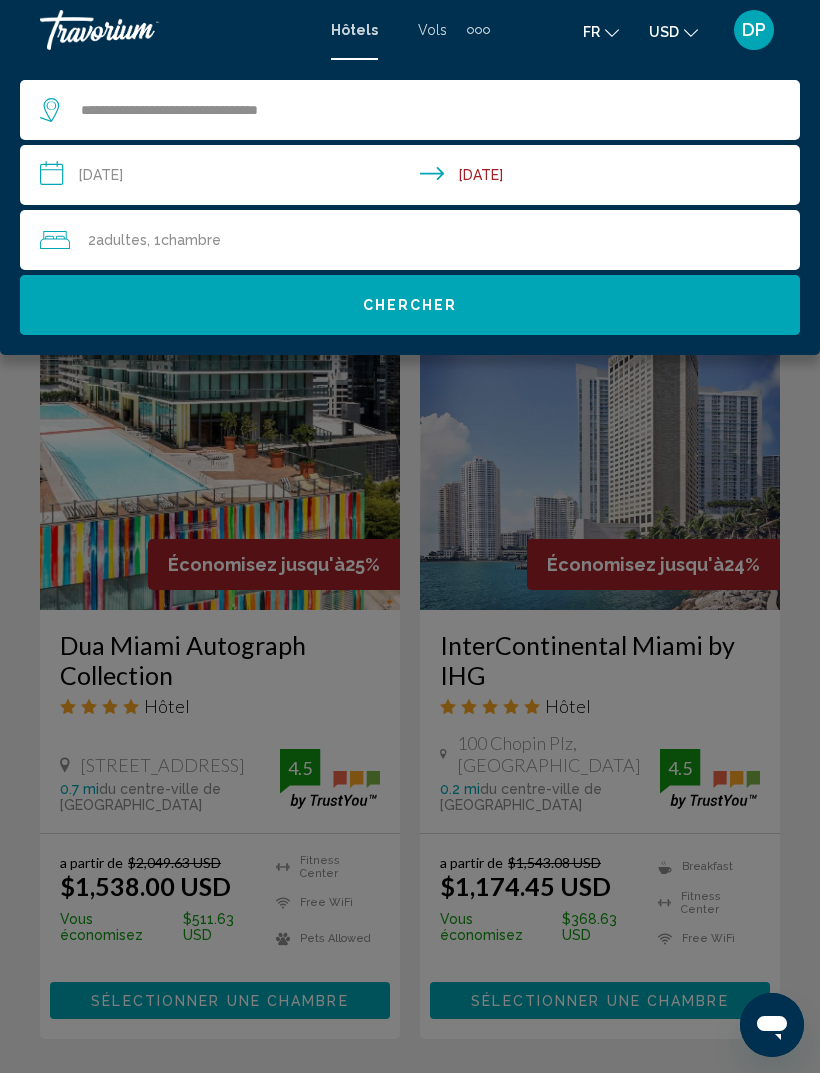 click on "Chercher" 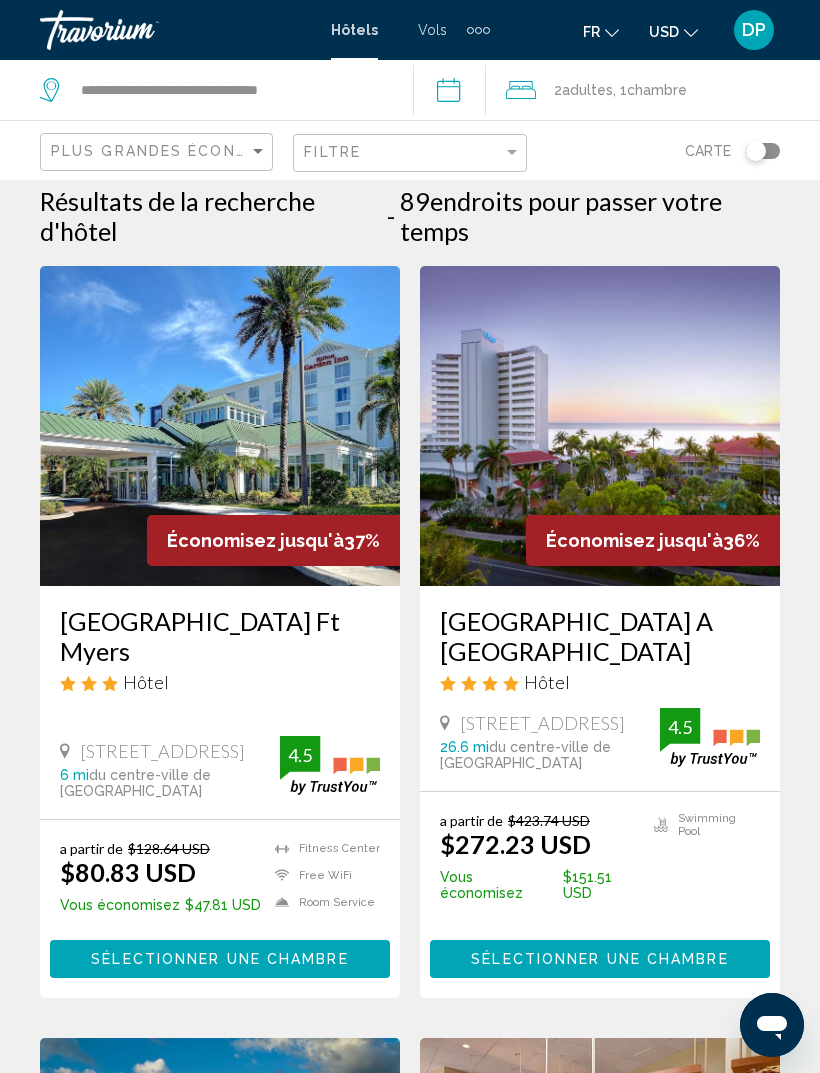 scroll, scrollTop: 0, scrollLeft: 0, axis: both 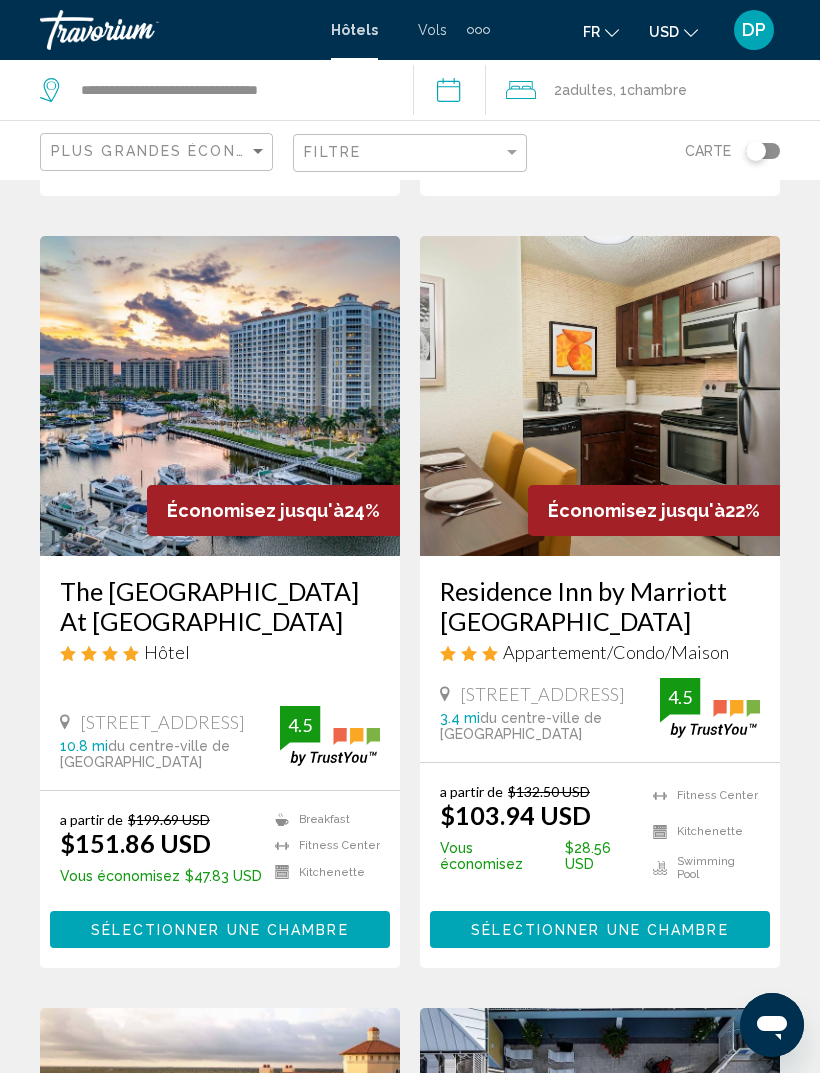 click on "2960 Colonial Blvd, Fort Myers" at bounding box center [542, 694] 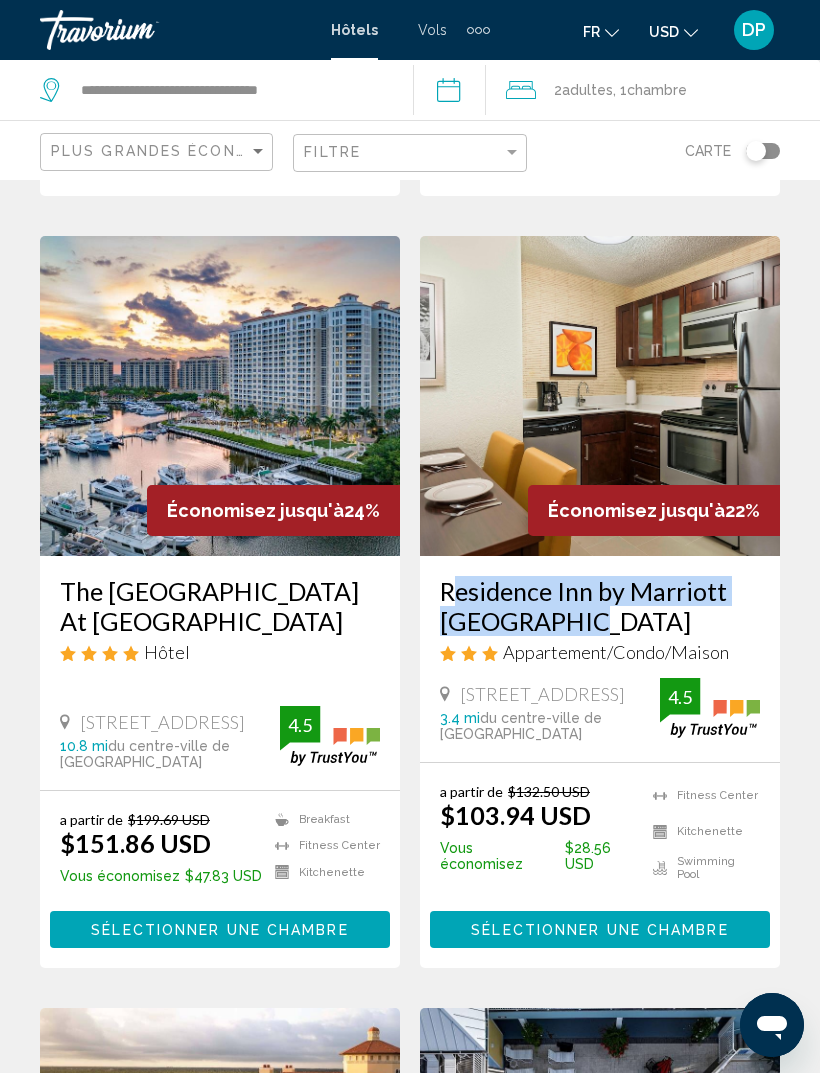 copy on "Residence Inn by Marriott Fort Myers" 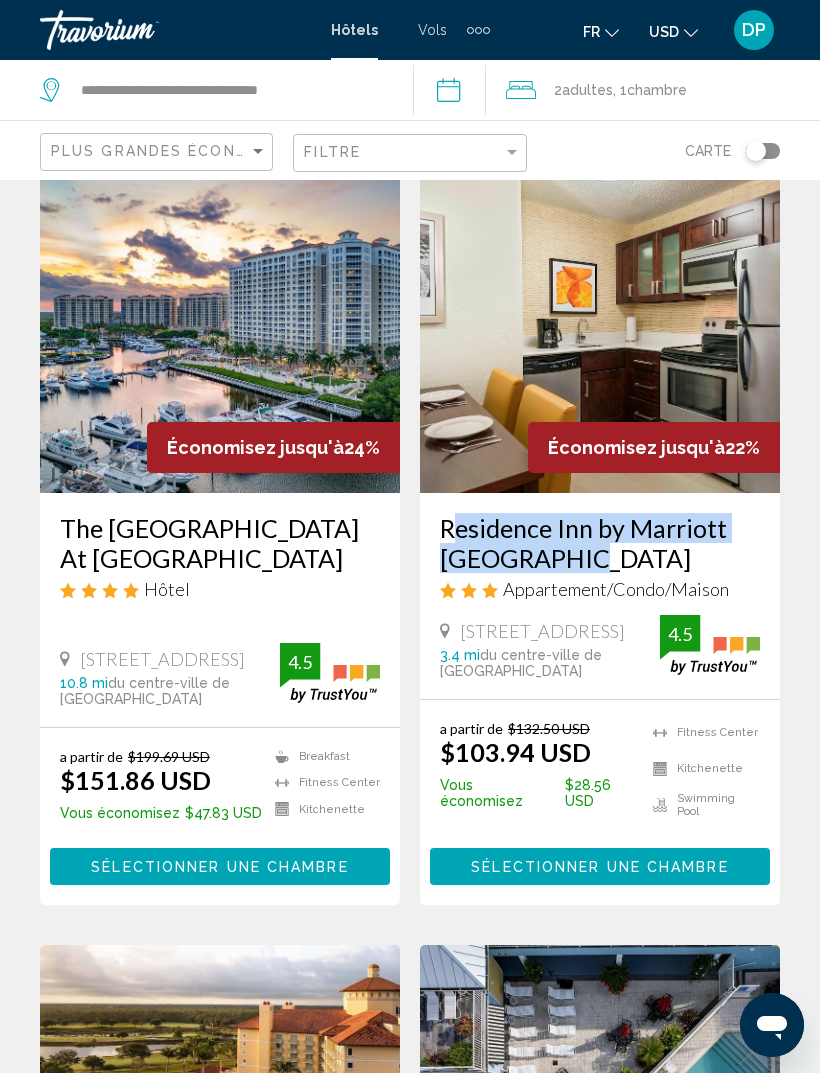 scroll, scrollTop: 2394, scrollLeft: 0, axis: vertical 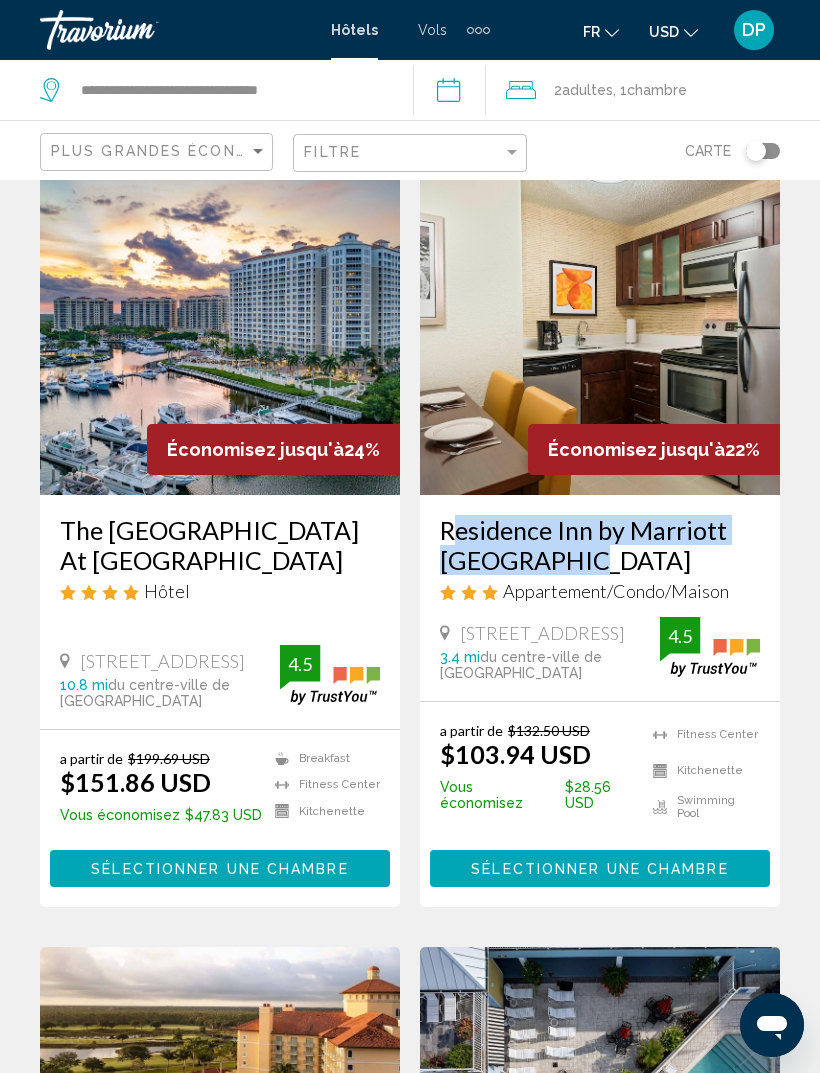 click at bounding box center [600, 335] 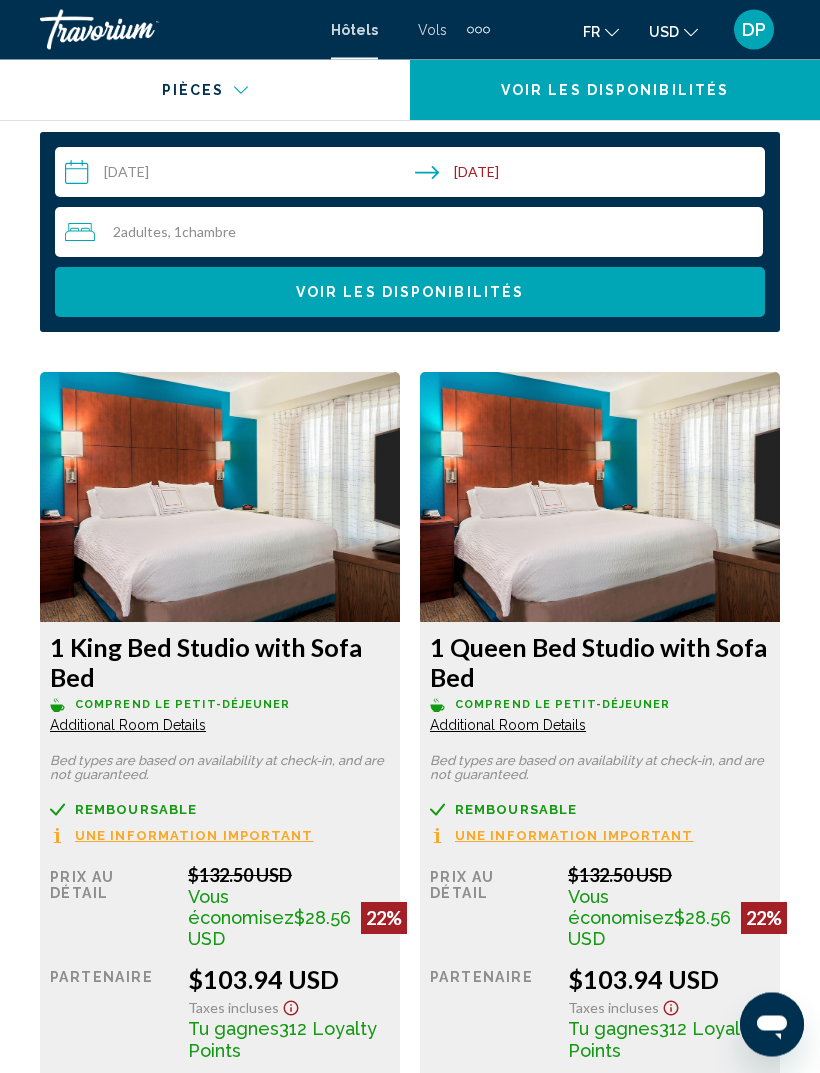 scroll, scrollTop: 3185, scrollLeft: 0, axis: vertical 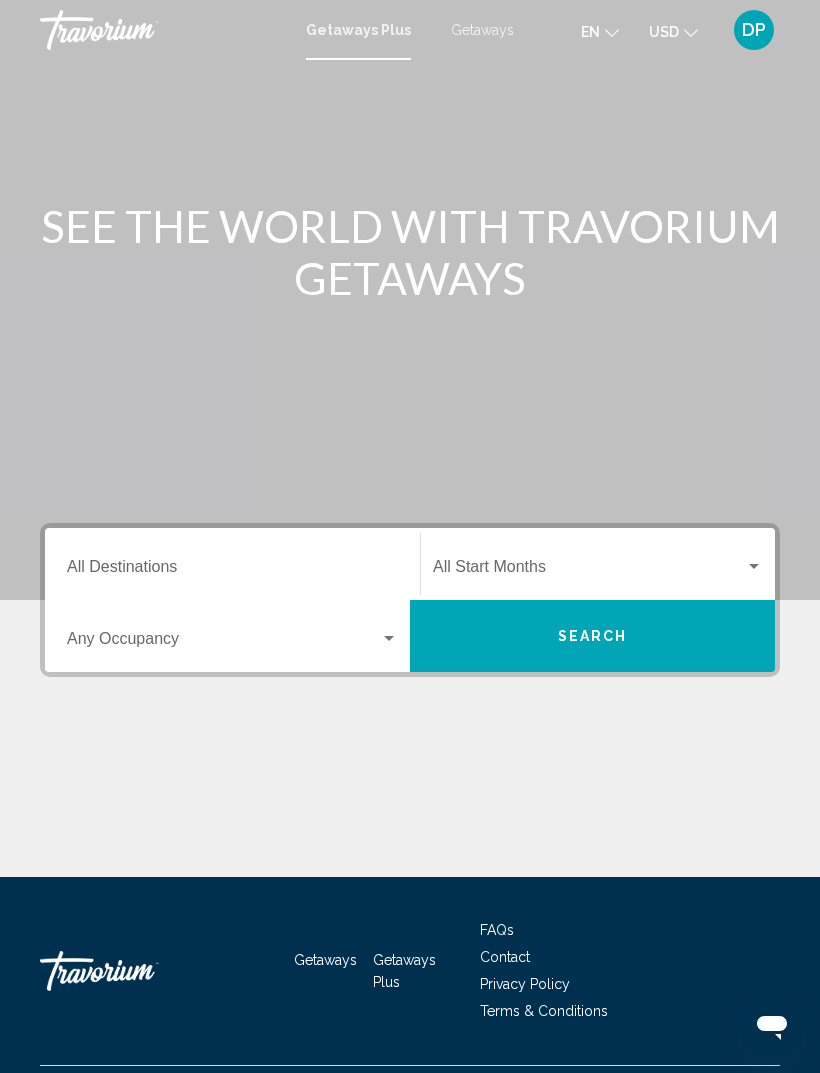 click on "Destination All Destinations" at bounding box center [232, 571] 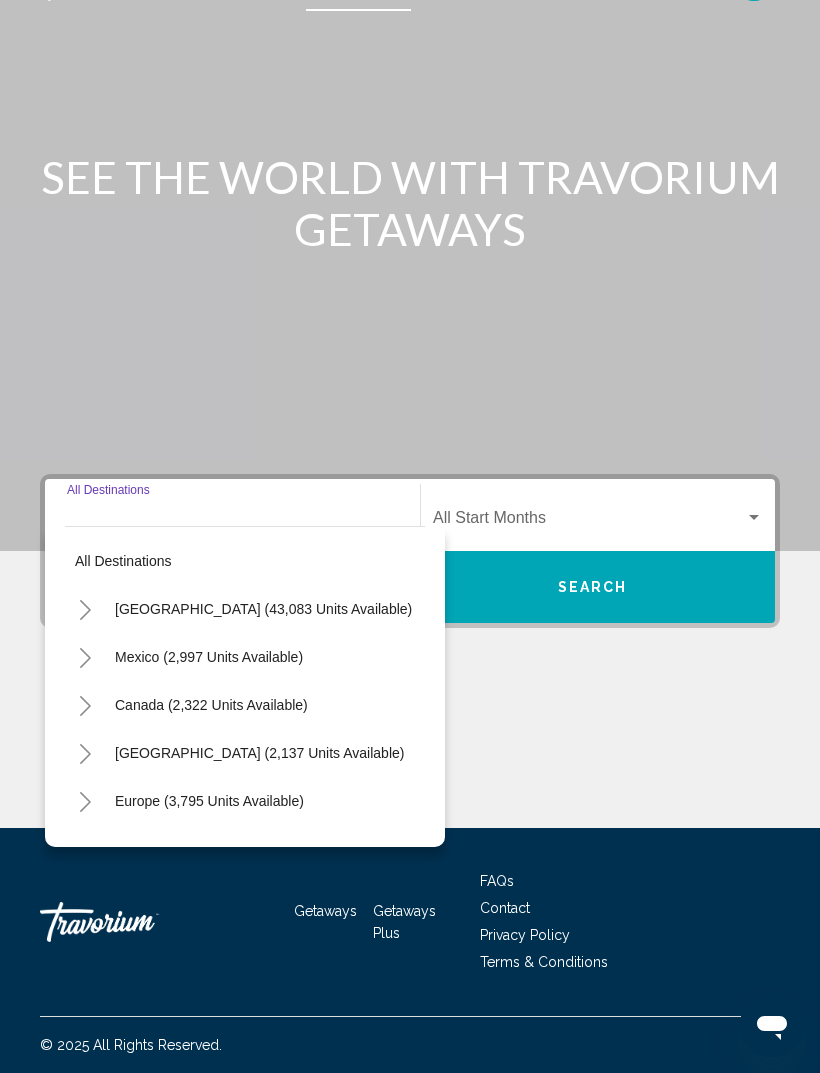 scroll, scrollTop: 64, scrollLeft: 0, axis: vertical 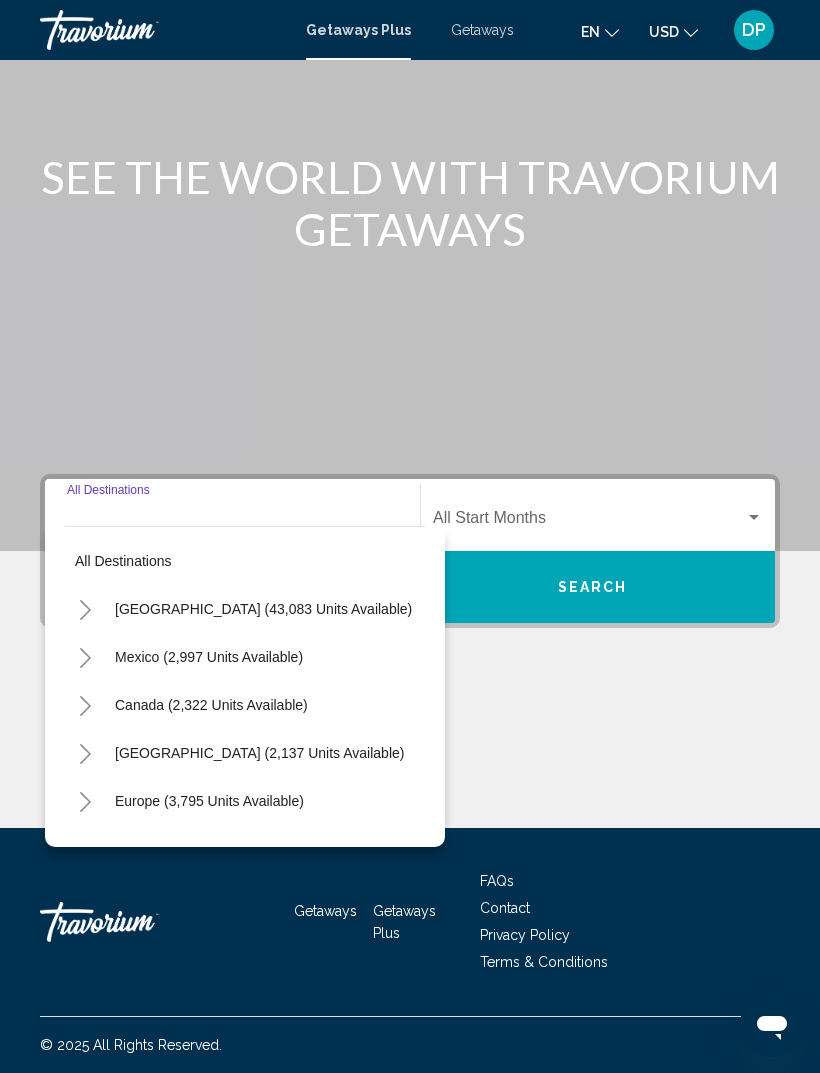 click 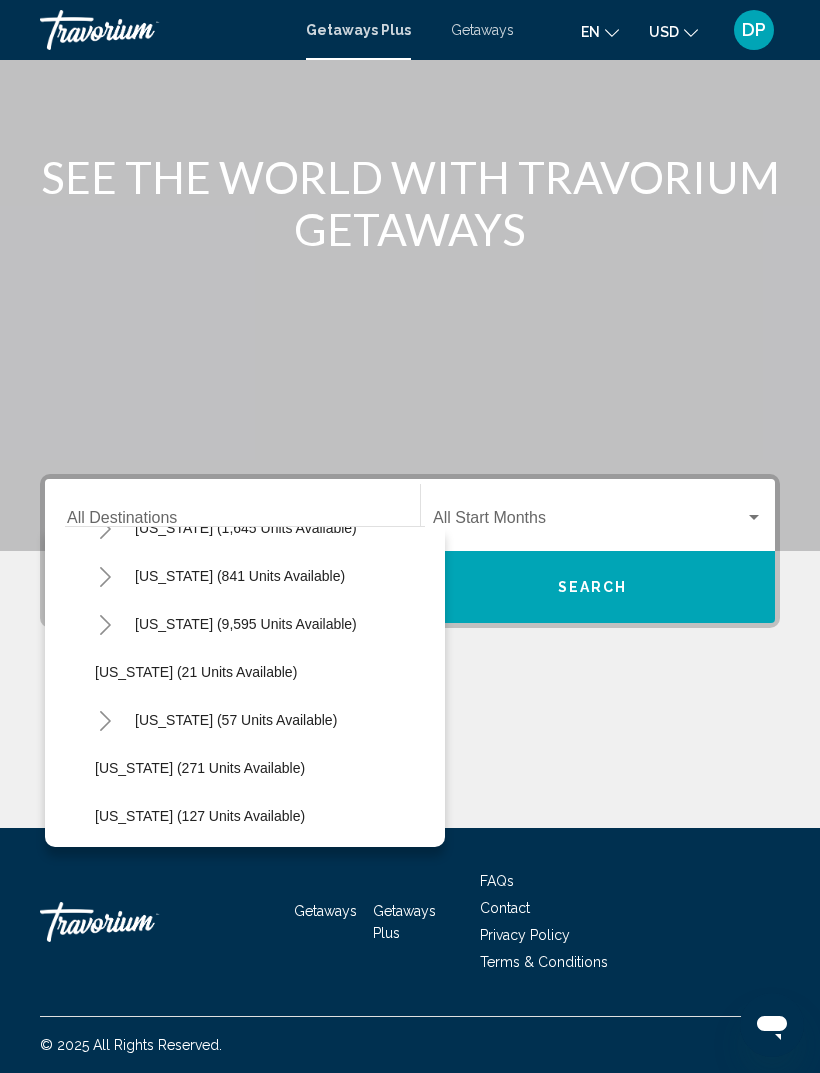 scroll, scrollTop: 226, scrollLeft: 0, axis: vertical 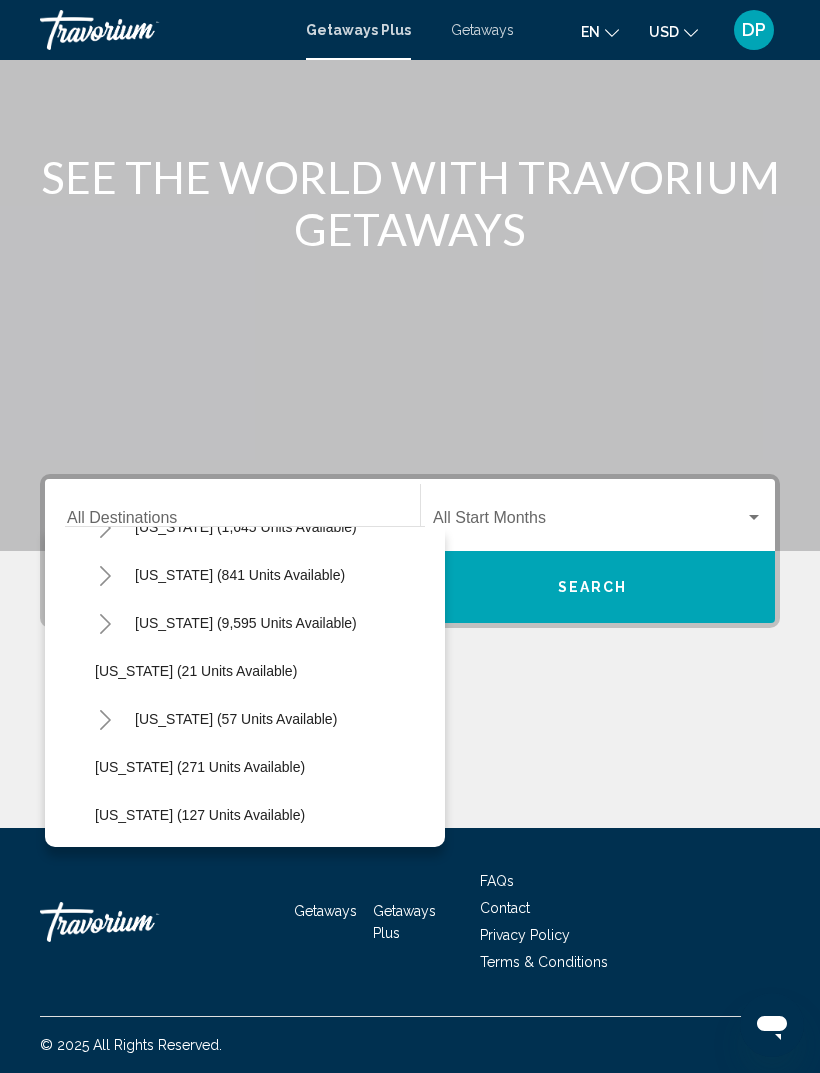 click 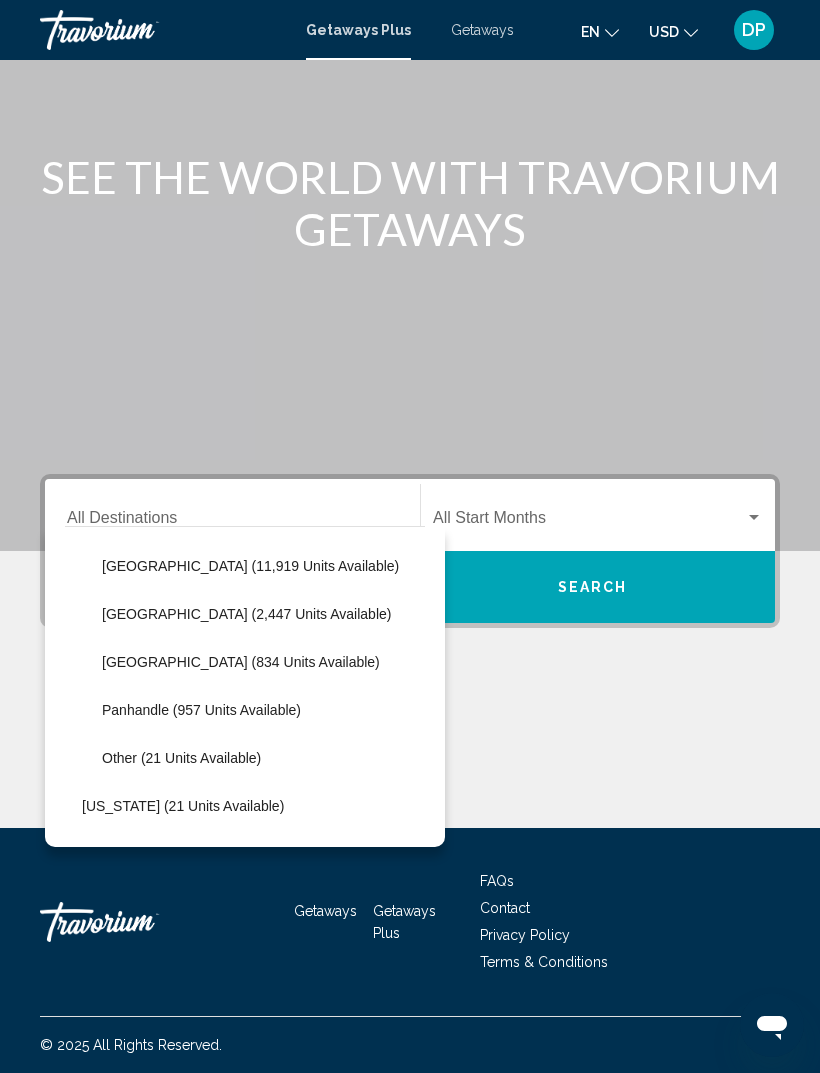scroll, scrollTop: 331, scrollLeft: 12, axis: both 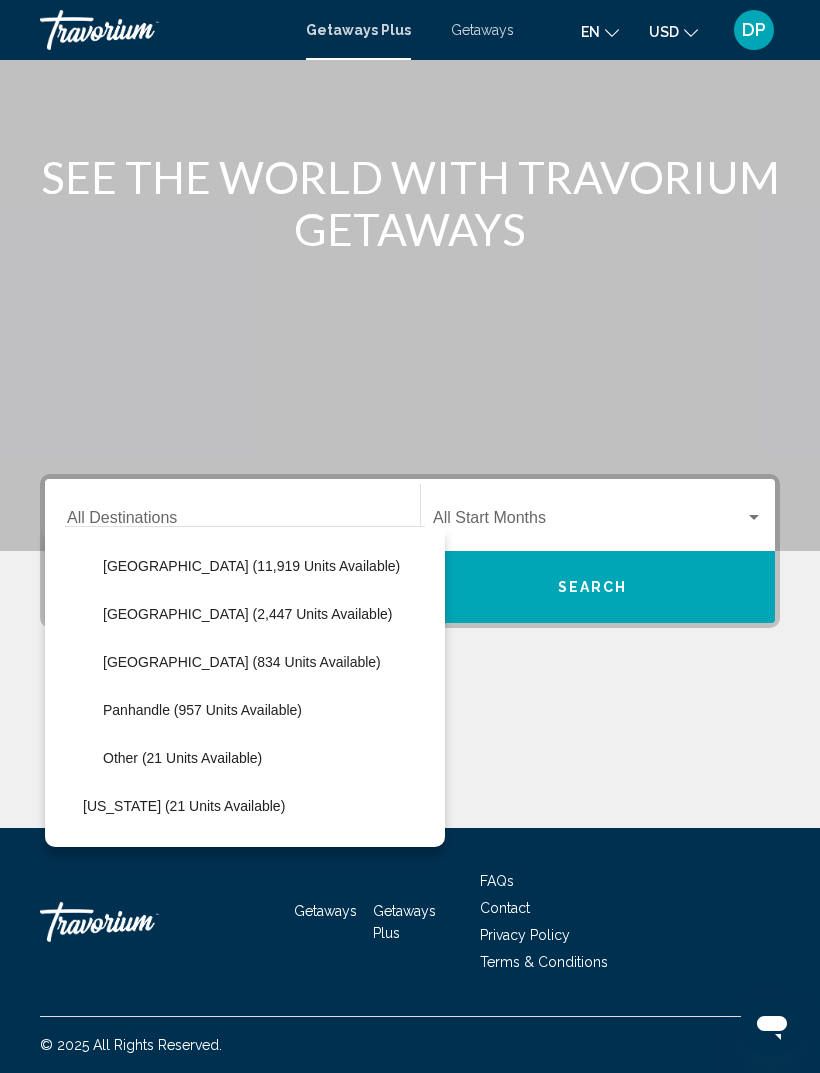 click on "West Coast (834 units available)" 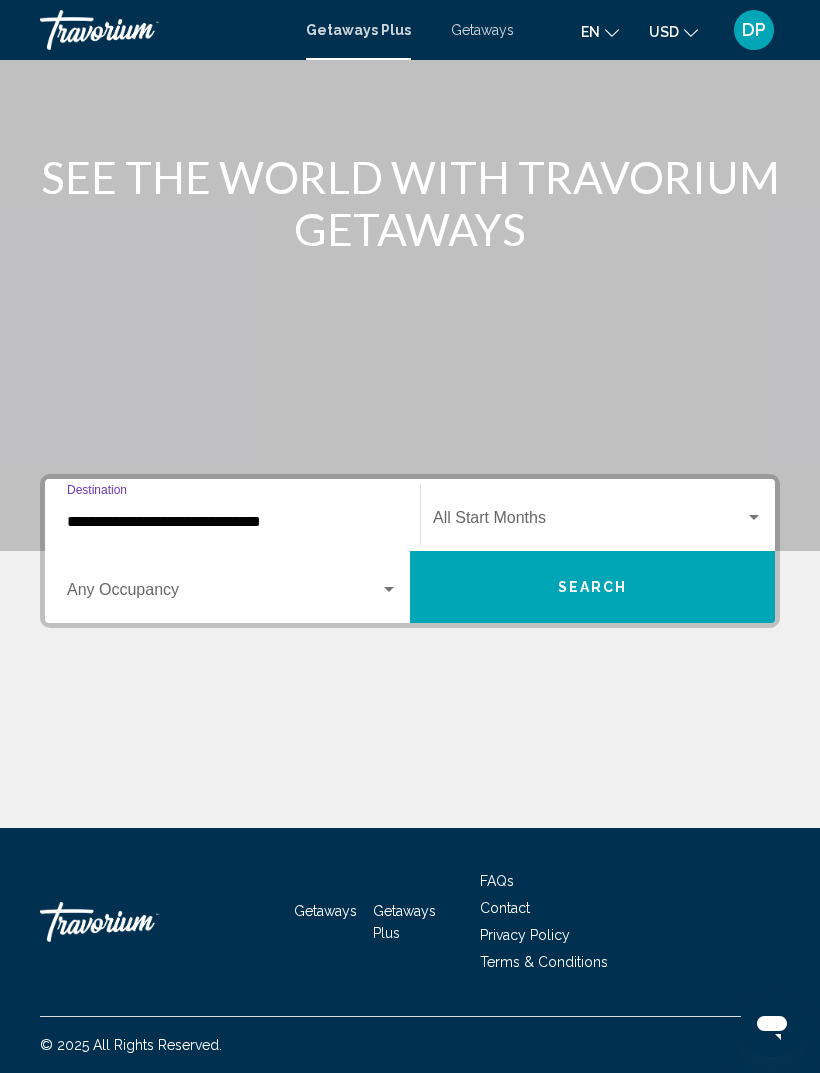 click at bounding box center (754, 518) 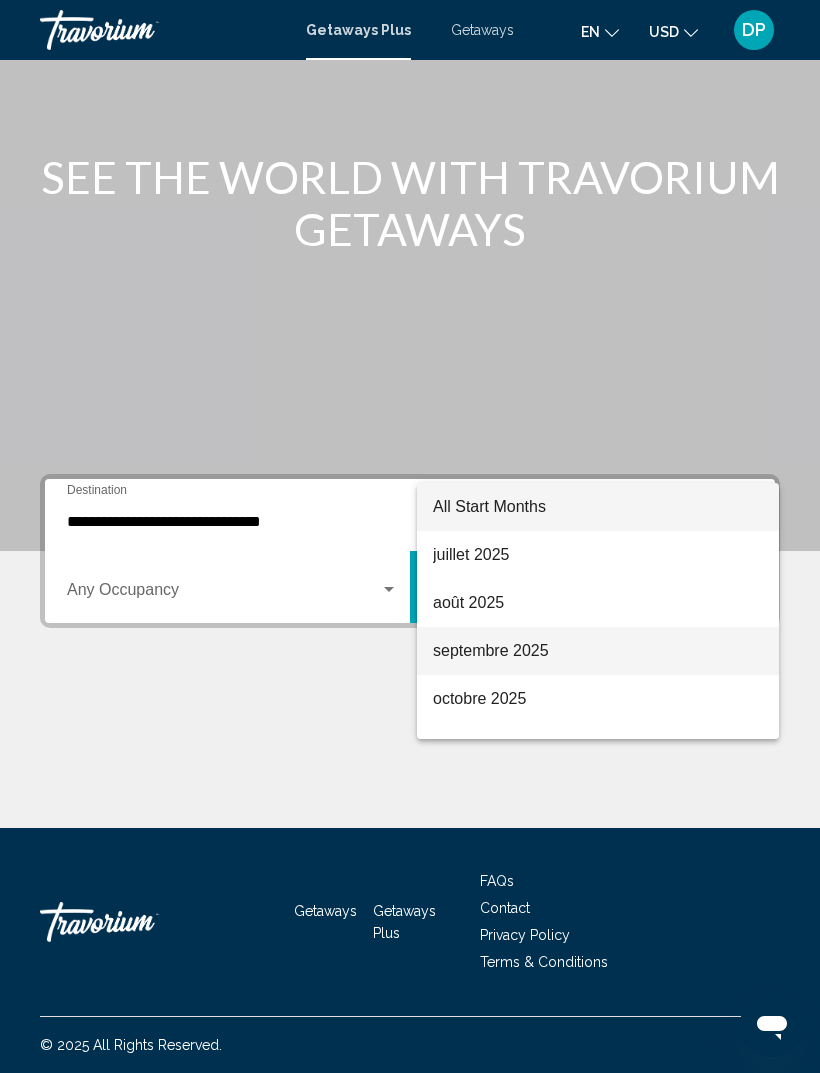 click on "septembre 2025" at bounding box center (598, 651) 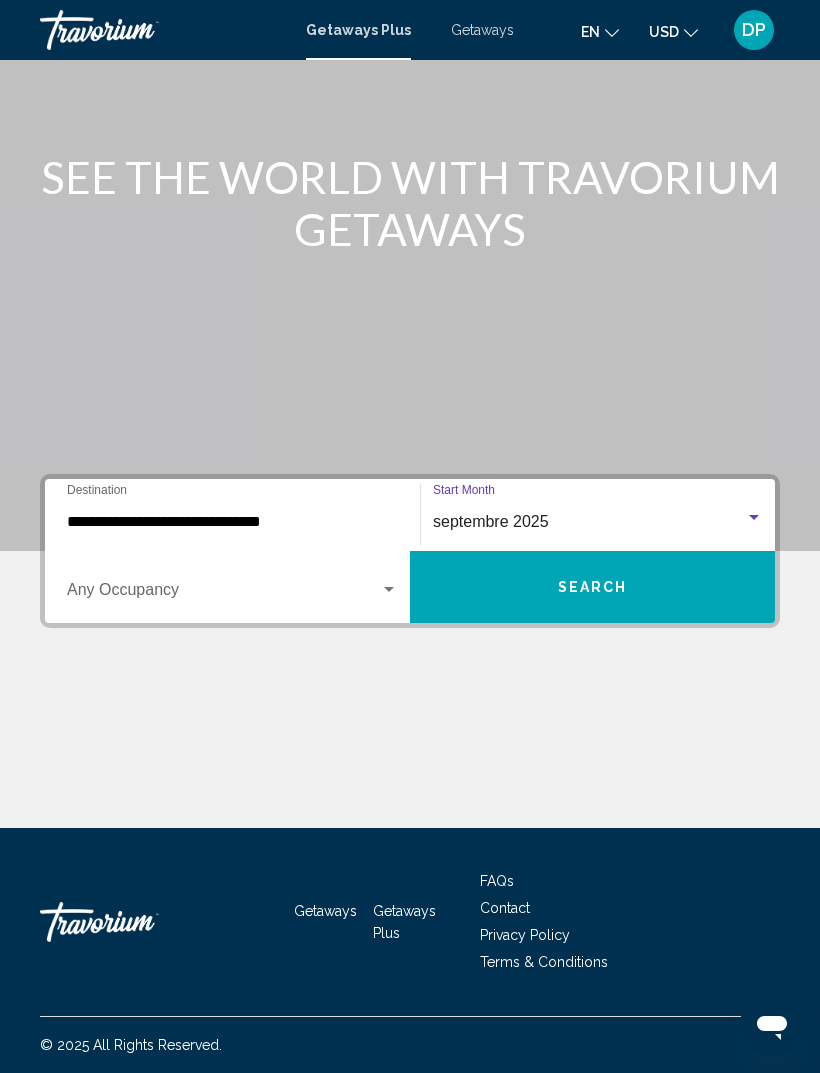 click at bounding box center [223, 594] 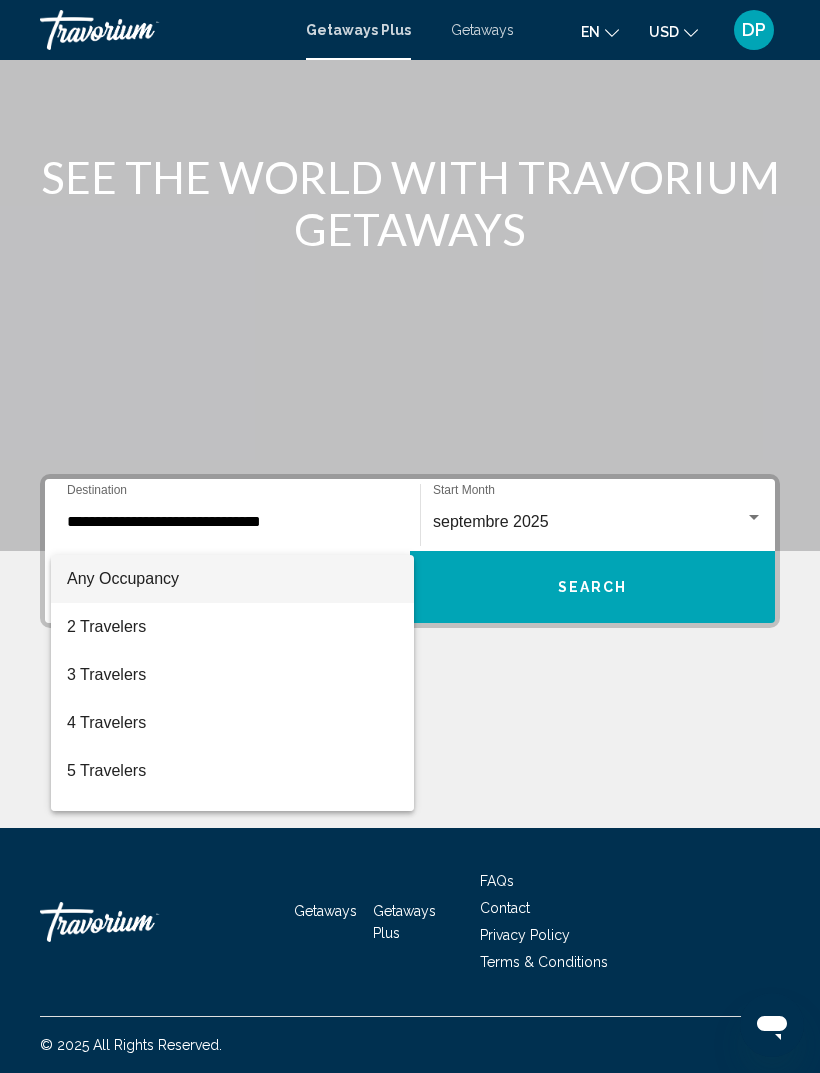 click on "Any Occupancy" at bounding box center [232, 579] 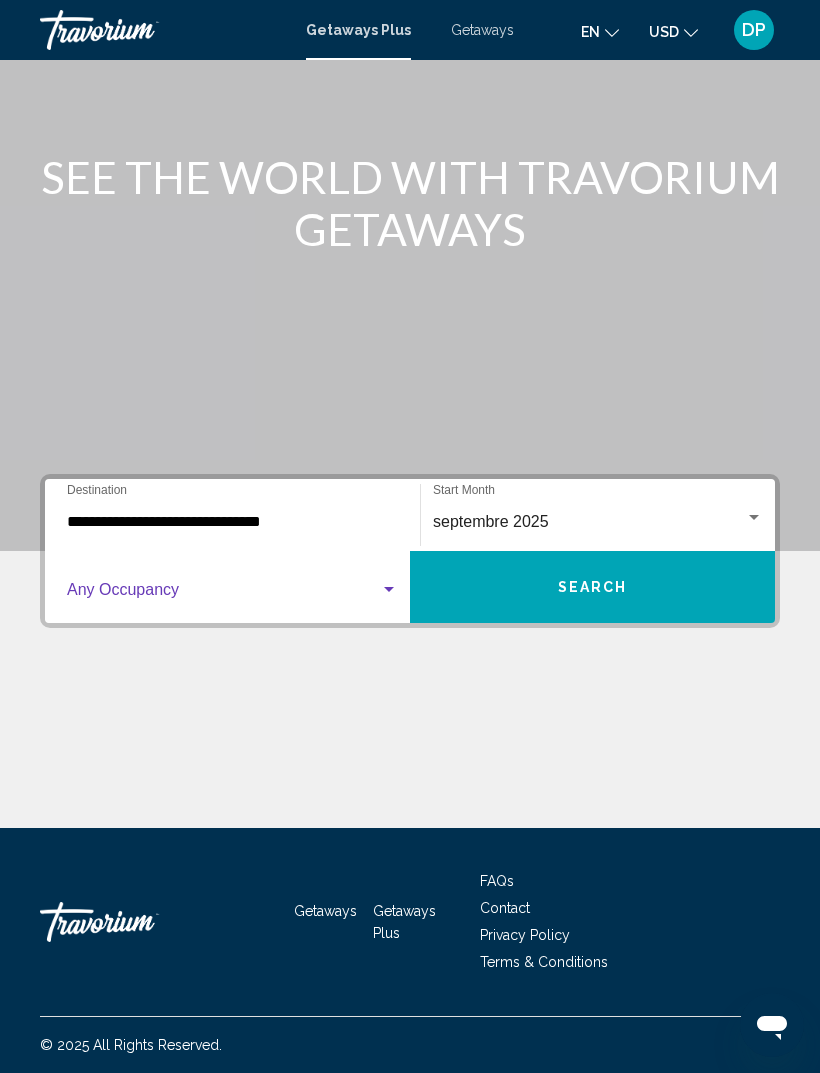 click at bounding box center (389, 590) 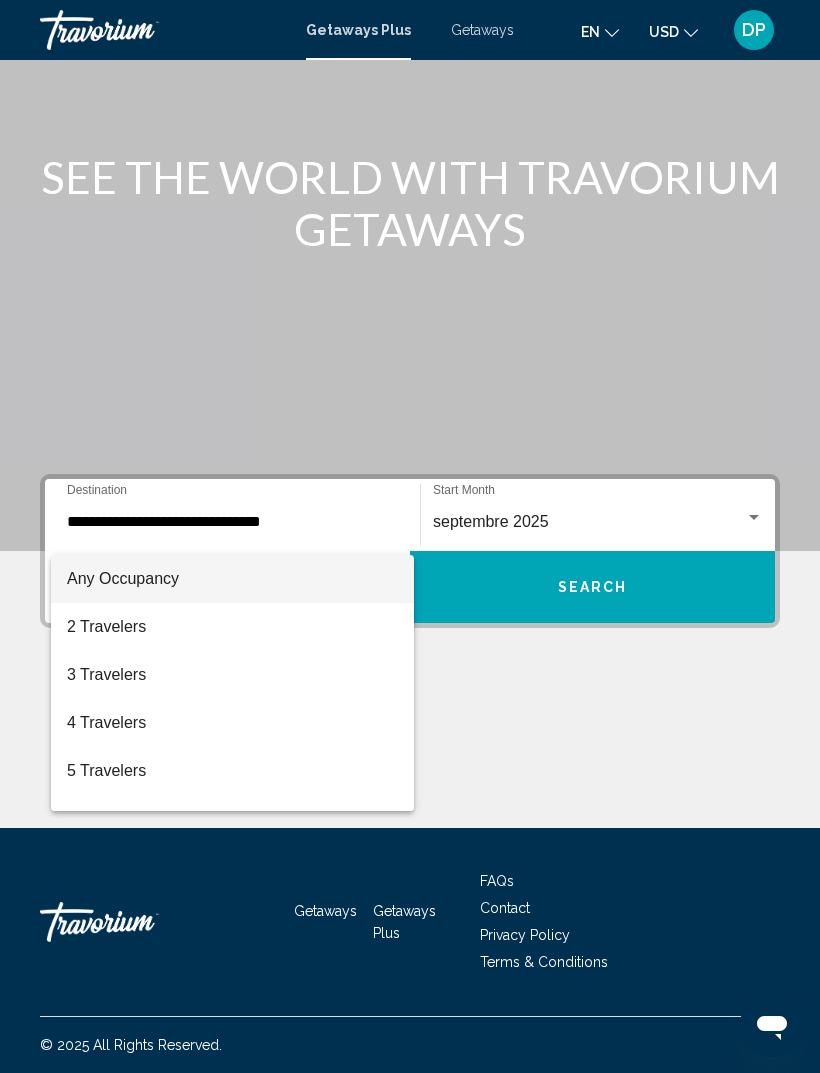 click on "2 Travelers" at bounding box center (232, 627) 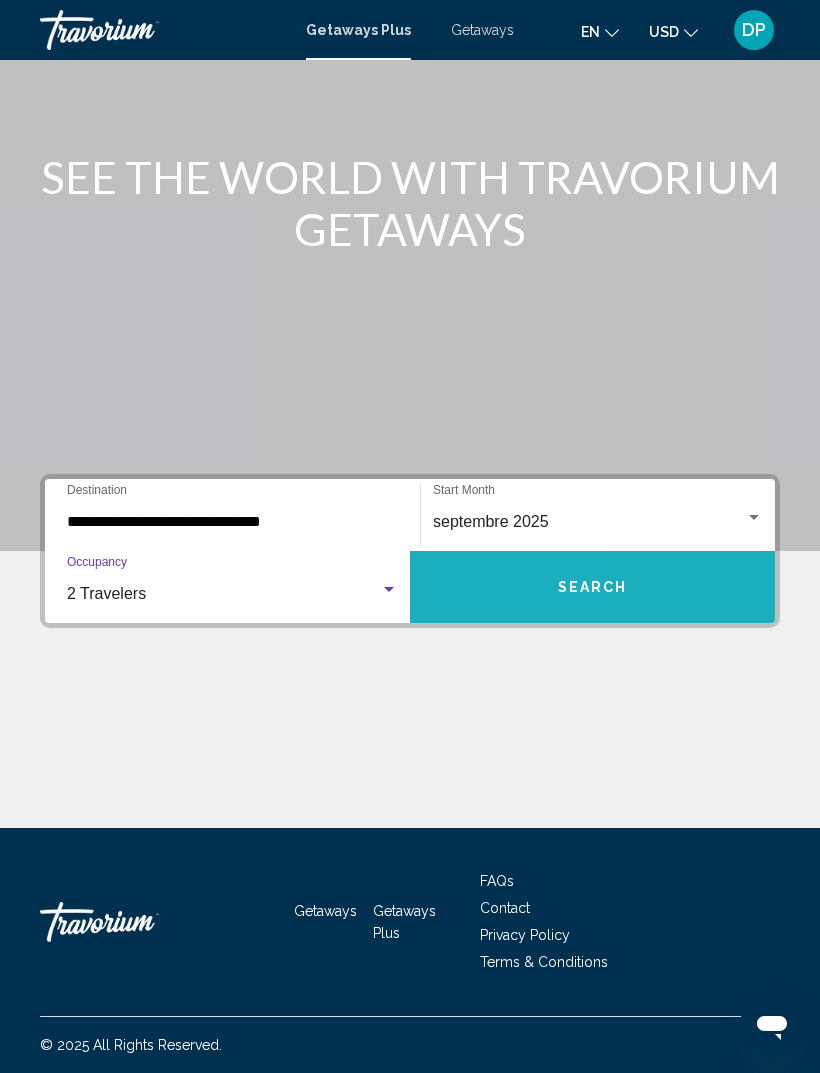 click on "Search" at bounding box center (592, 587) 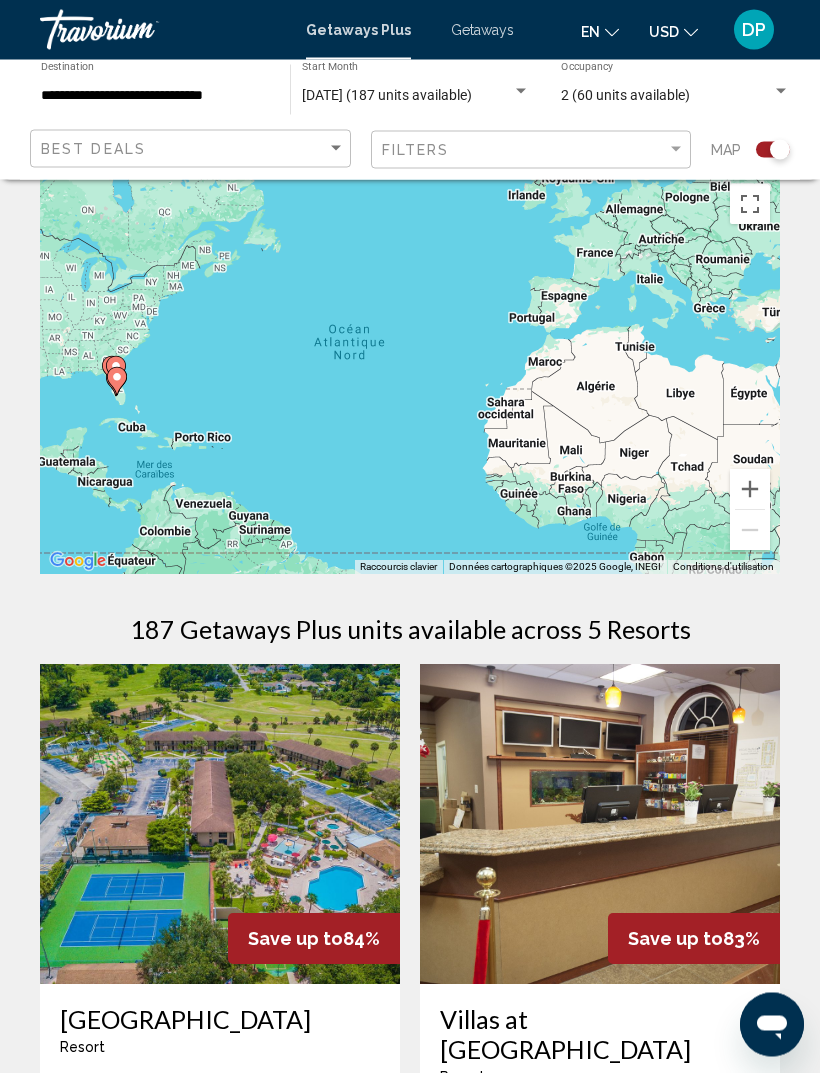 scroll, scrollTop: 0, scrollLeft: 0, axis: both 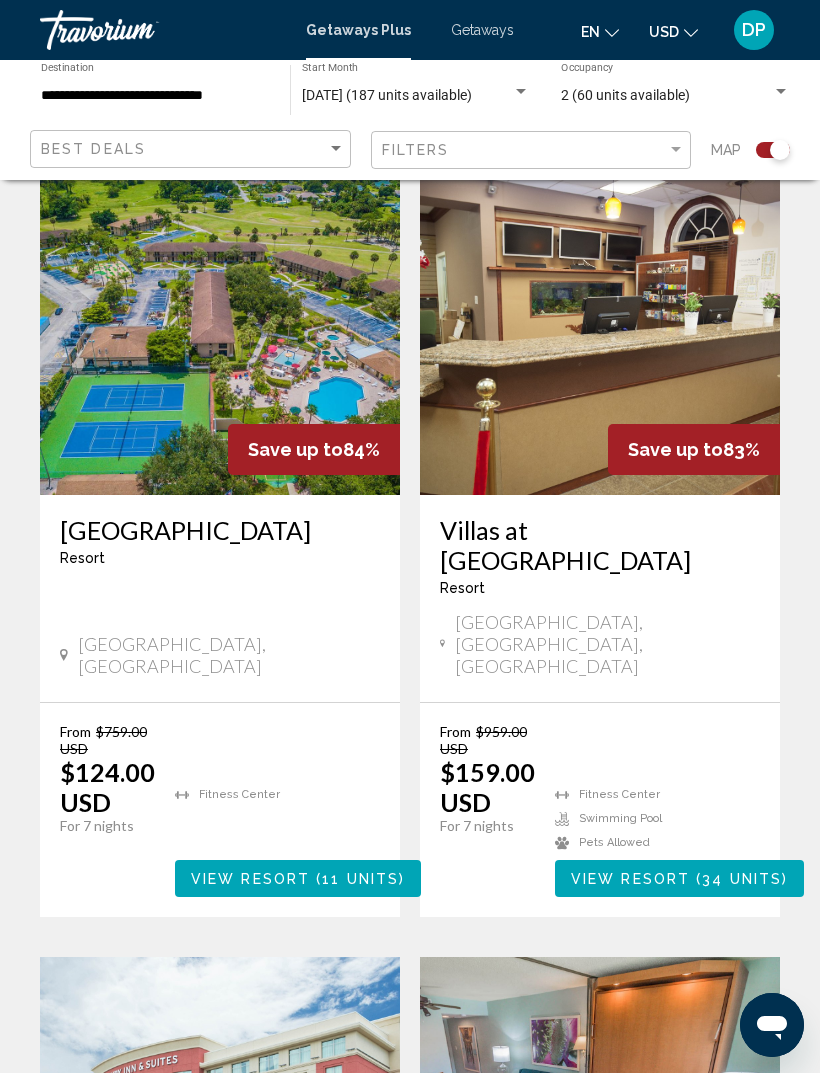 click on "**********" at bounding box center (155, 96) 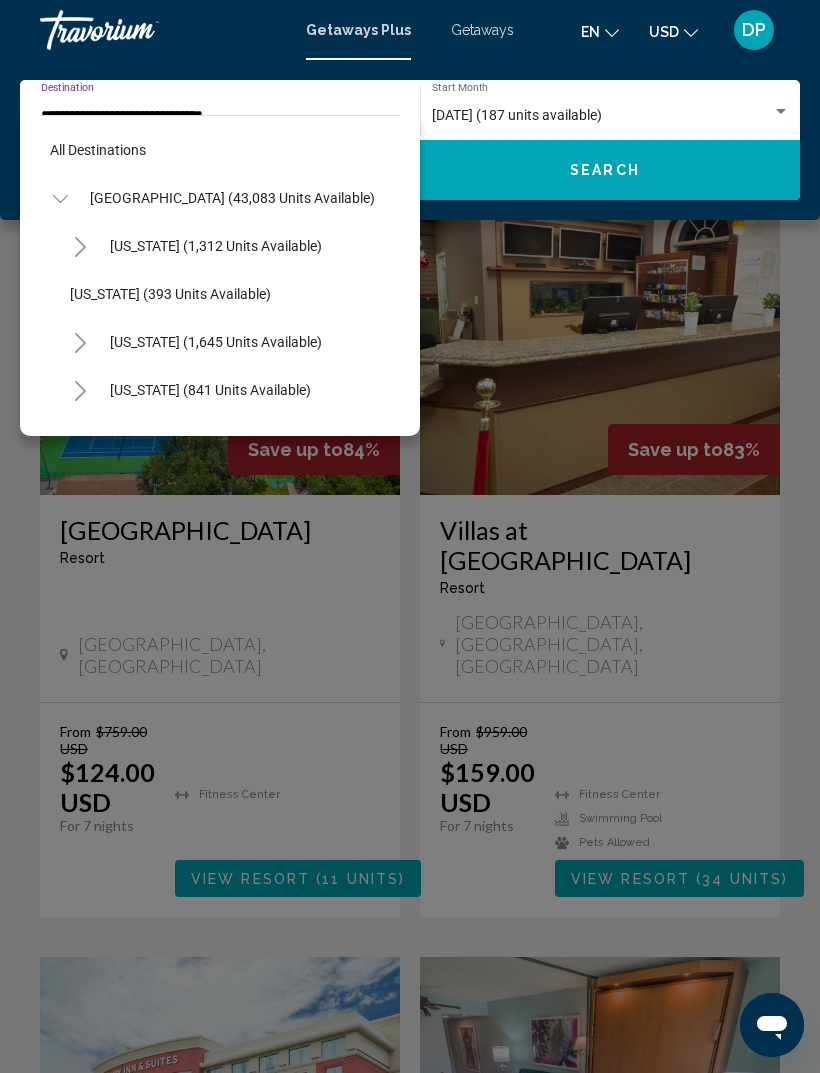 scroll, scrollTop: 311, scrollLeft: 0, axis: vertical 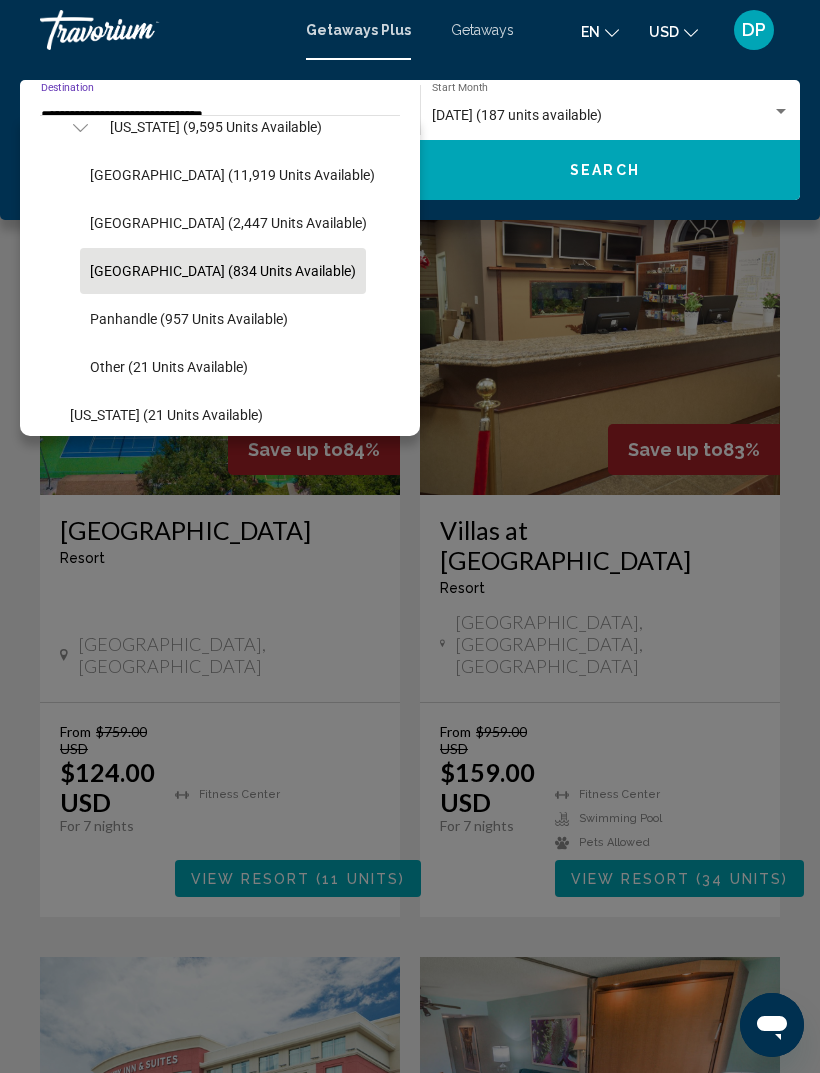 click on "East Coast (2,447 units available)" 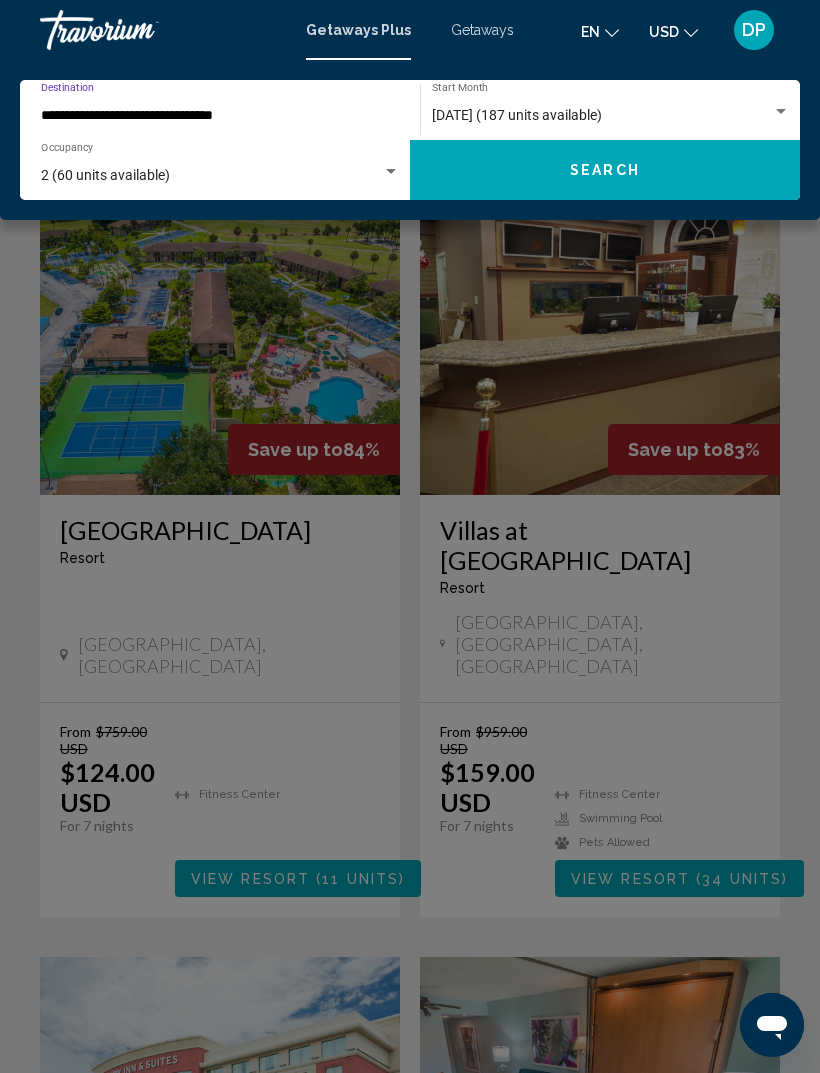 click on "Search" 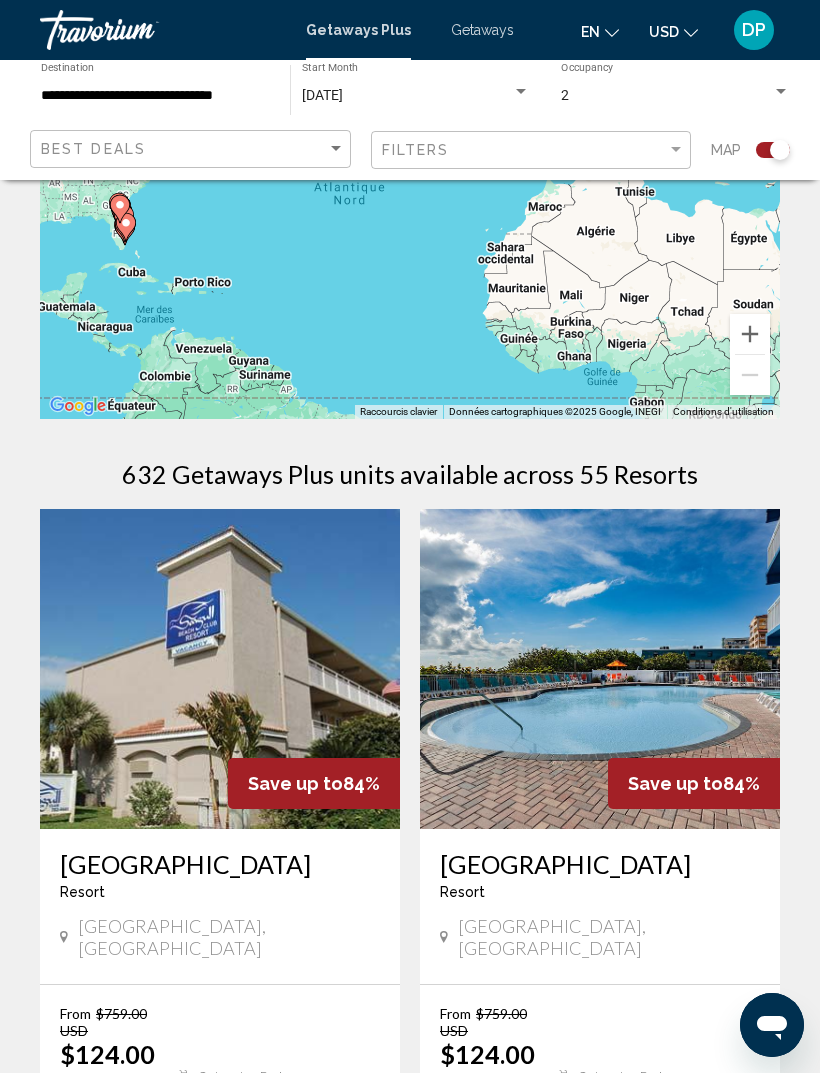 scroll, scrollTop: 0, scrollLeft: 0, axis: both 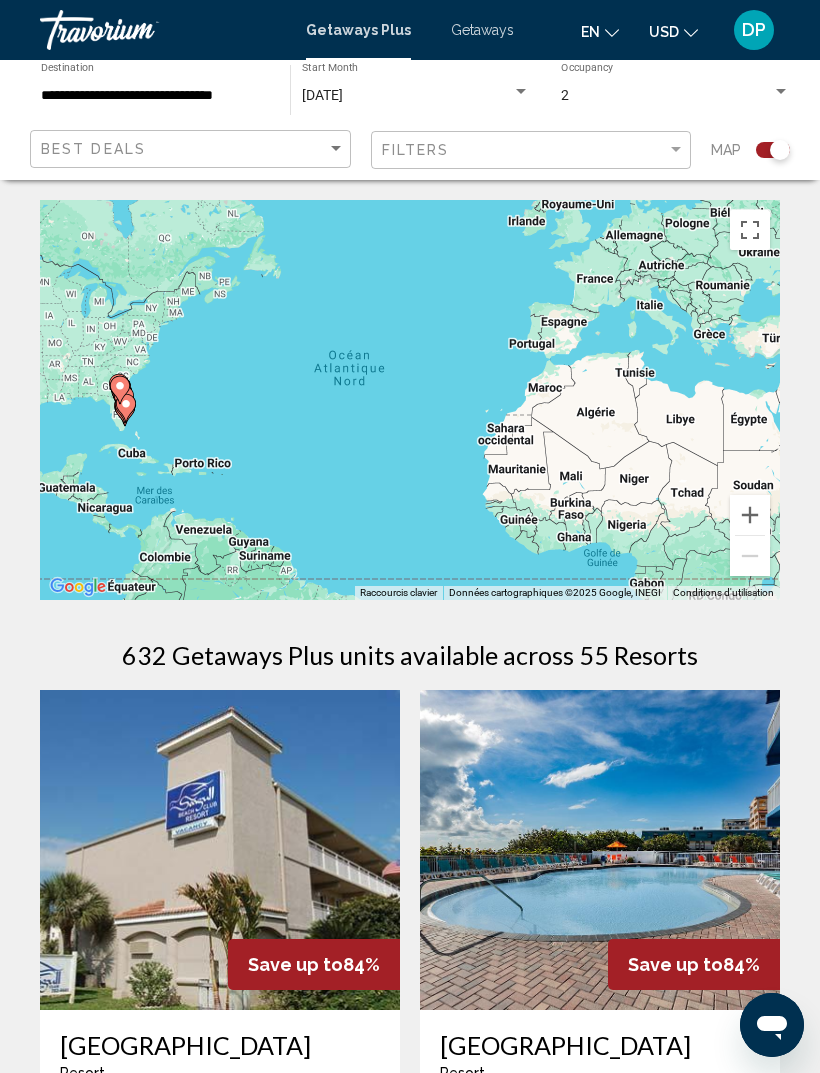 click on "Pour naviguer, appuyez sur les touches fléchées. Pour activer le glissement avec le clavier, appuyez sur Alt+Entrée. Une fois ce mode activé, utilisez les touches fléchées pour déplacer le repère. Pour valider le déplacement, appuyez sur Entrée. Pour annuler, appuyez sur Échap." at bounding box center (410, 400) 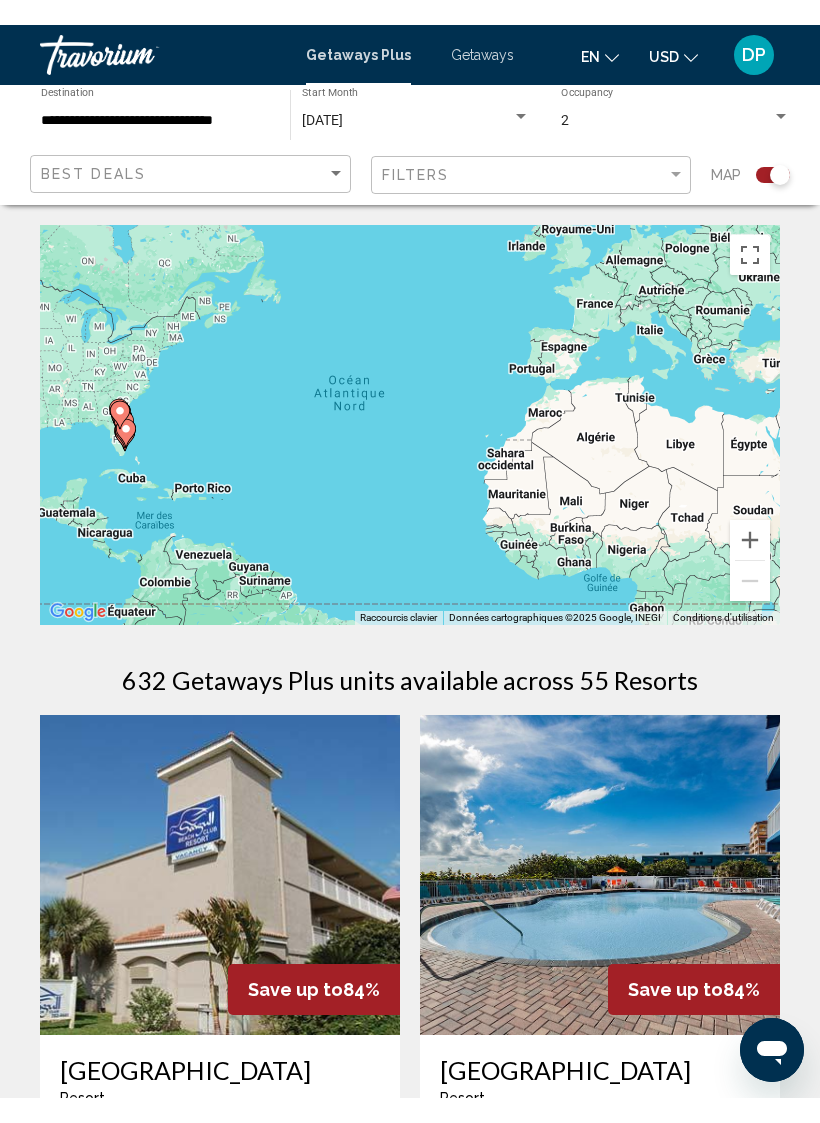 scroll, scrollTop: 24, scrollLeft: 0, axis: vertical 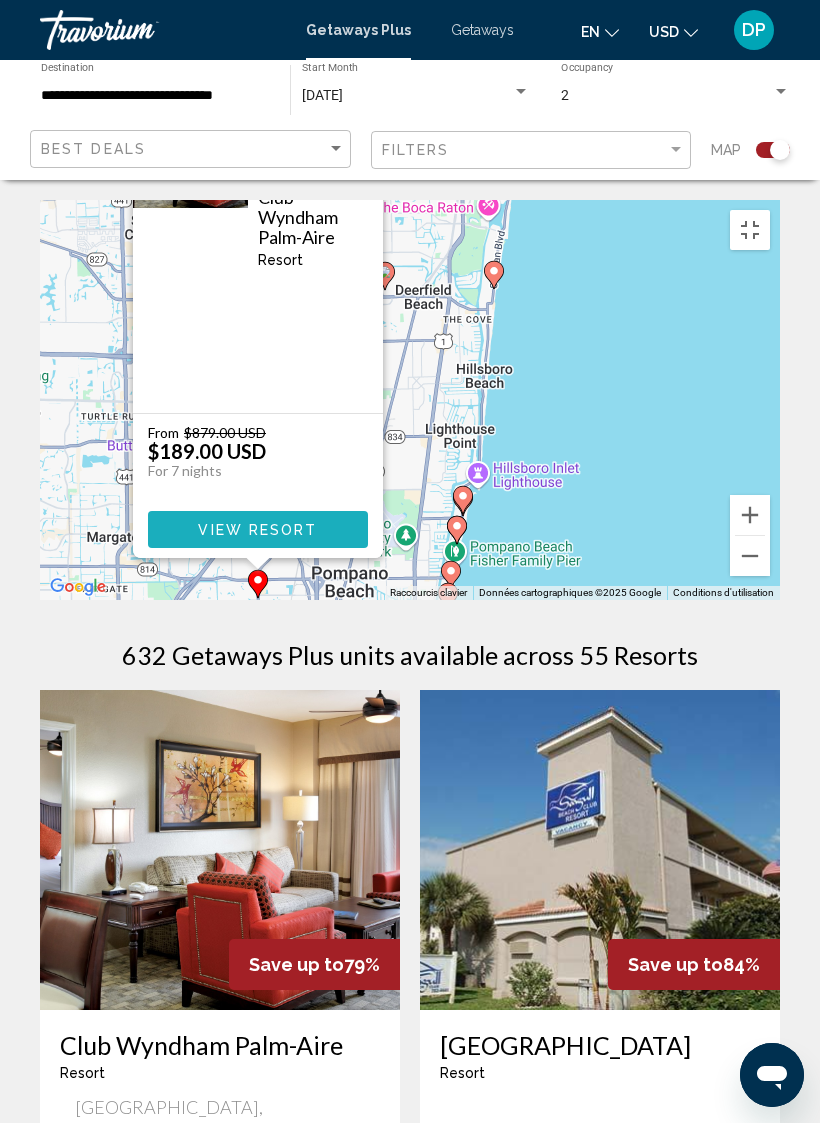 click on "View Resort" at bounding box center [257, 530] 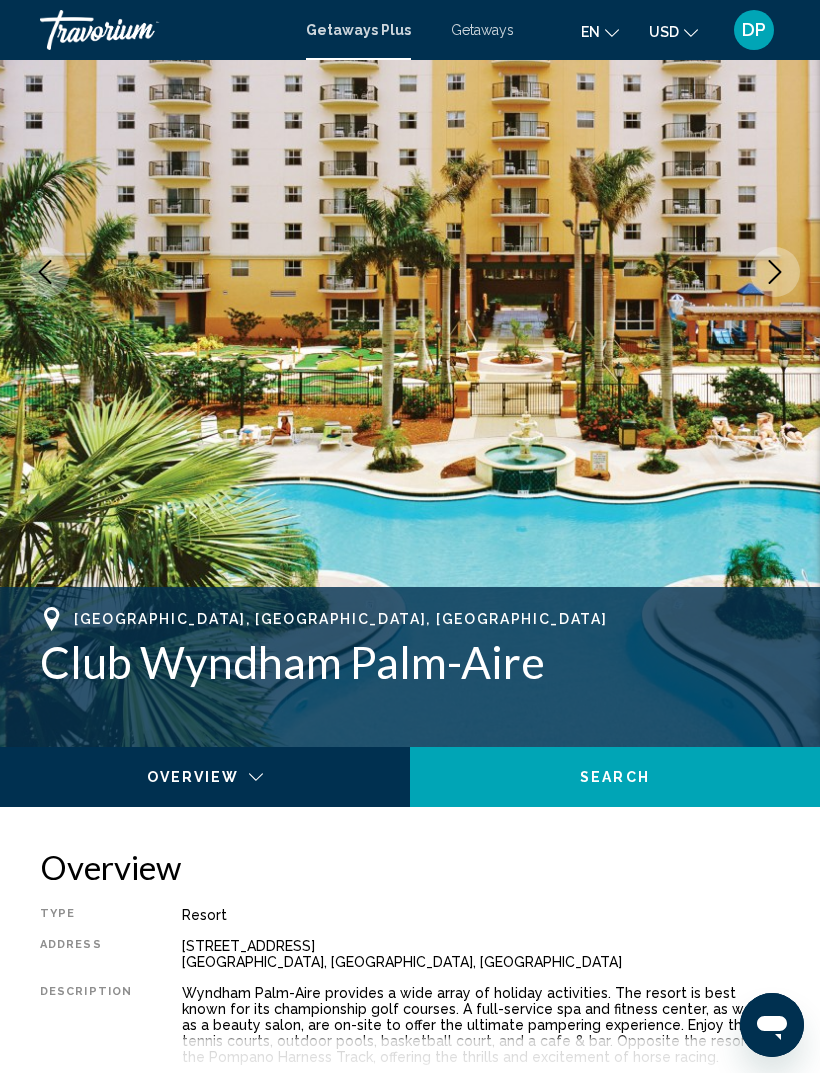 scroll, scrollTop: 264, scrollLeft: 0, axis: vertical 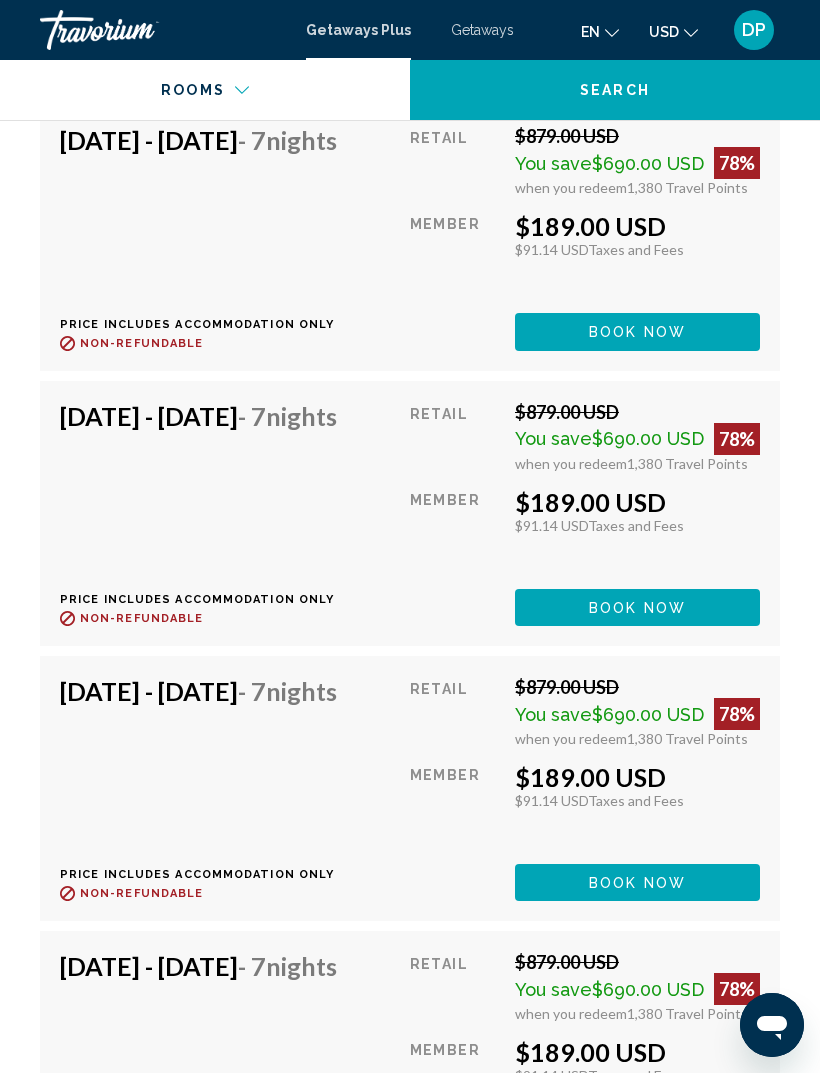 click on "Search" 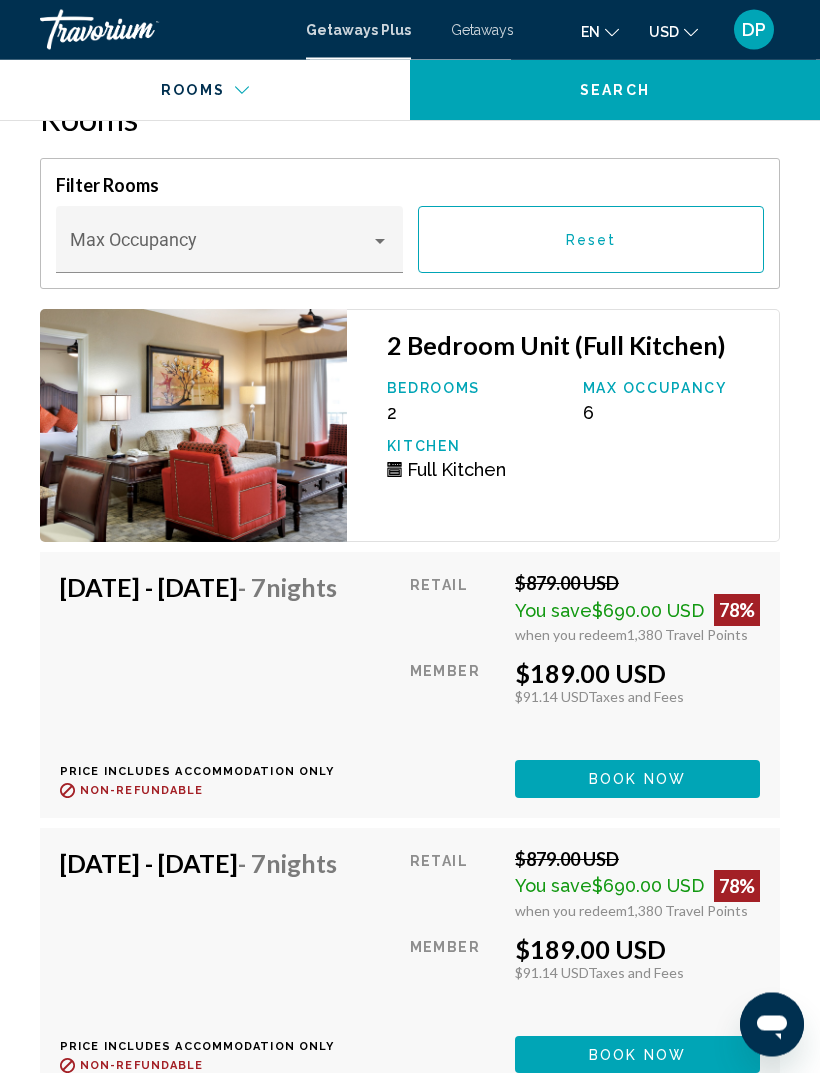 click on "USD" 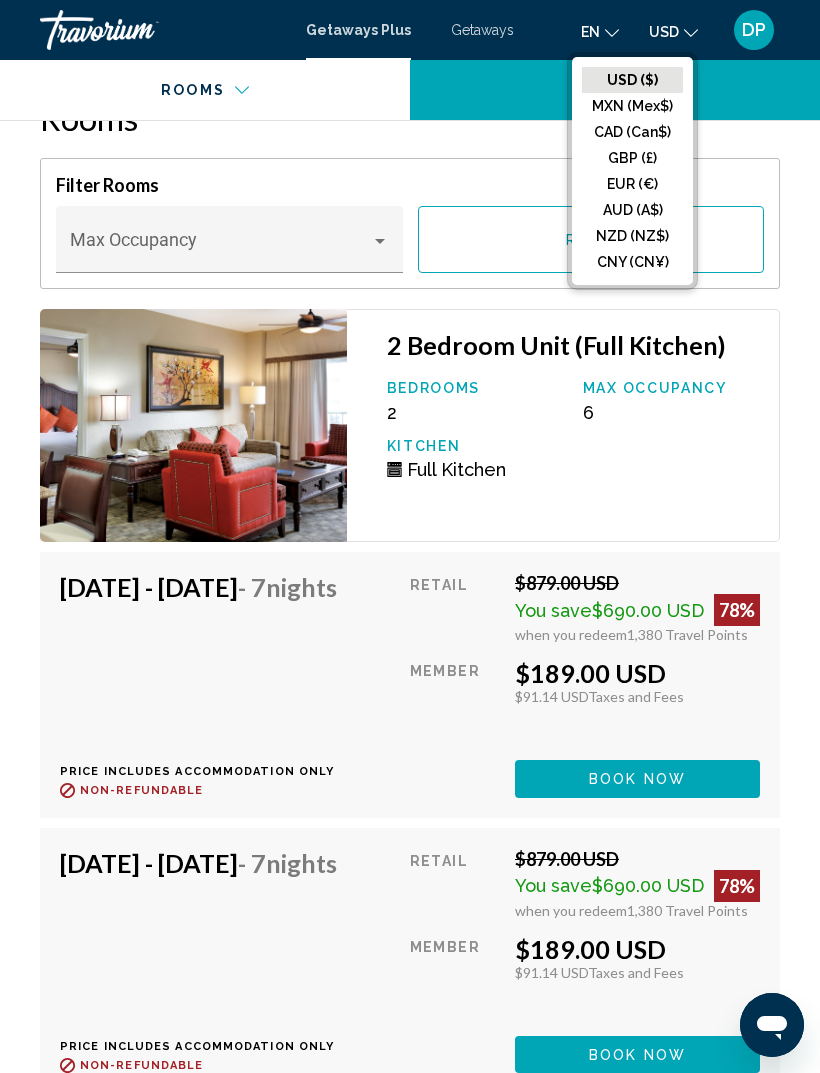 click on "EUR (€)" 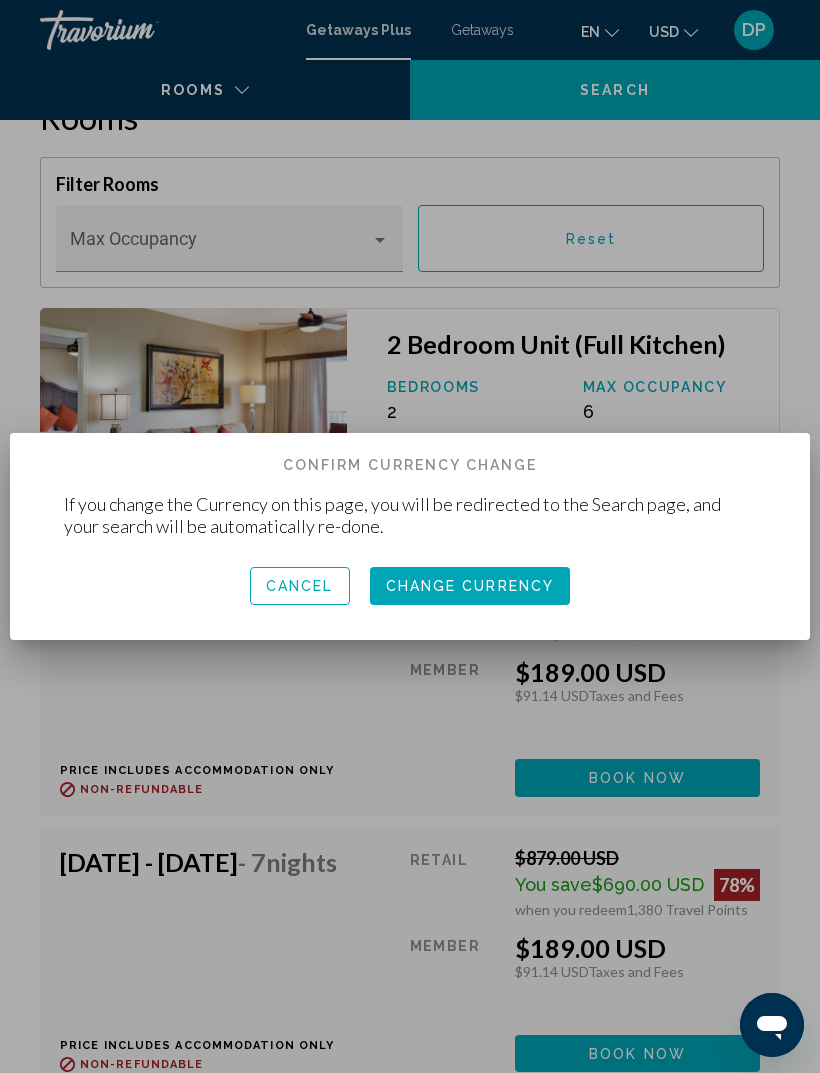 scroll, scrollTop: 0, scrollLeft: 0, axis: both 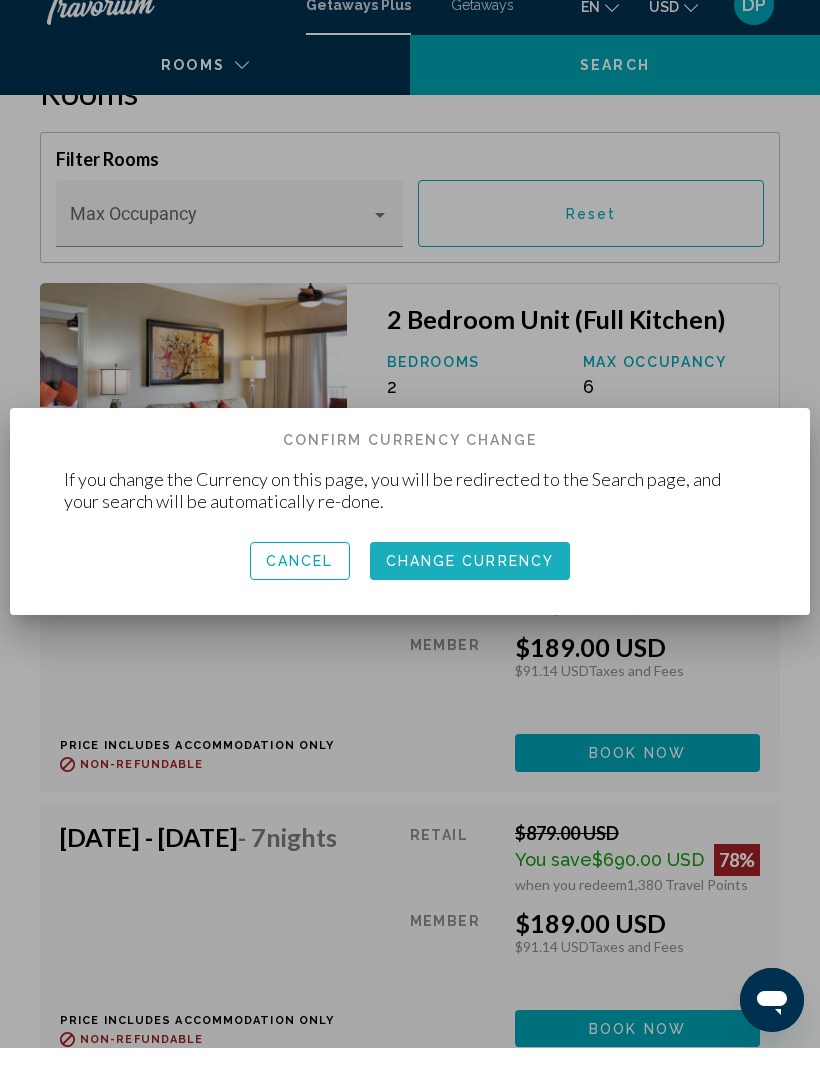 click on "Change Currency" at bounding box center [470, 585] 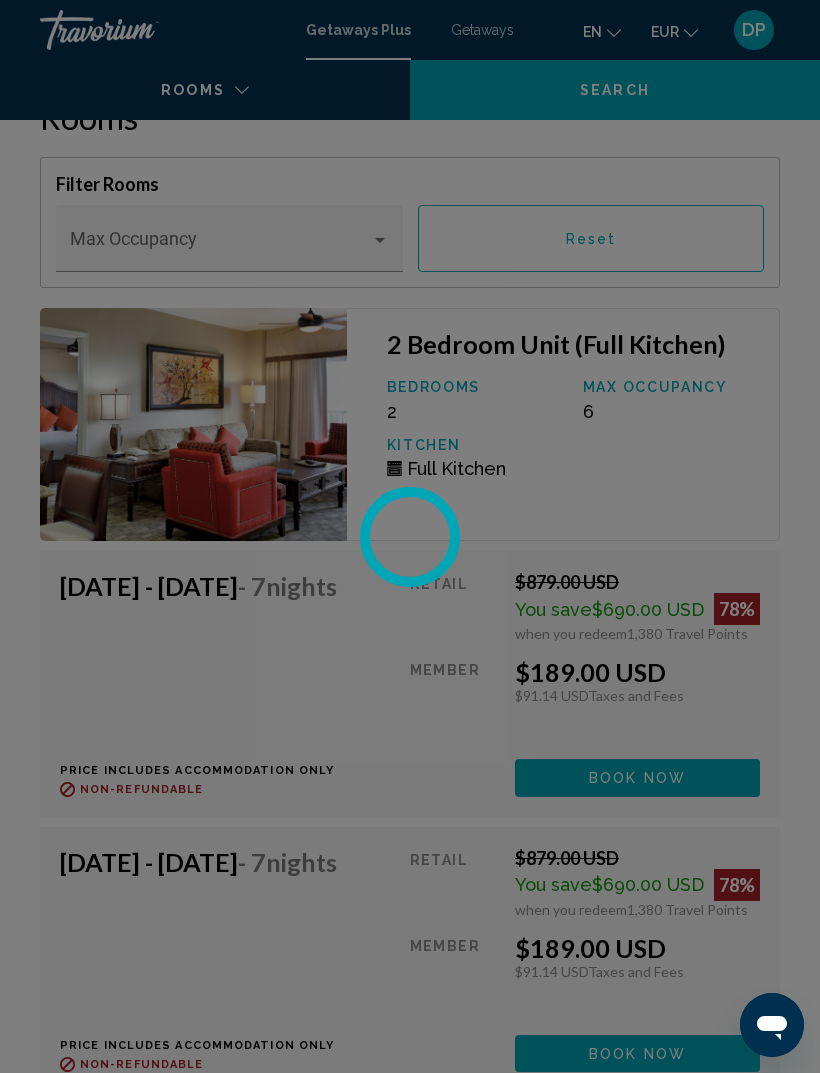 scroll, scrollTop: 64, scrollLeft: 0, axis: vertical 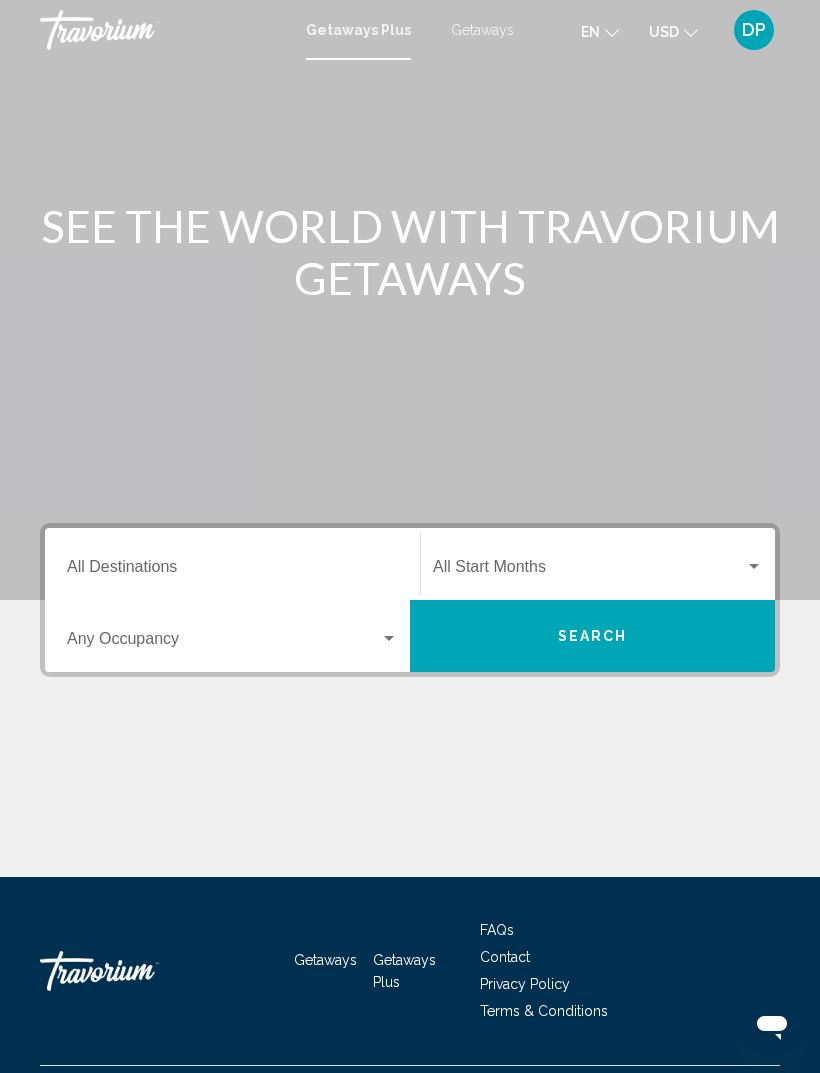 click on "USD" 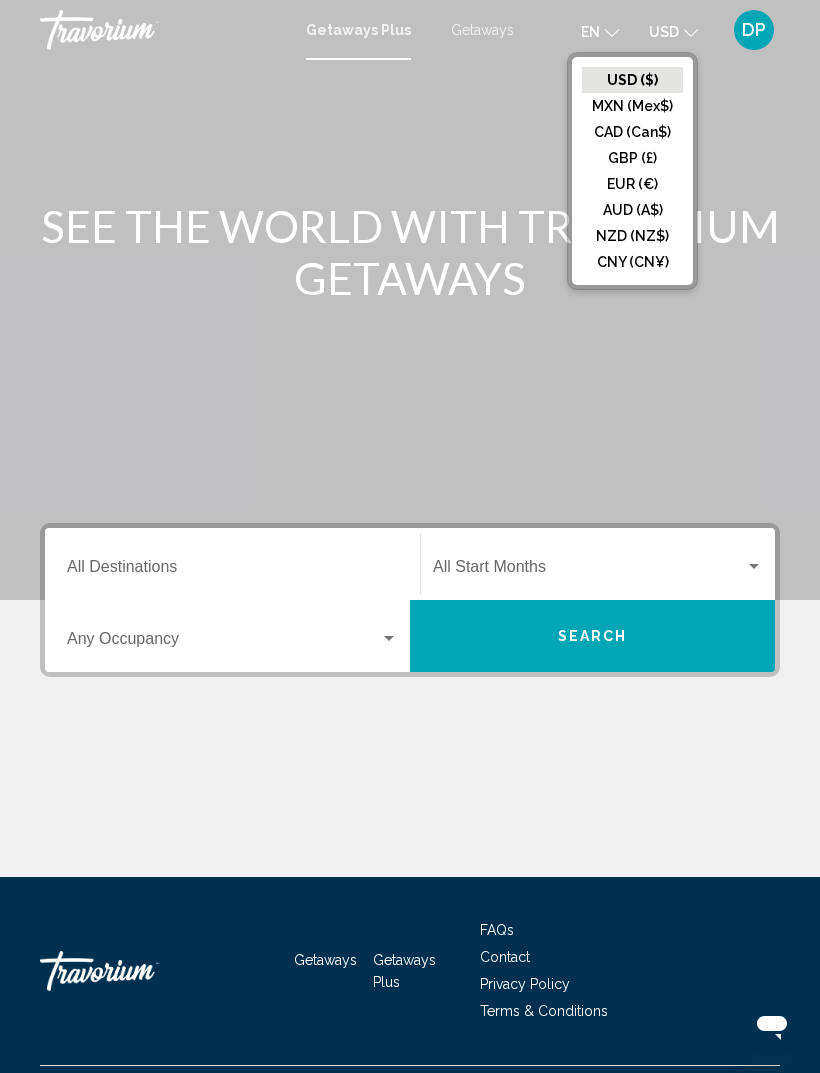 click on "EUR (€)" 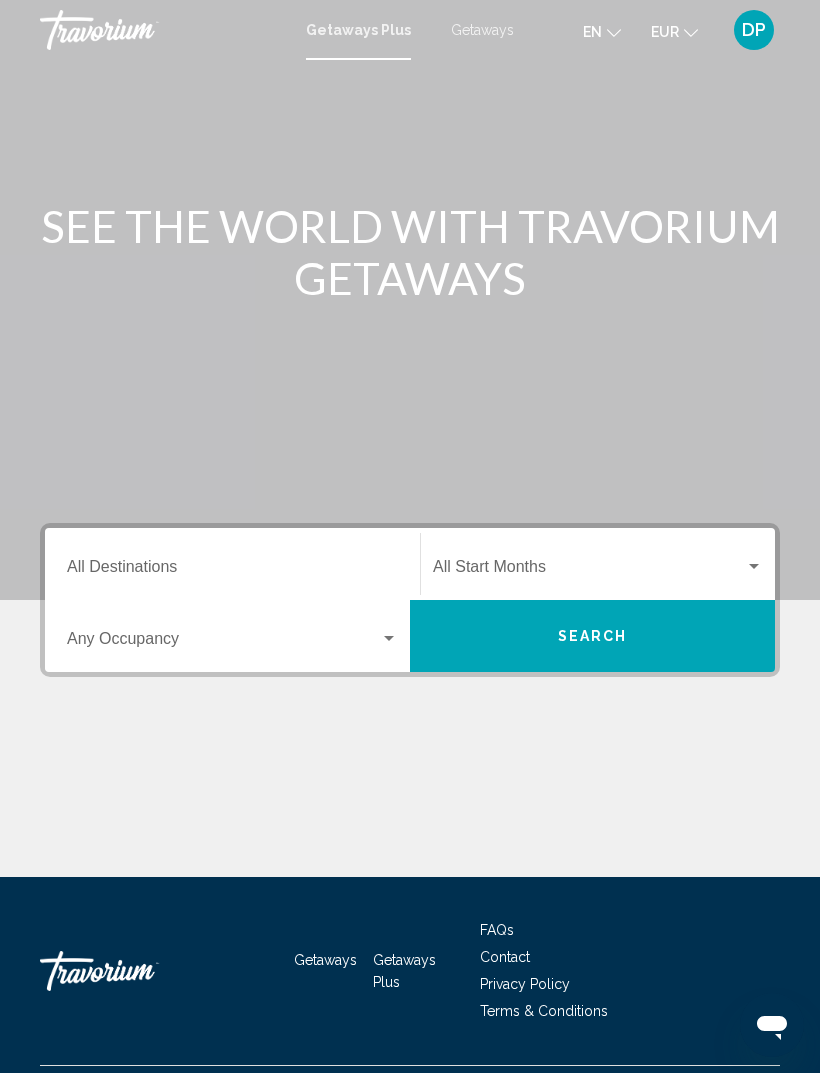 click on "Destination All Destinations" at bounding box center (232, 571) 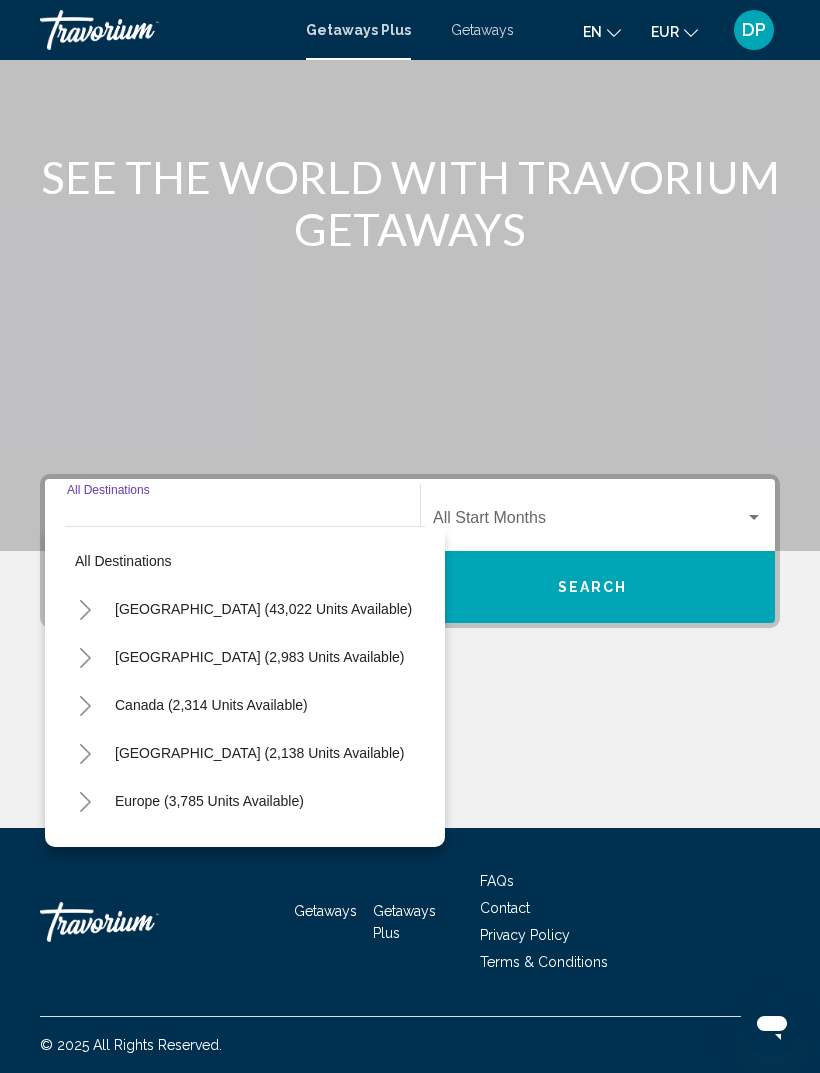 scroll, scrollTop: 64, scrollLeft: 0, axis: vertical 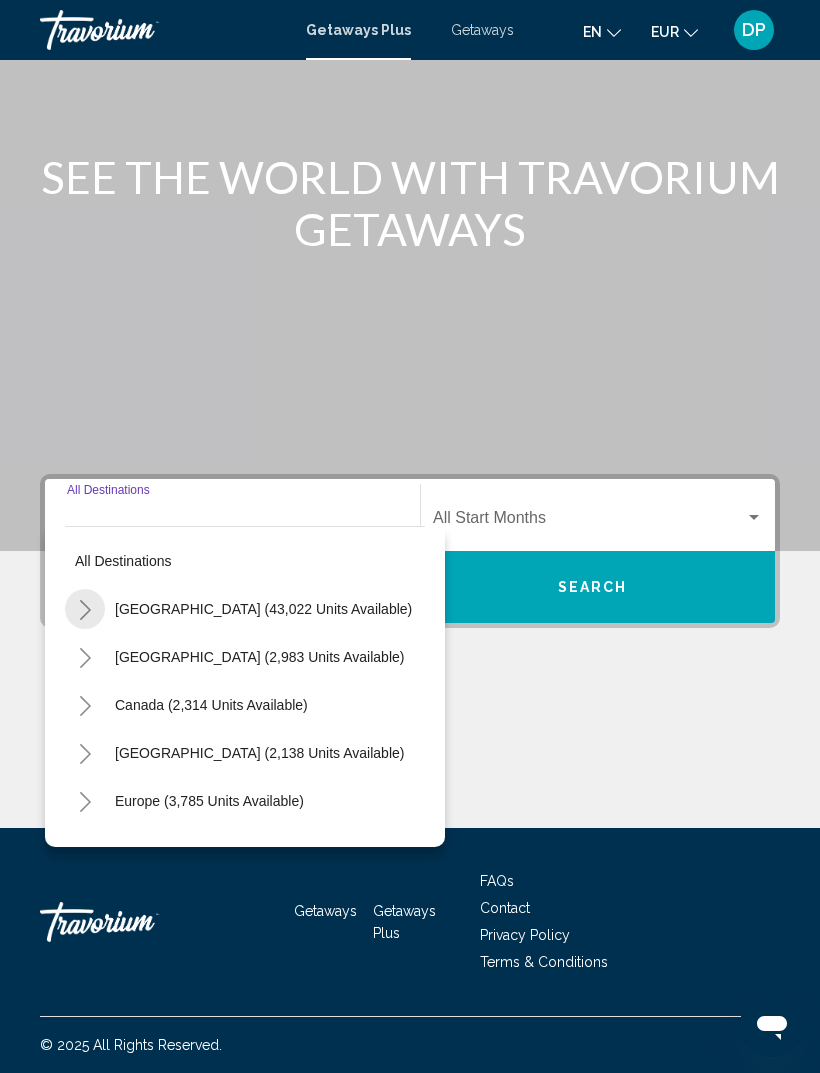 click 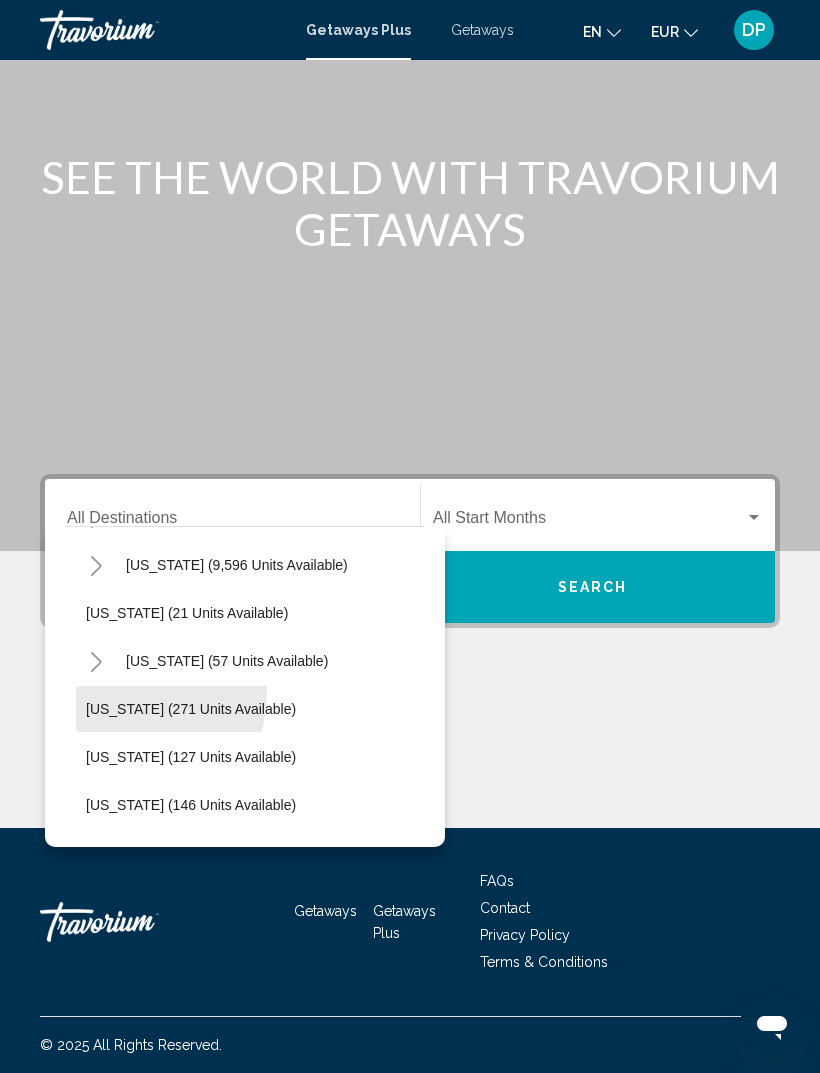 scroll, scrollTop: 282, scrollLeft: 9, axis: both 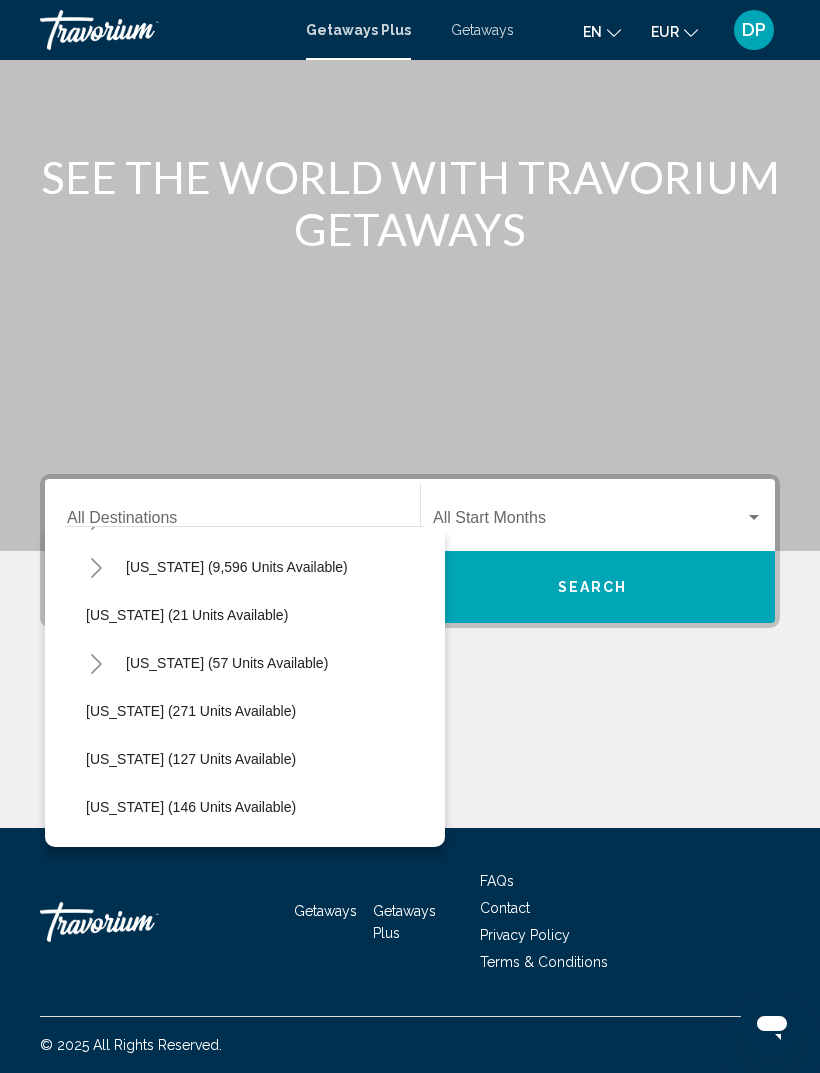 click 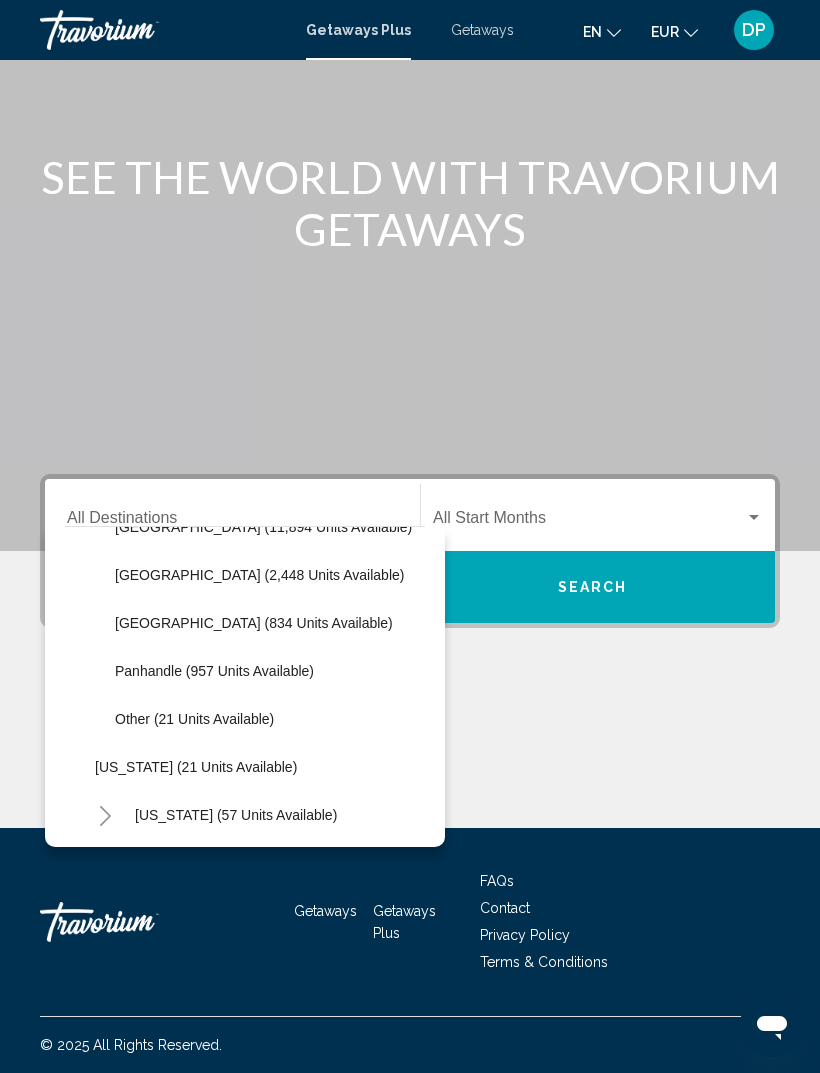 scroll, scrollTop: 367, scrollLeft: 0, axis: vertical 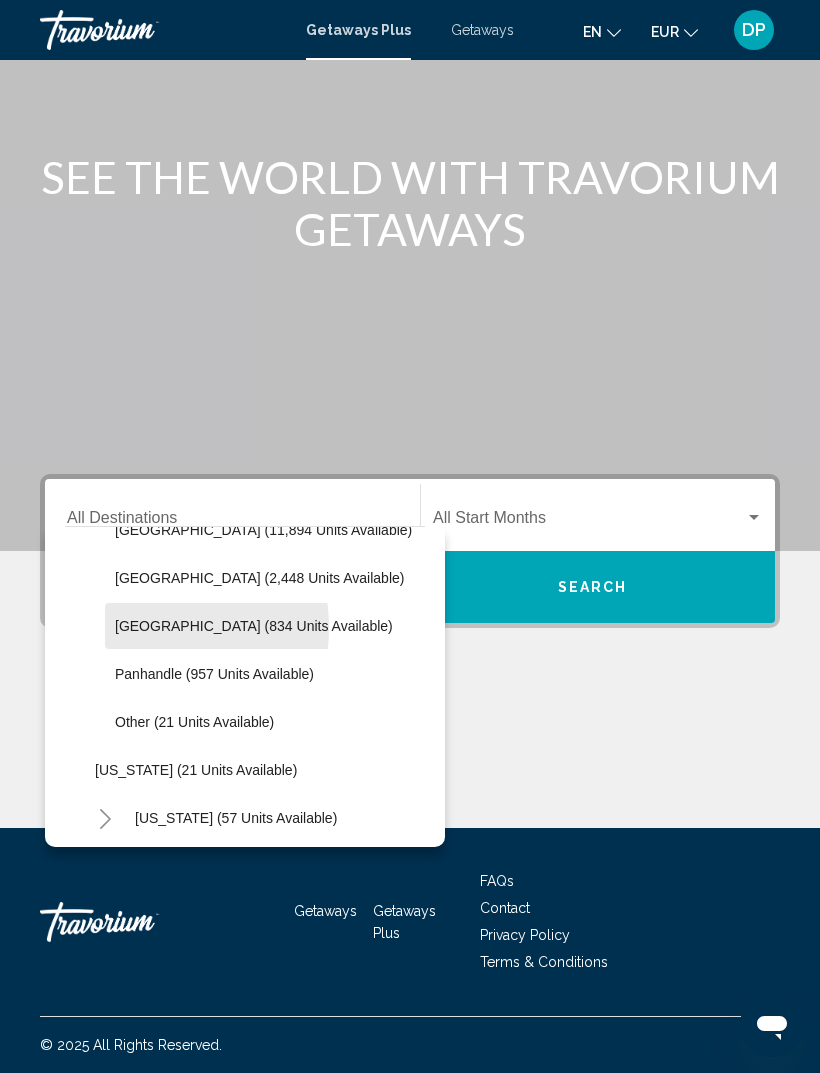 click on "West Coast (834 units available)" 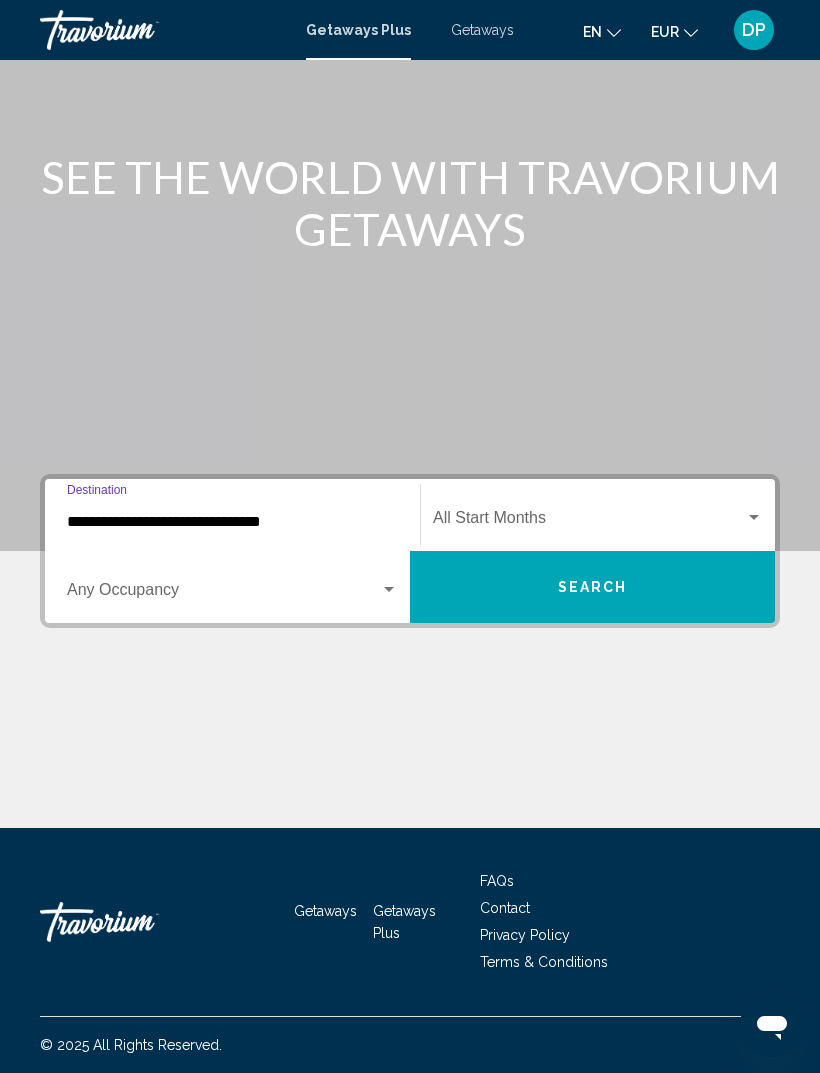 click at bounding box center [589, 522] 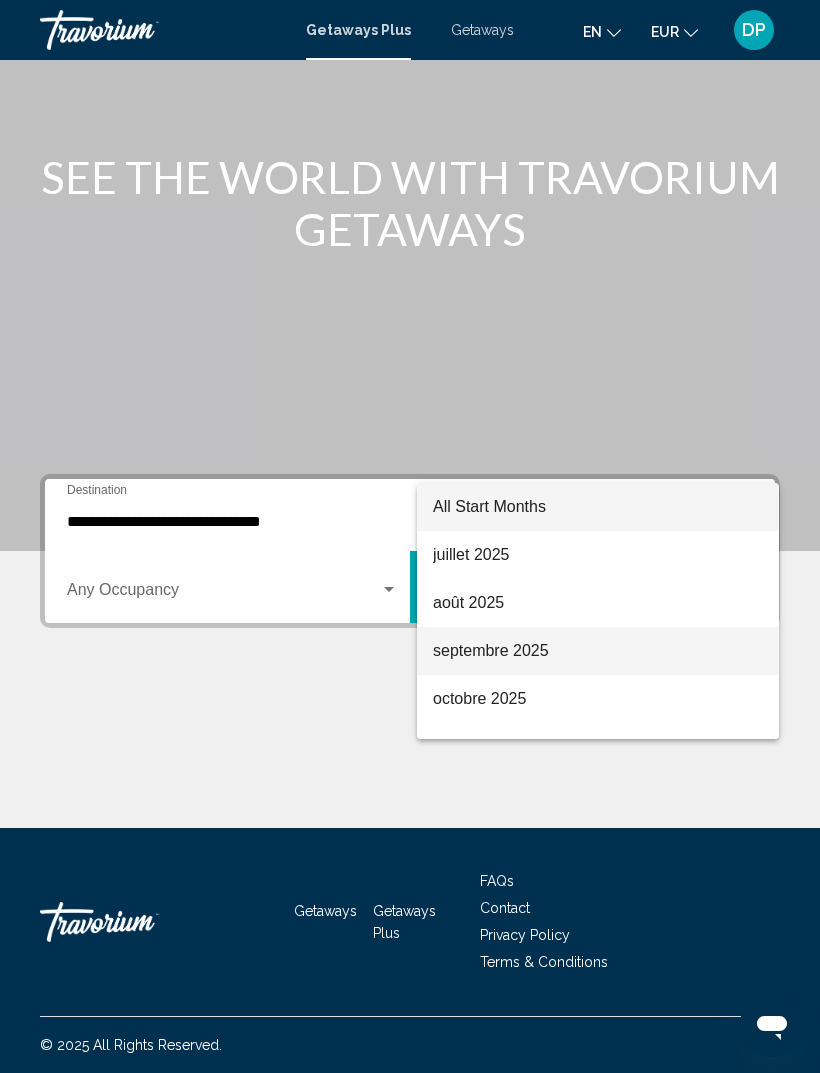 click on "septembre 2025" at bounding box center [598, 651] 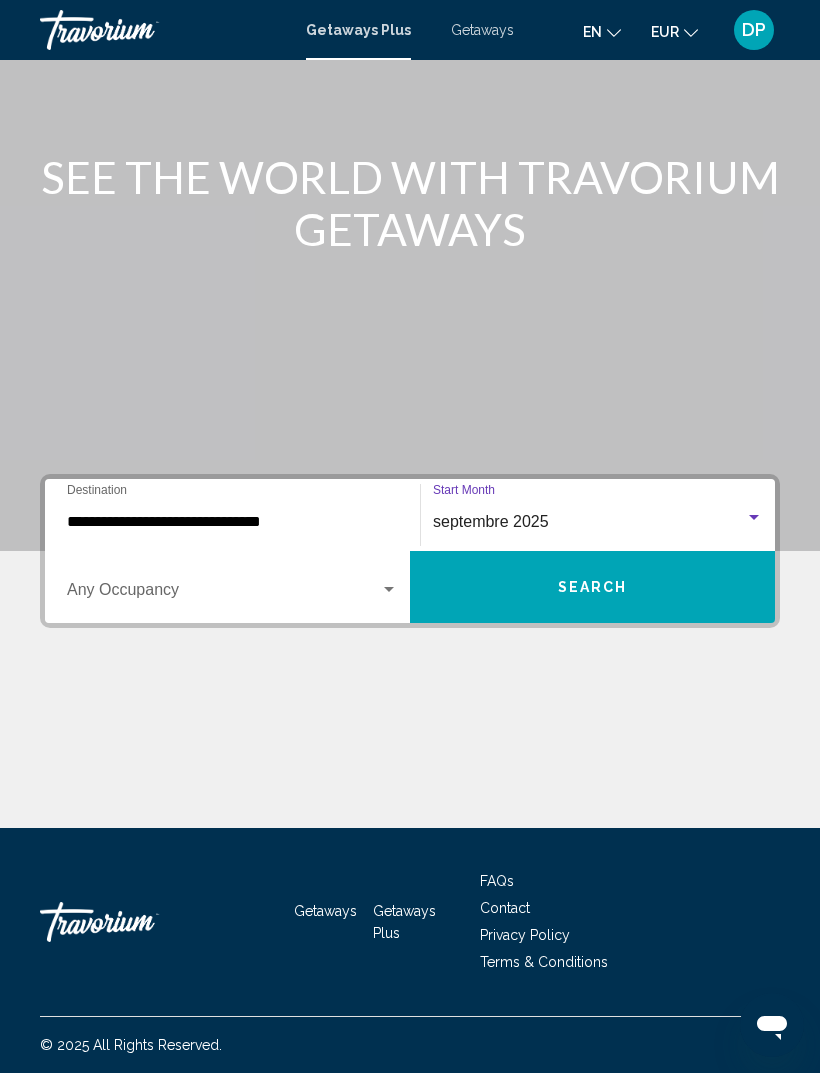 click at bounding box center (223, 594) 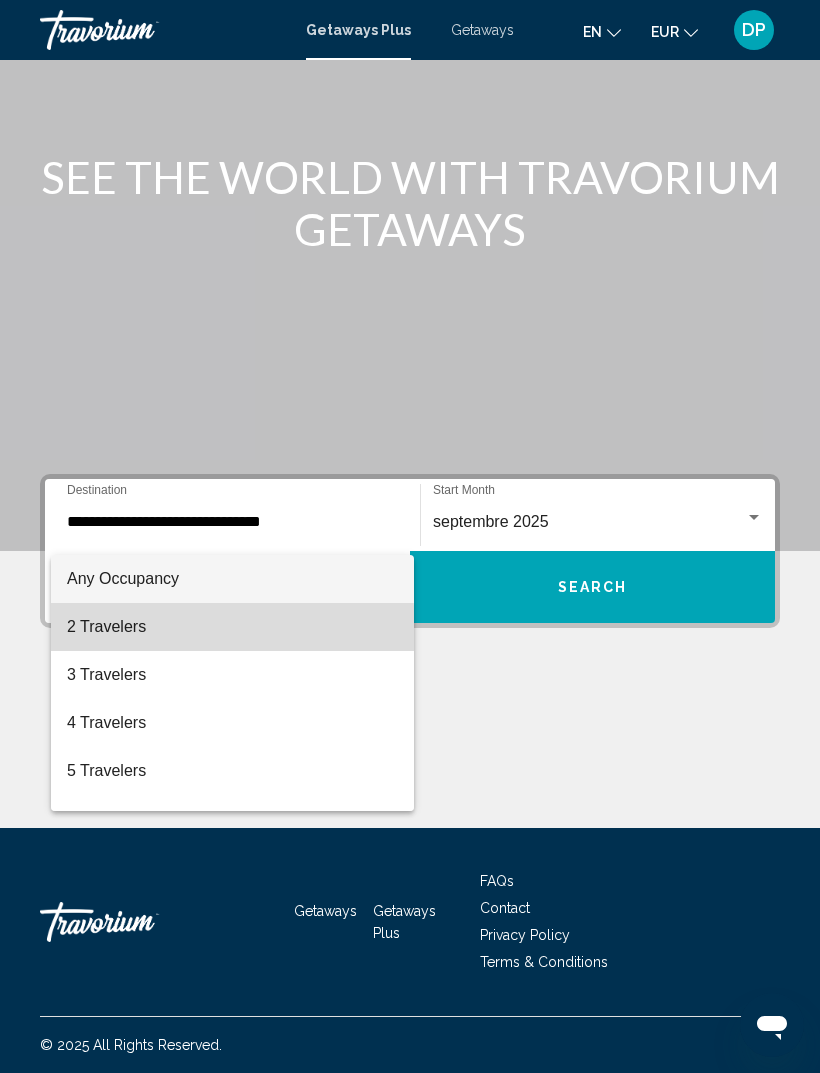 click on "2 Travelers" at bounding box center (232, 627) 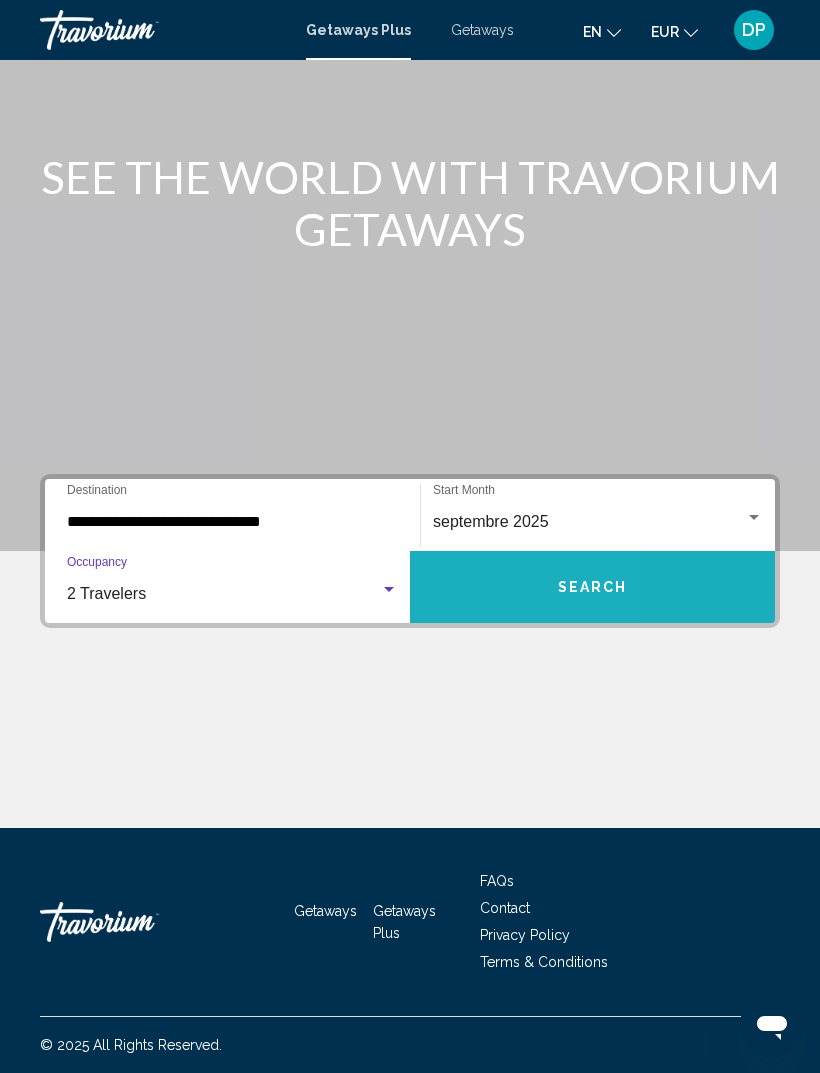 click on "Search" at bounding box center [592, 587] 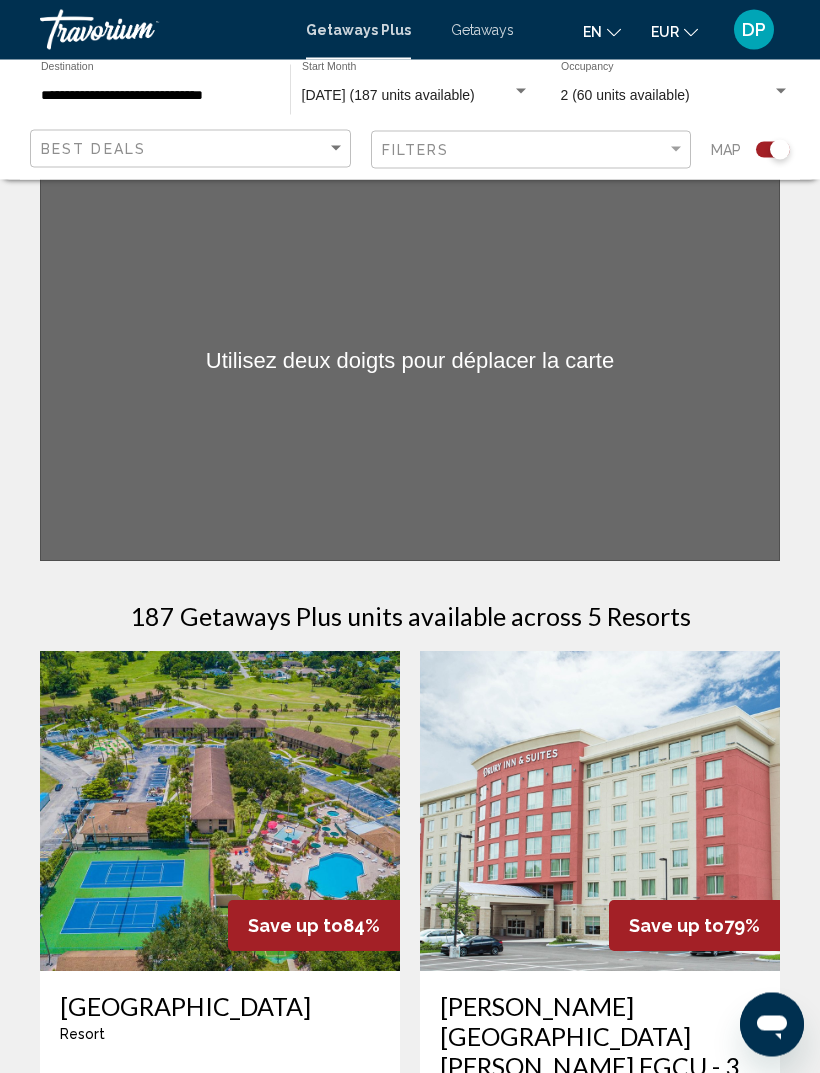 scroll, scrollTop: 4, scrollLeft: 0, axis: vertical 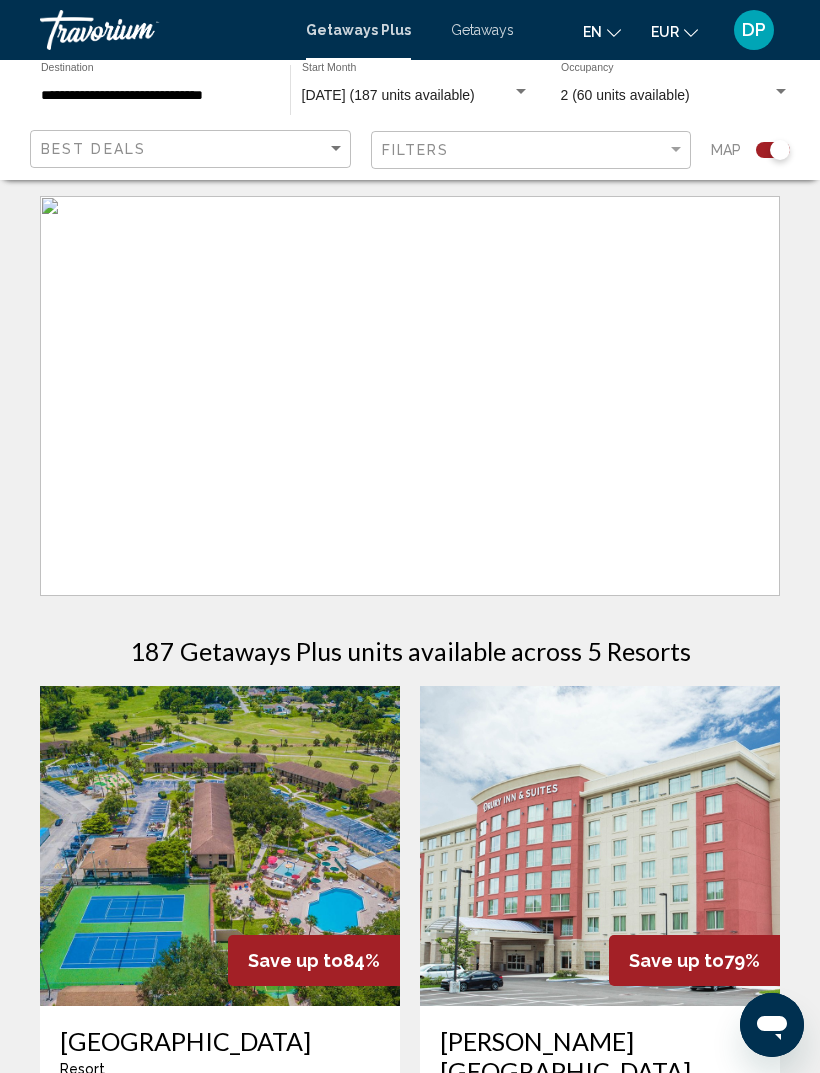 click on "Pour naviguer, appuyez sur les touches fléchées." at bounding box center [410, 396] 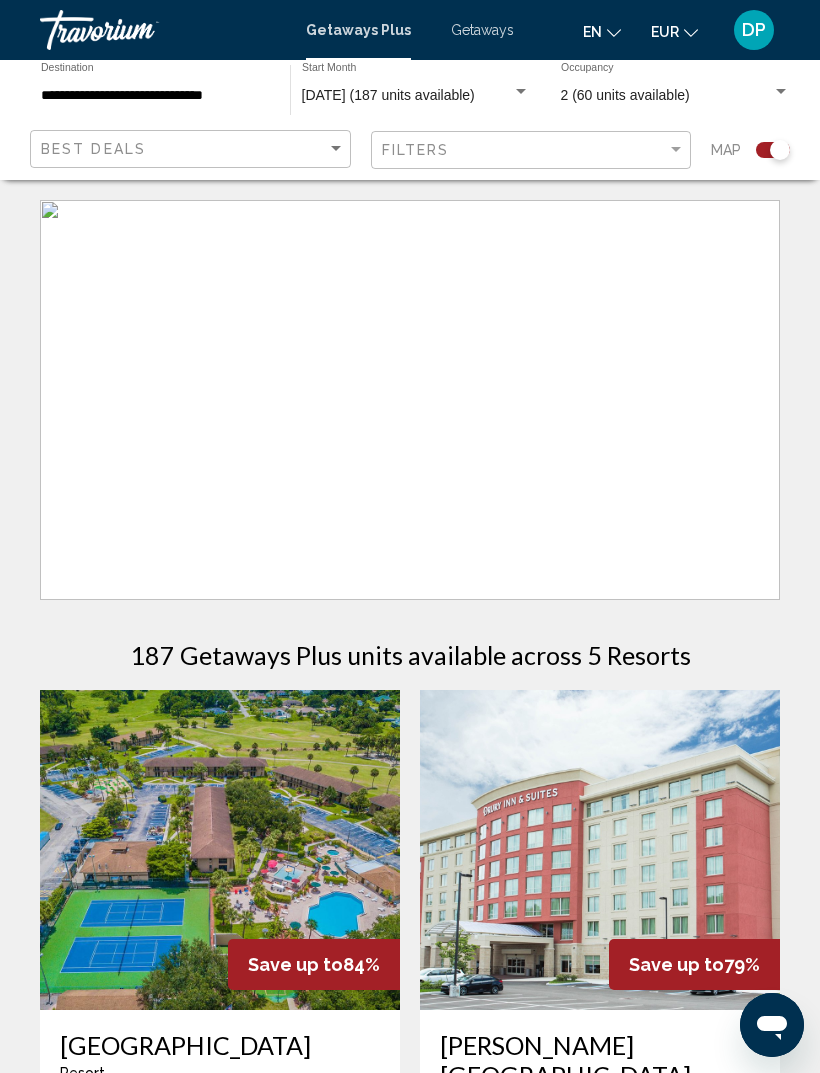 click on "Pour naviguer, appuyez sur les touches fléchées." at bounding box center (410, 400) 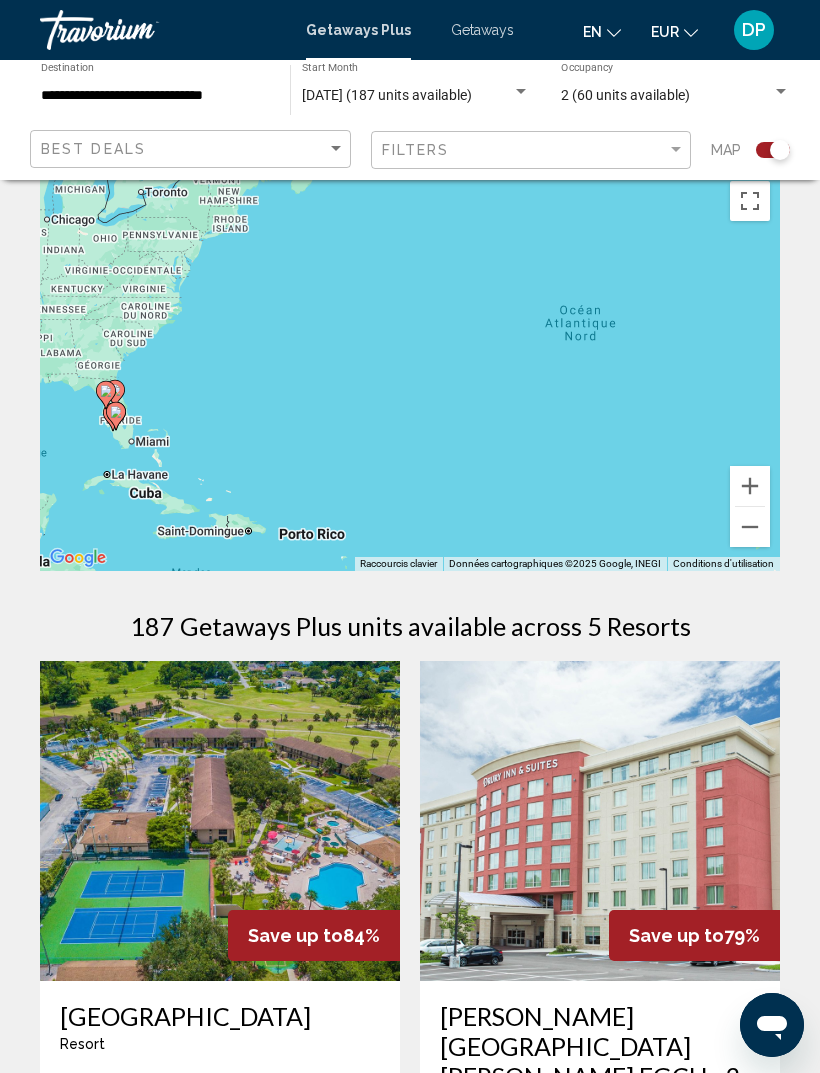 click at bounding box center [750, 201] 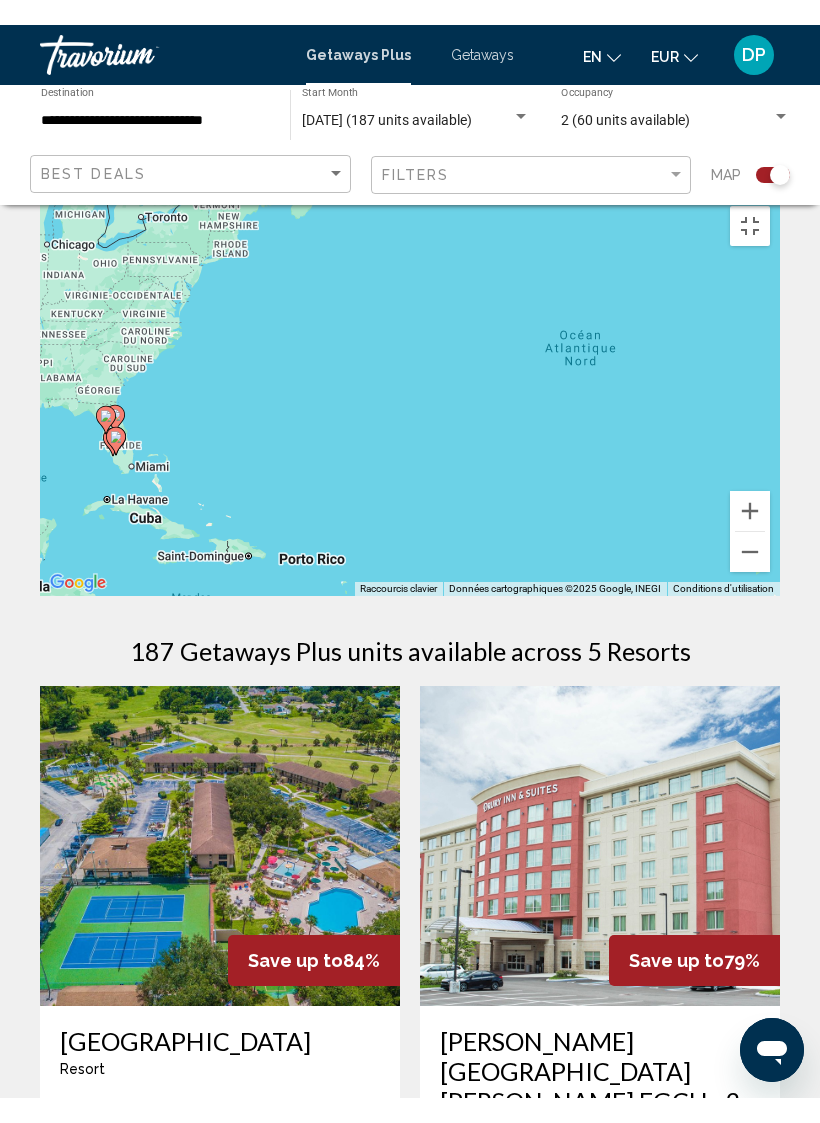scroll, scrollTop: 24, scrollLeft: 0, axis: vertical 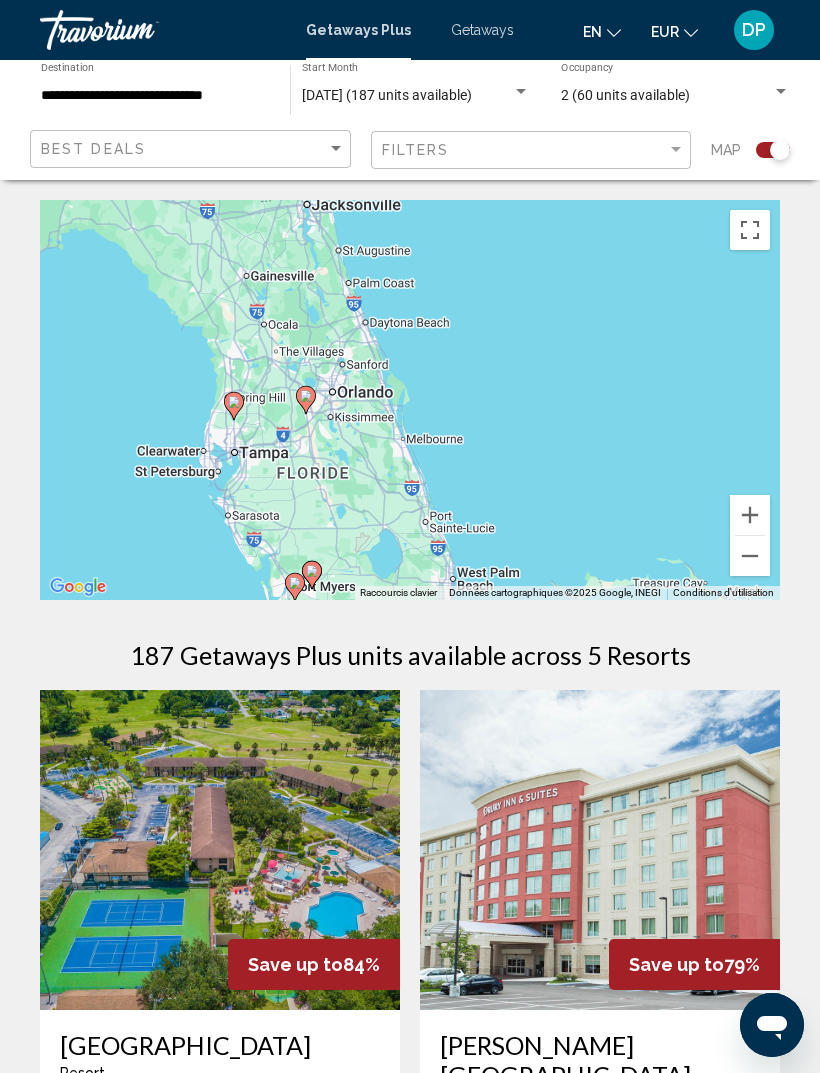 click on "**********" at bounding box center (155, 96) 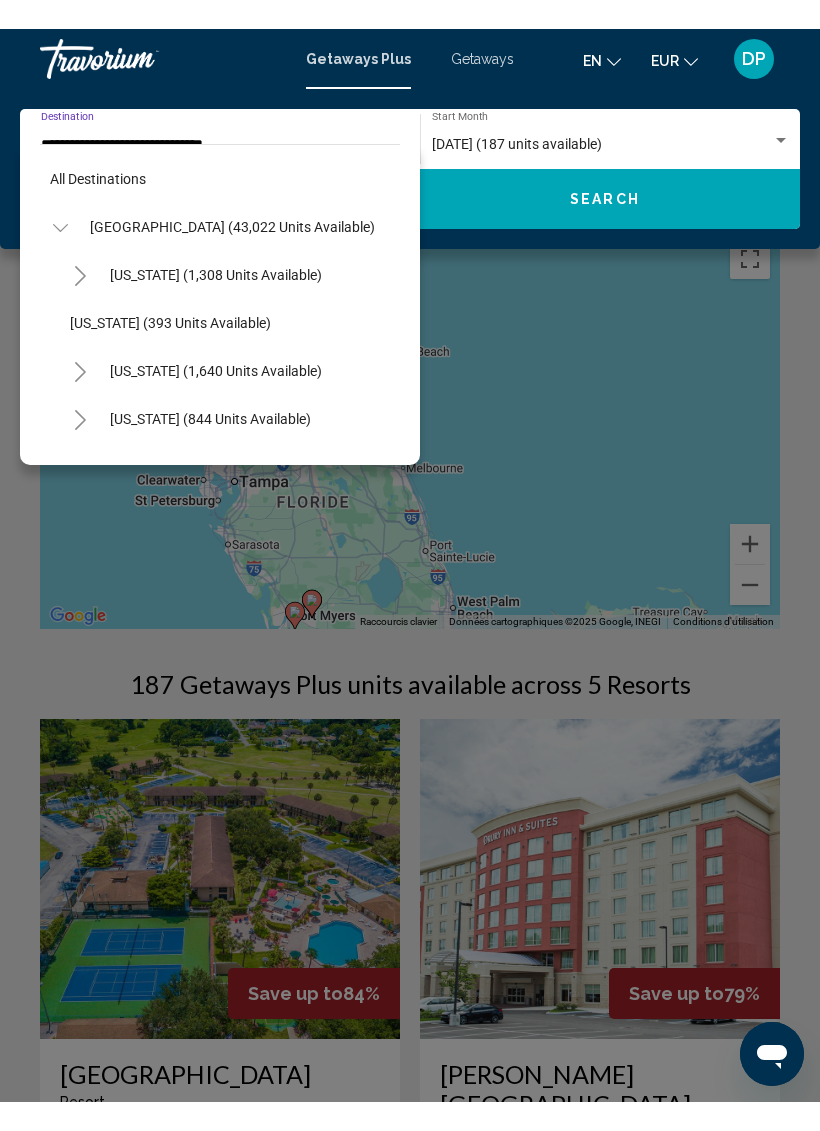 scroll, scrollTop: 311, scrollLeft: 0, axis: vertical 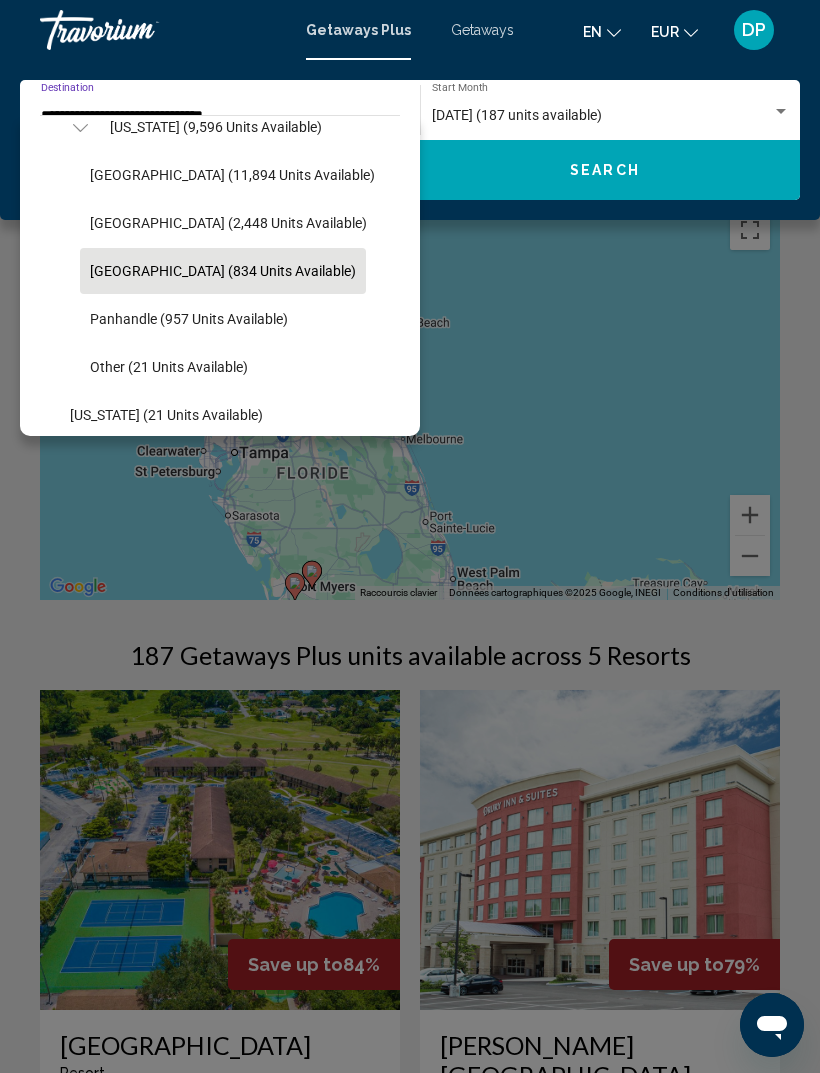 click on "East Coast (2,448 units available)" 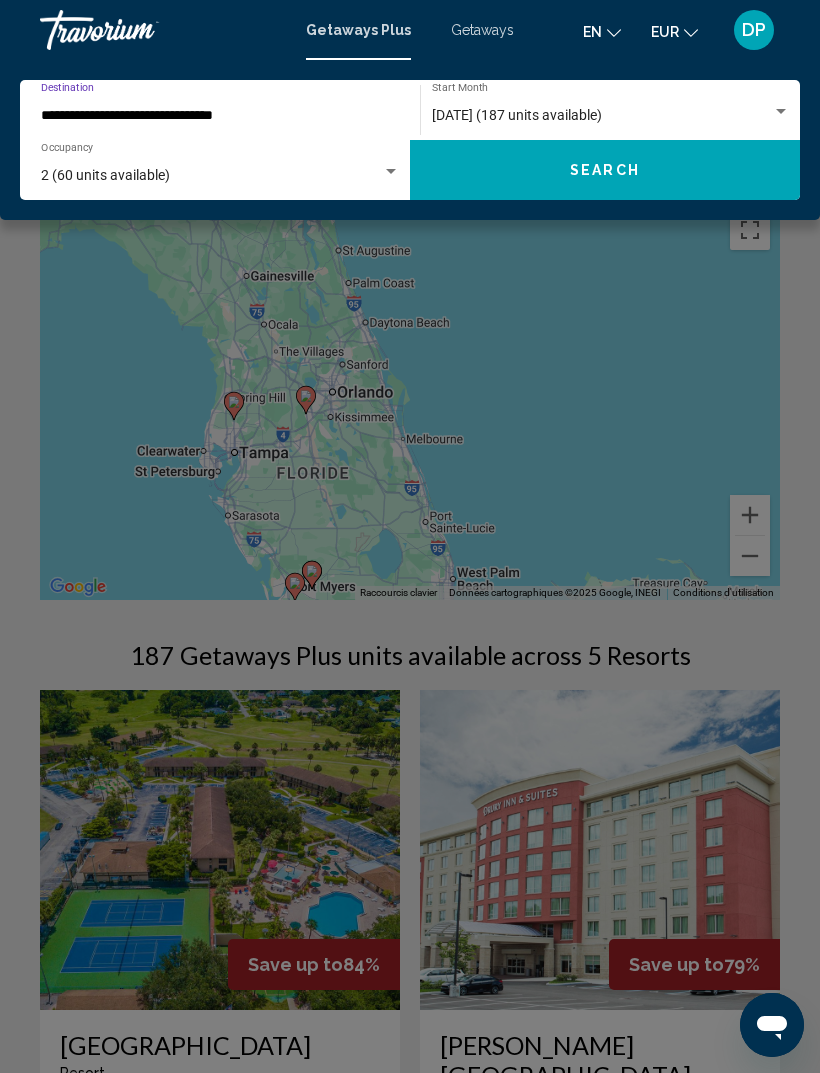 click on "Search" 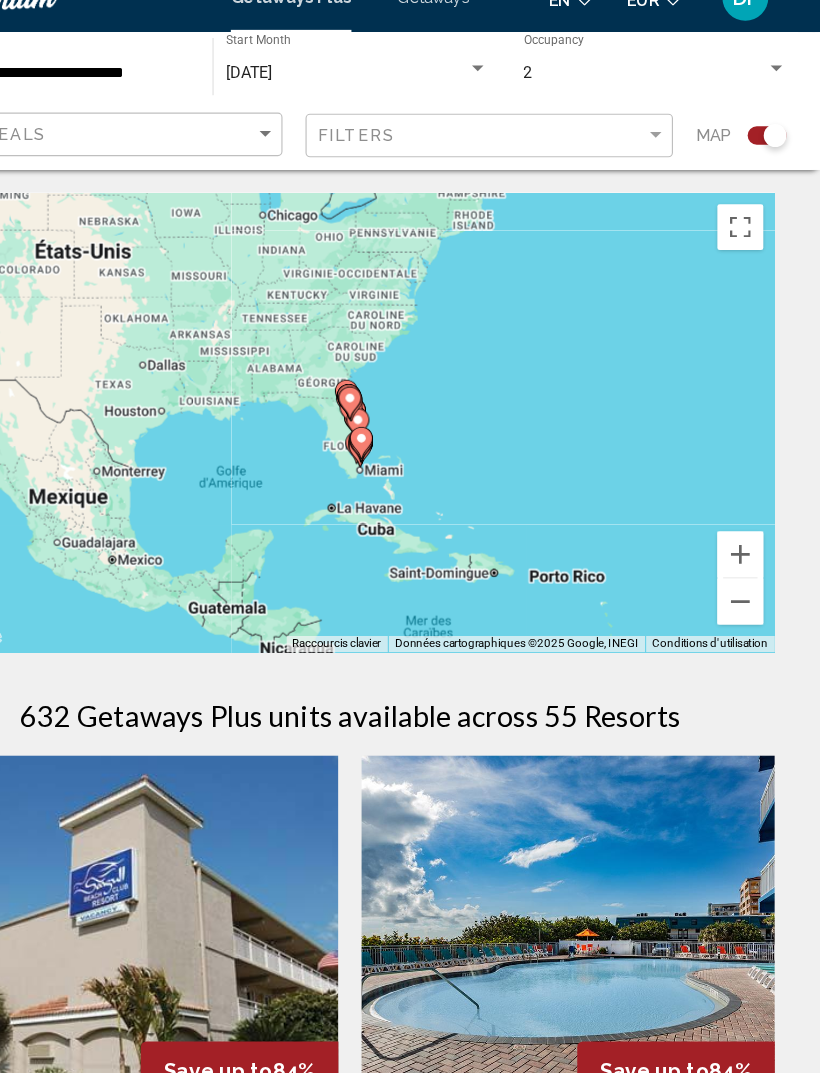 click at bounding box center (750, 230) 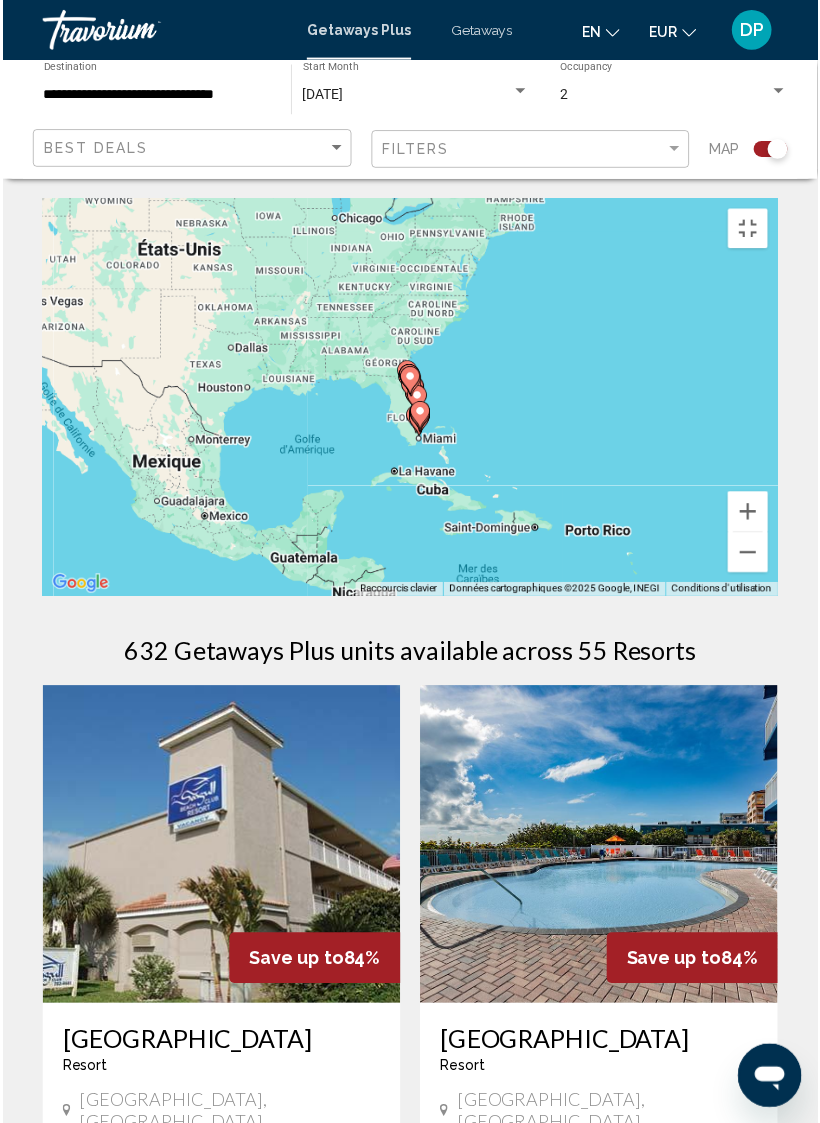 scroll, scrollTop: 24, scrollLeft: 0, axis: vertical 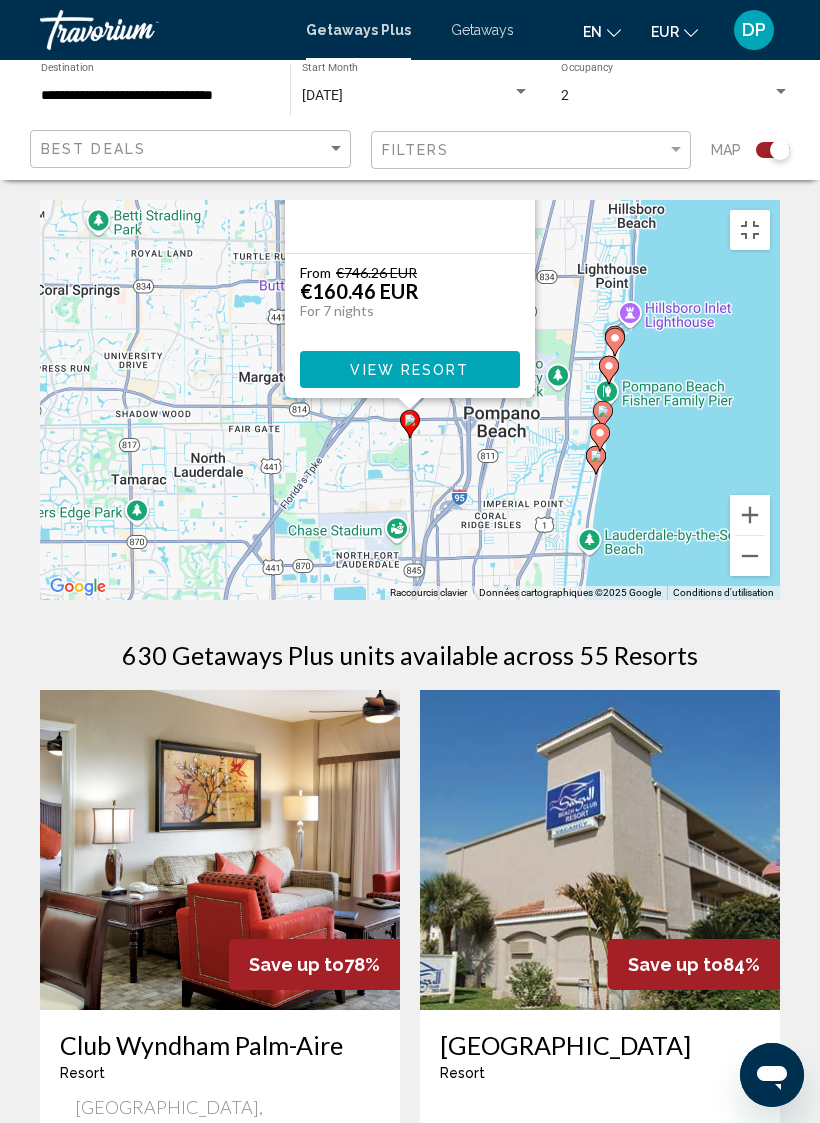 click at bounding box center [342, -27] 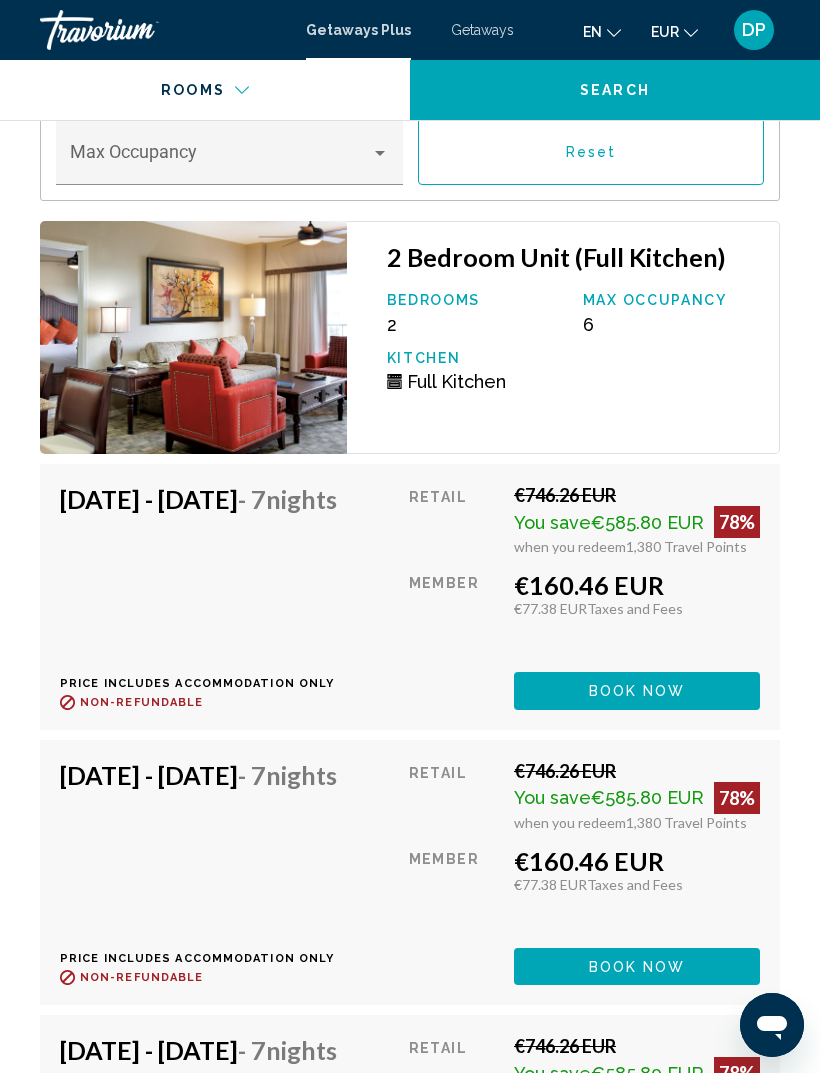 scroll, scrollTop: 4184, scrollLeft: 0, axis: vertical 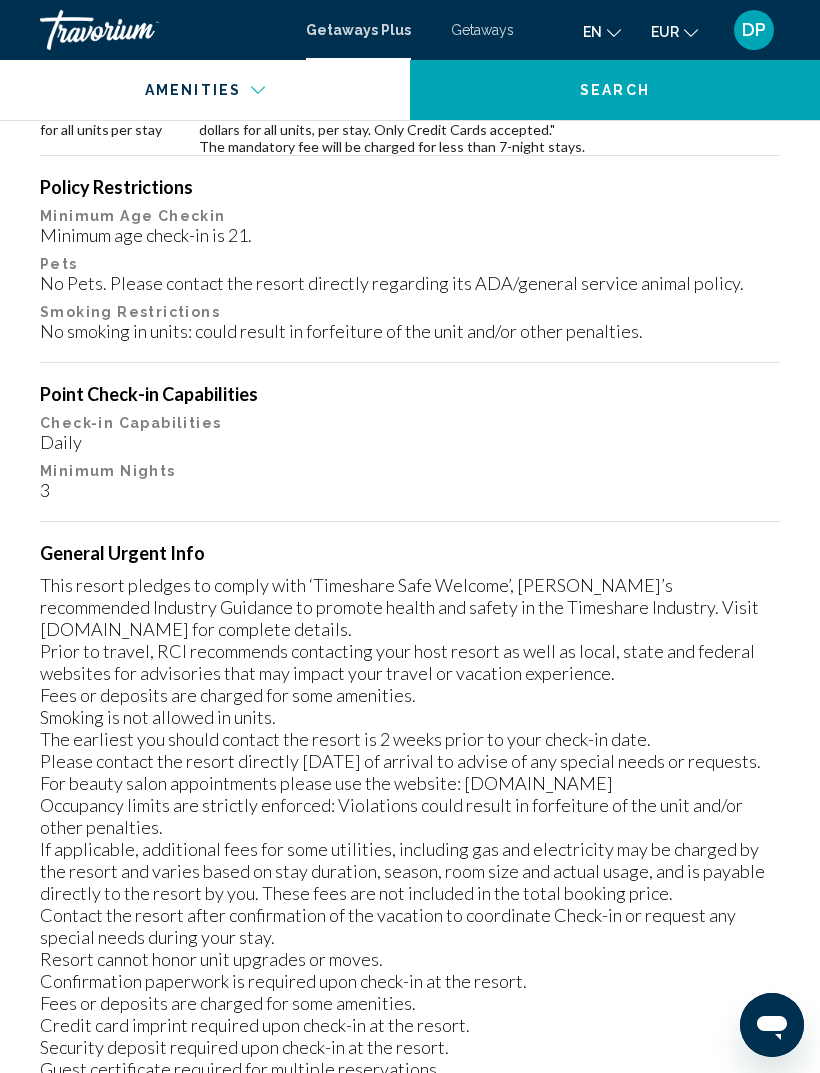 click on "en" 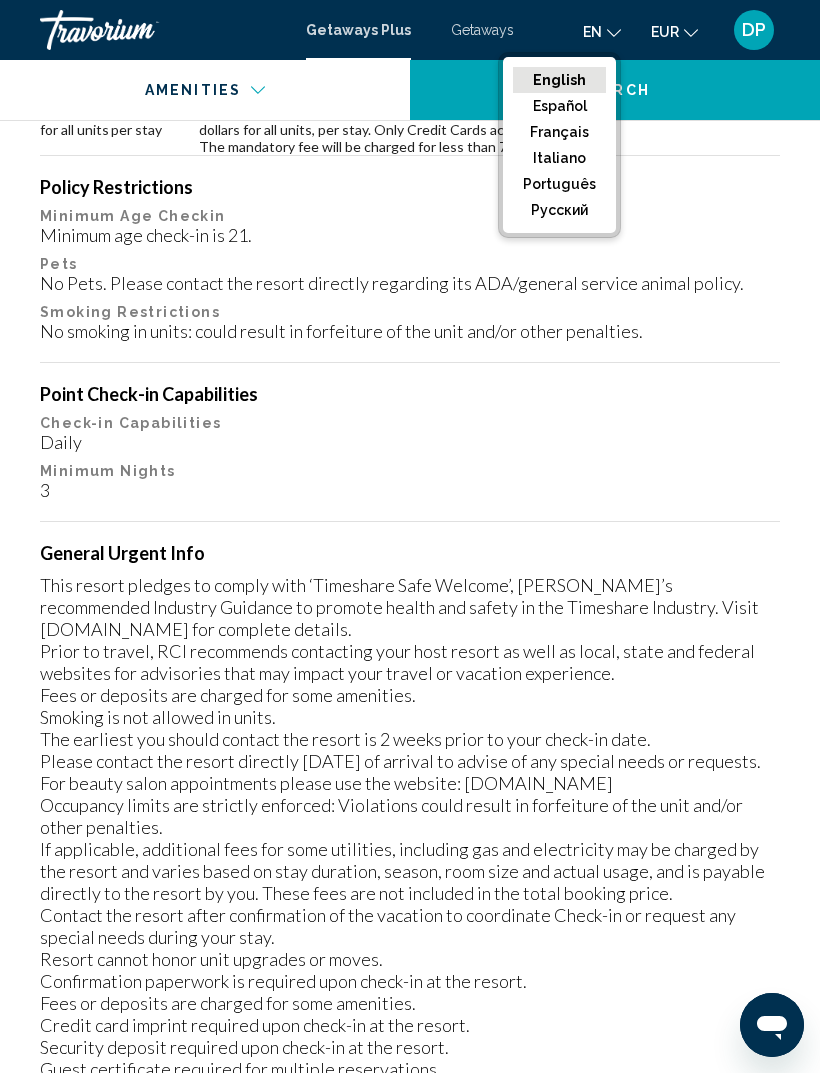 click on "Français" 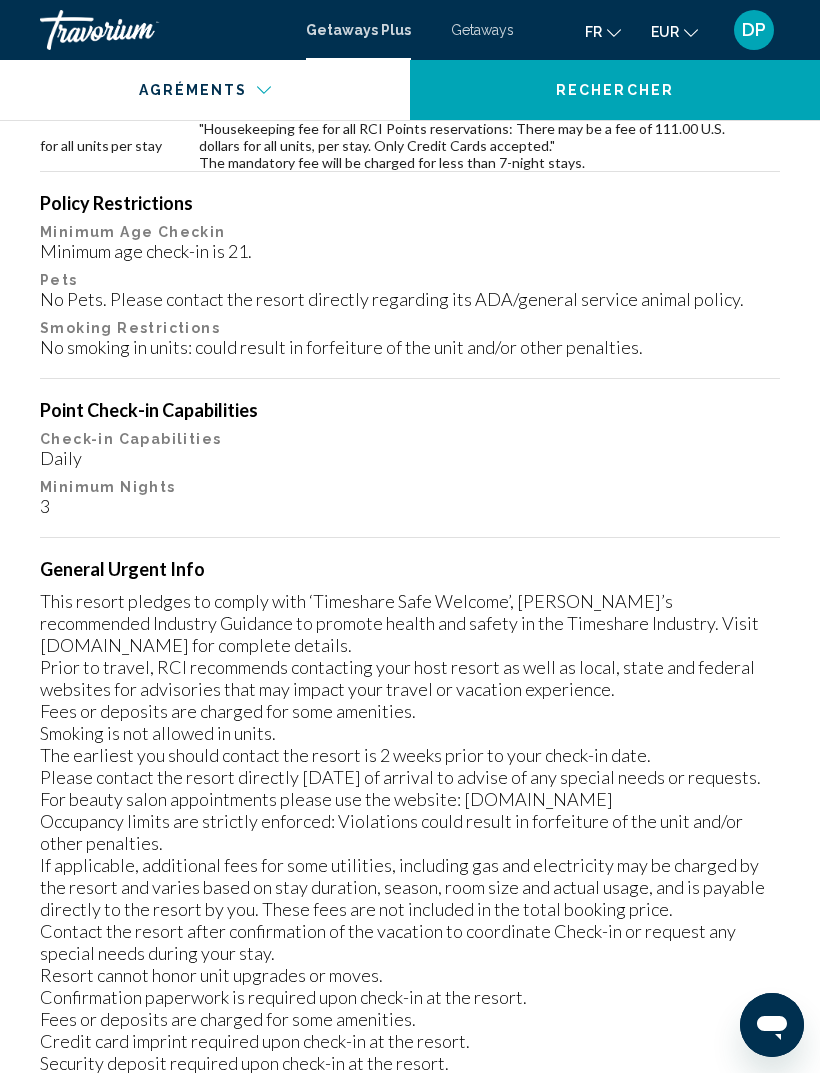 click on "fr
English Español Français Italiano Português русский" 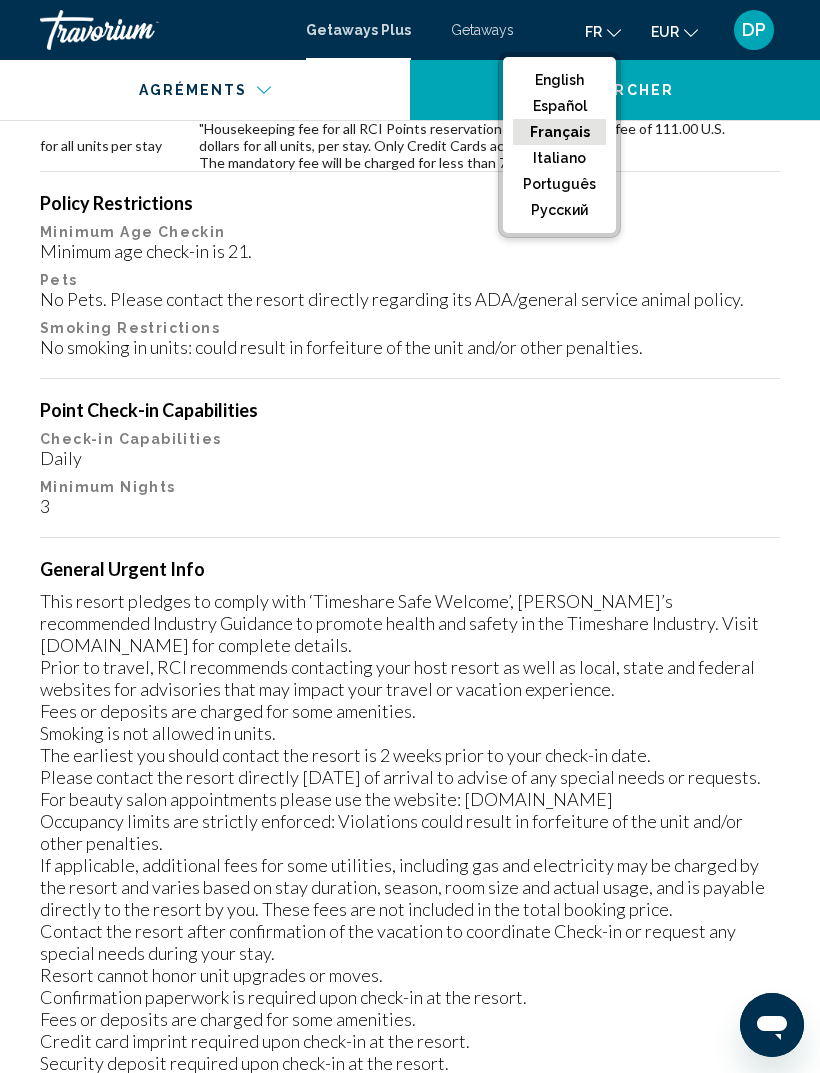 click on "Français" 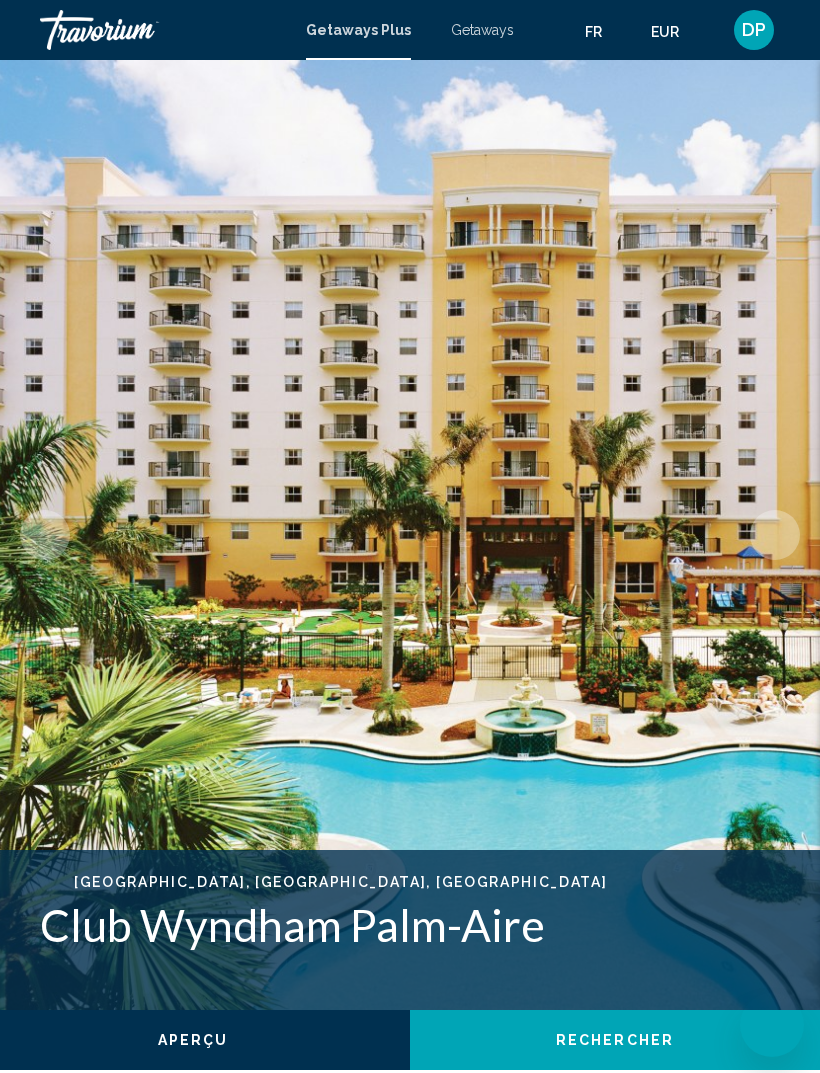 scroll, scrollTop: 0, scrollLeft: 0, axis: both 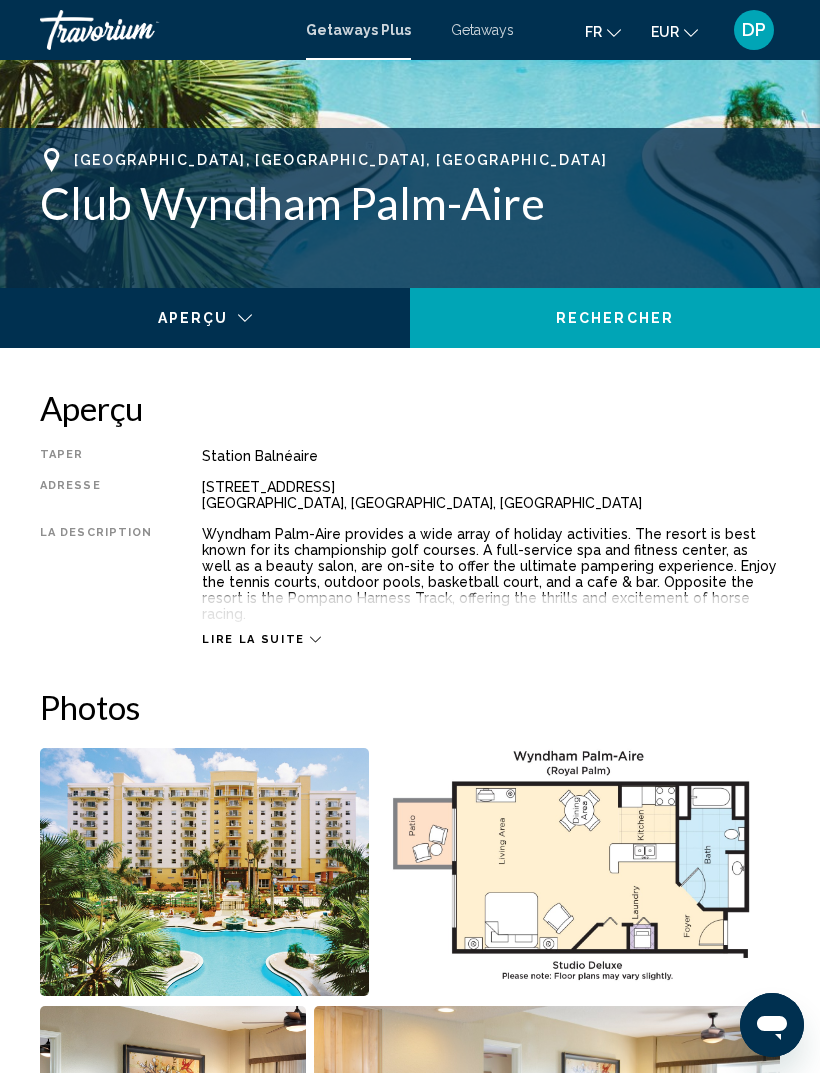 click on "Aperçu Taper Station balnéaire Tout inclus Pas tout compris Adresse [STREET_ADDRESS]  La description [GEOGRAPHIC_DATA] provides a wide array of holiday activities. The resort is best known for its championship golf courses.  A full-service spa and fitness center, as well as a beauty salon, are on-site to offer the ultimate pampering experience.  Enjoy the tennis courts, outdoor pools, basketball court, and a cafe & bar.  Opposite the resort is the Pompano Harness Track, offering the thrills and excitement of horse racing. Lire la suite
Photos Agréments gym pool petsOk Pas de commodités disponibles. Housekeeping Fees  Unit Type   Schedule   Info  for all units per stay "Housekeeping fee for all RCI Points reservations: There may be a fee of 111.00 U.S. dollars for all units, per stay. Only Credit Cards accepted." The mandatory fee will be charged for less than 7-night stays. Policy Restrictions Minimum Age Checkin Minimum age check-in is 21. Pets Daily 3 +" at bounding box center [410, 2035] 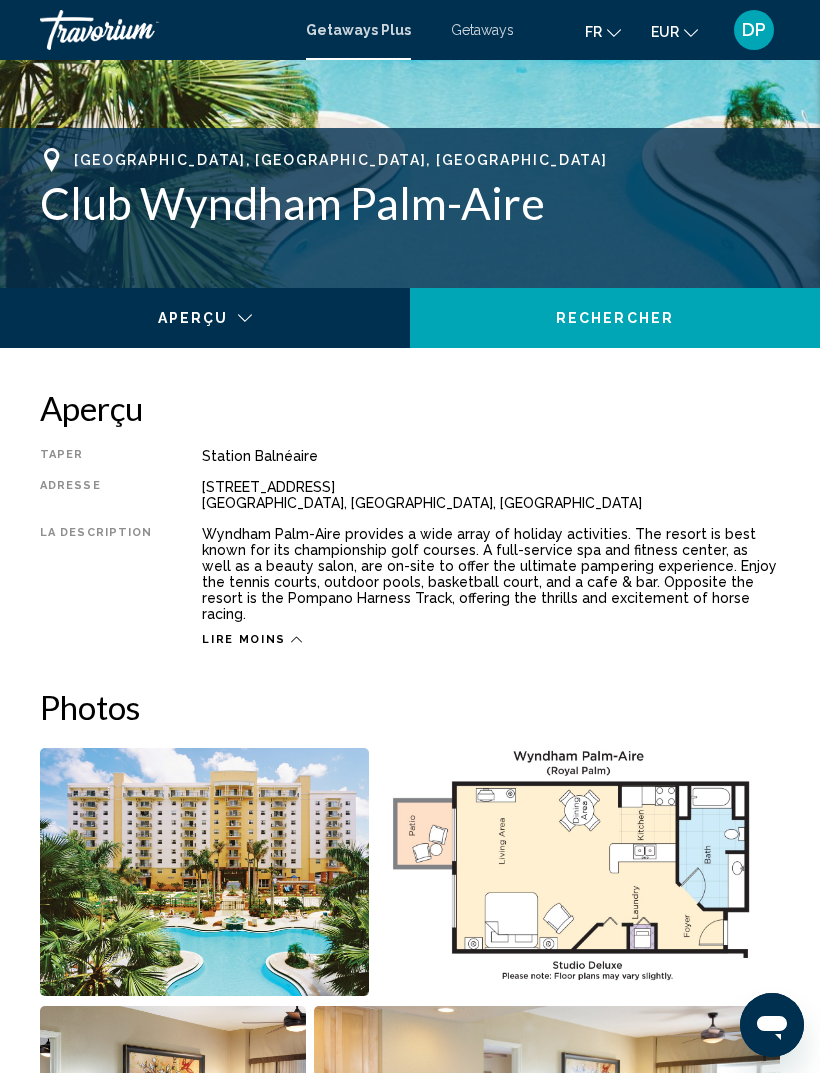 click on "Lire moins" at bounding box center [244, 639] 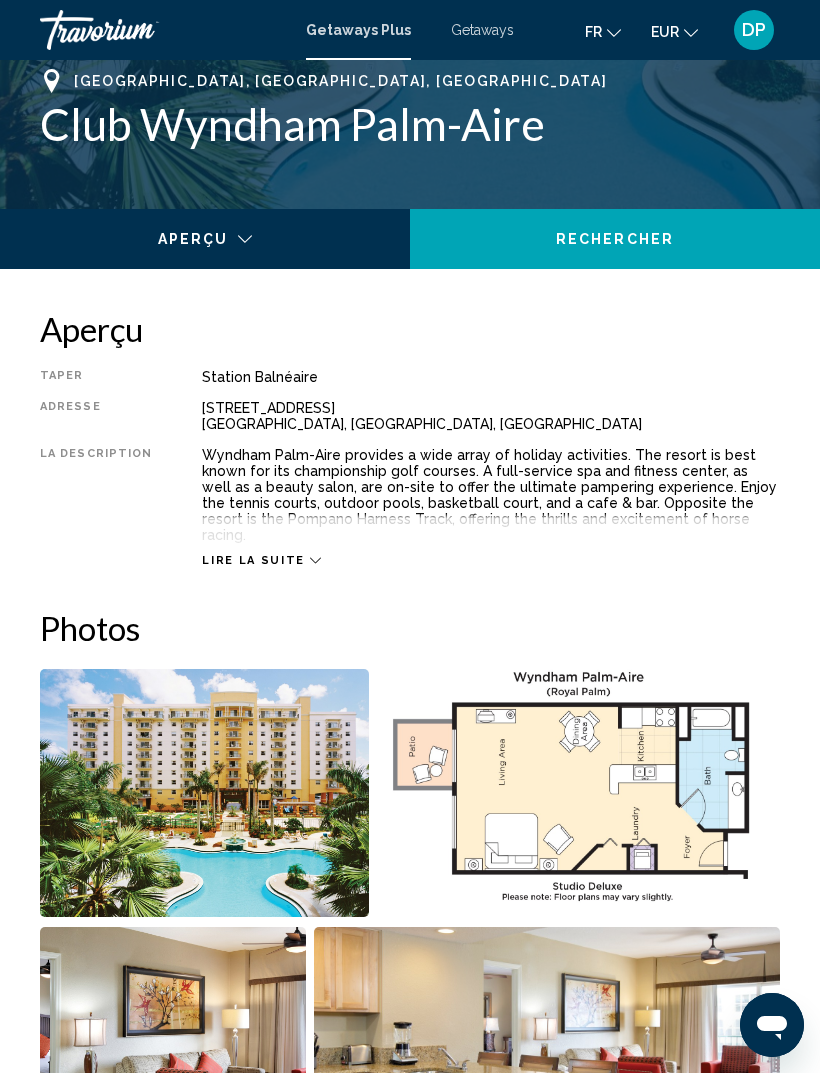 scroll, scrollTop: 799, scrollLeft: 0, axis: vertical 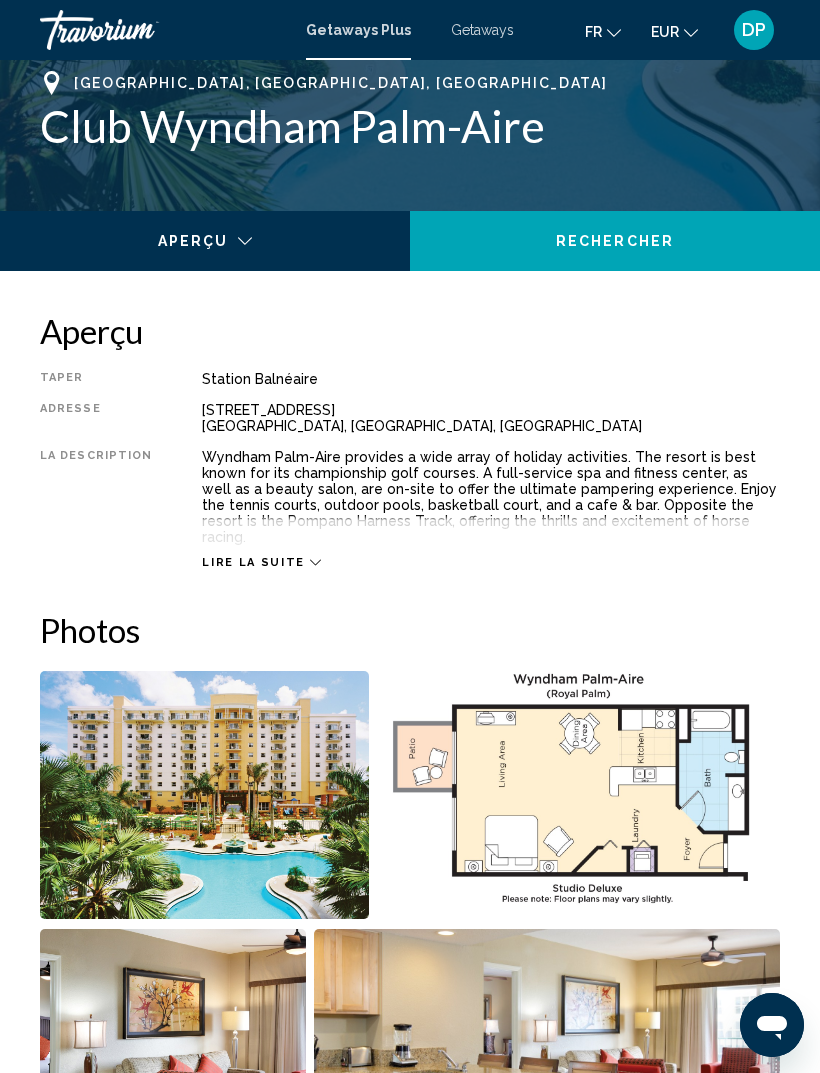 click on "Lire la suite" at bounding box center [491, 542] 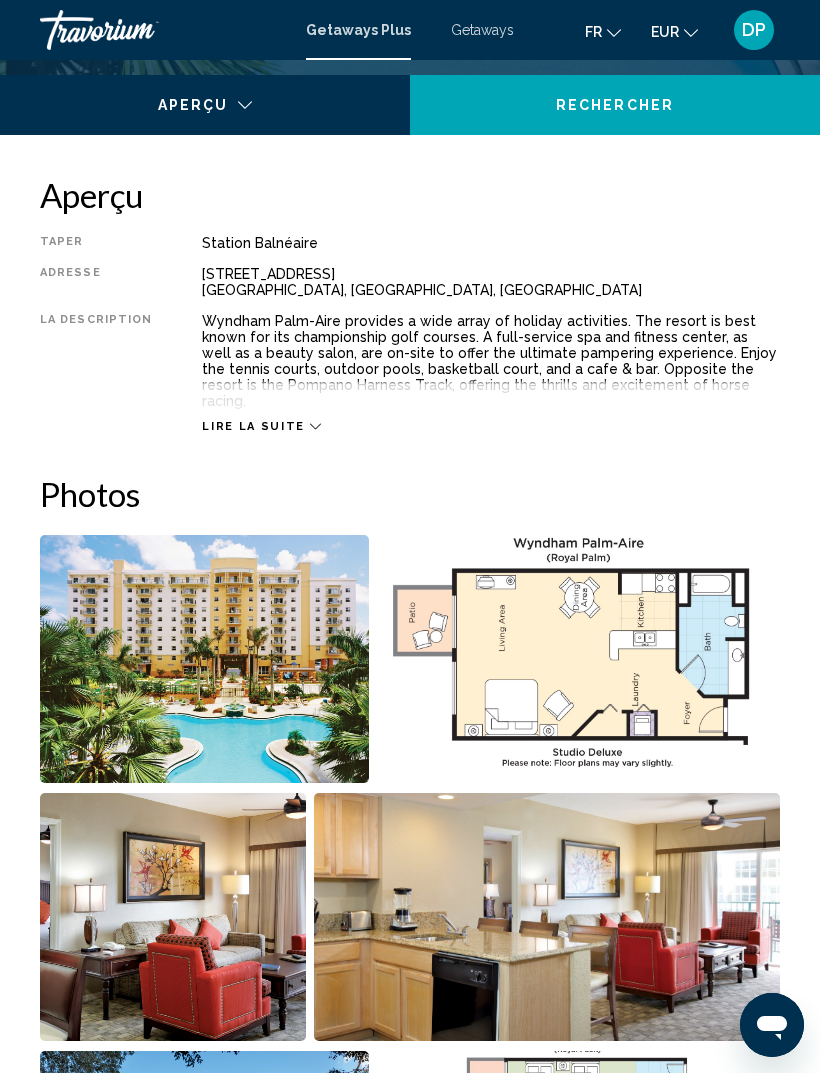 scroll, scrollTop: 940, scrollLeft: 0, axis: vertical 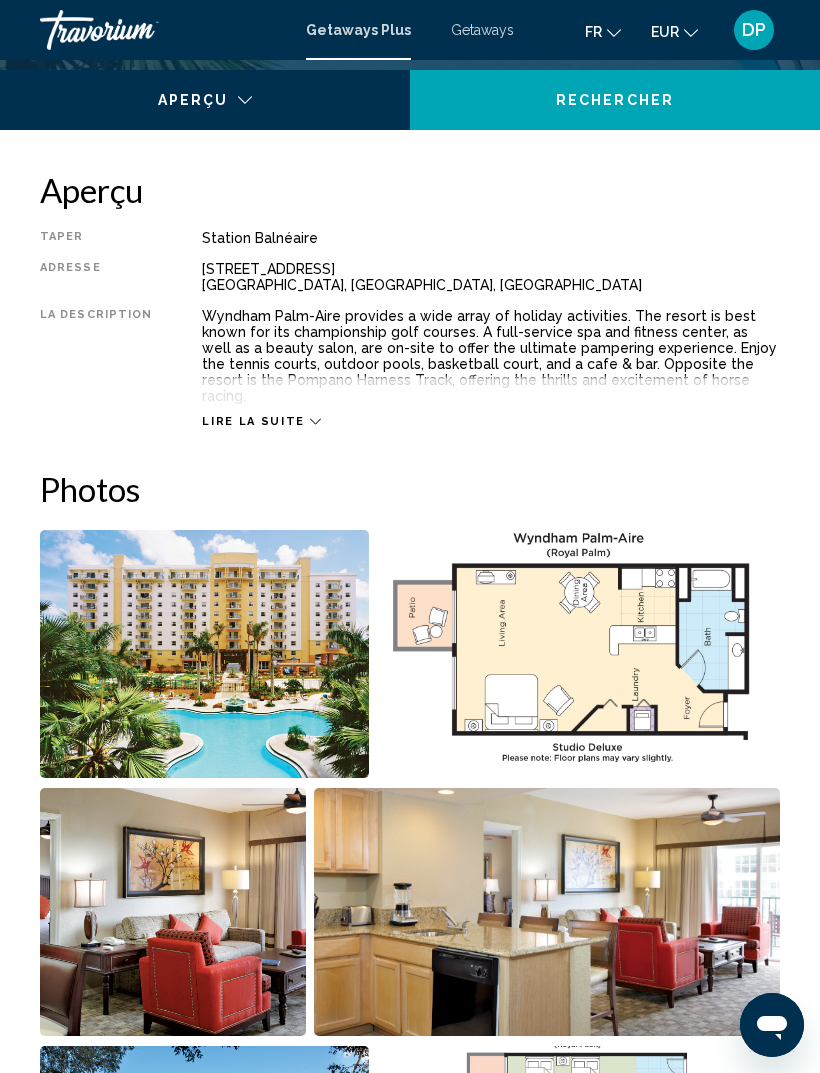 click on "Lire la suite" at bounding box center [253, 421] 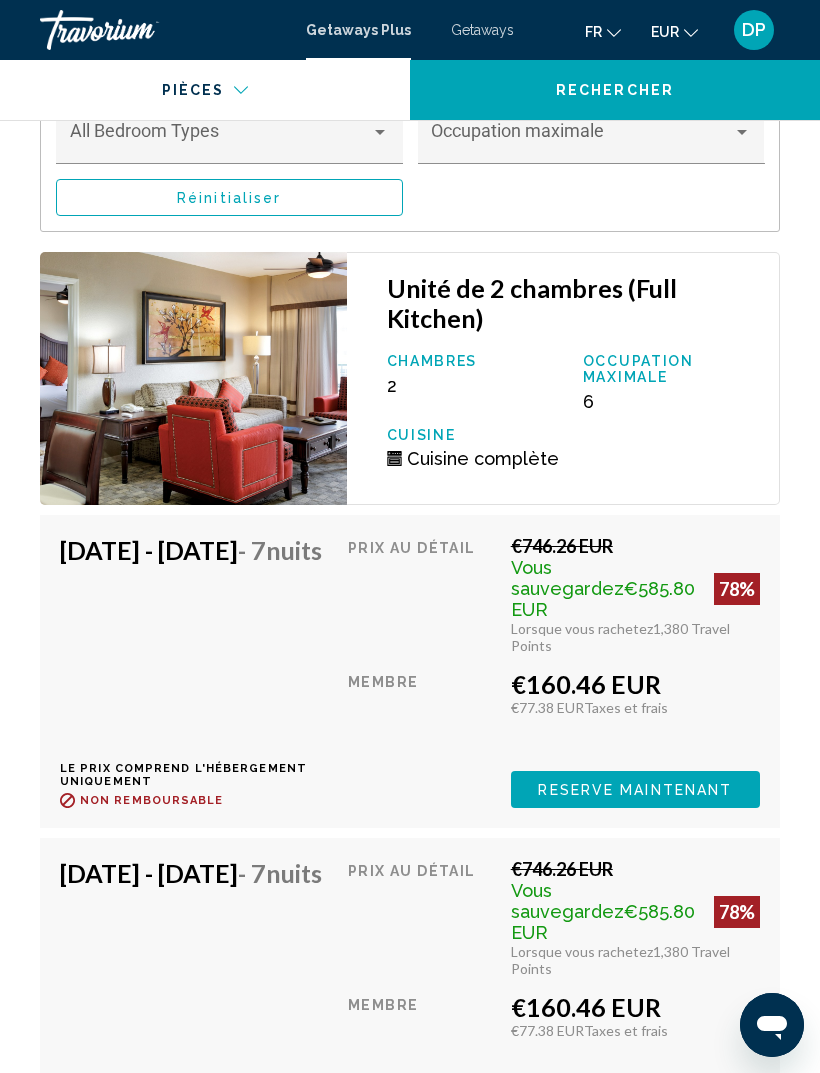 scroll, scrollTop: 4244, scrollLeft: 0, axis: vertical 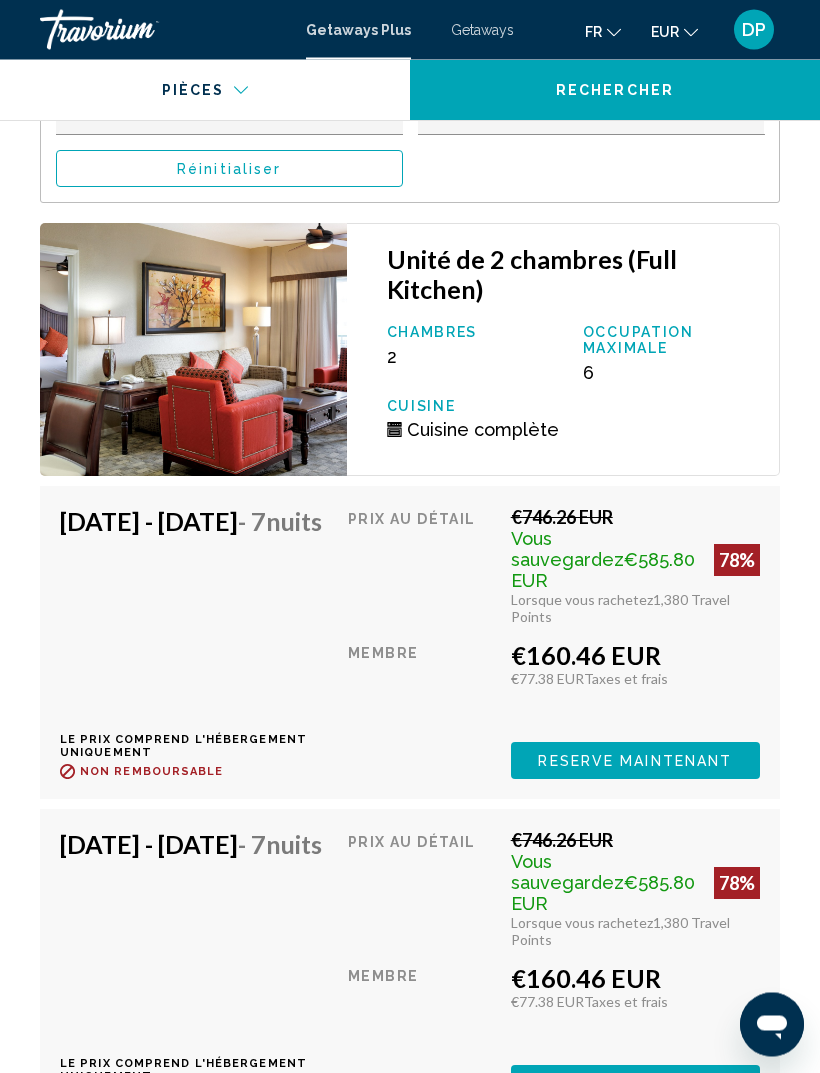 click on "[DATE] - [DATE]  - 7  nuits" at bounding box center [196, 522] 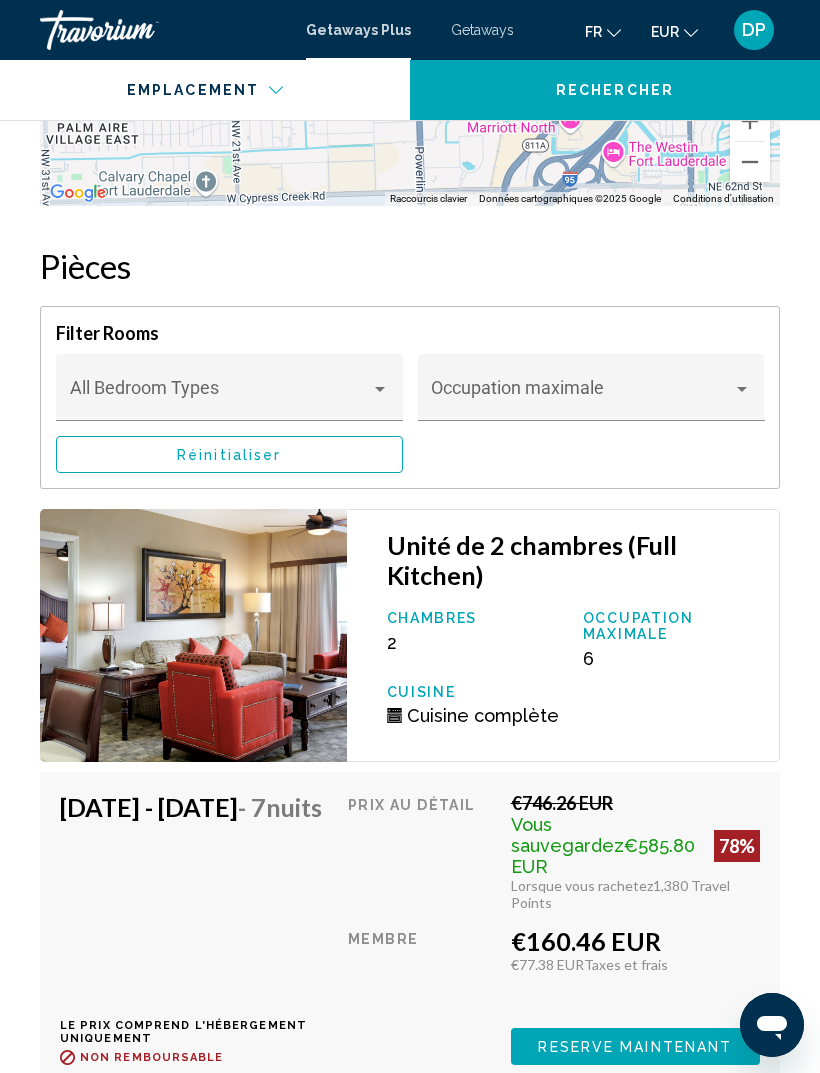 scroll, scrollTop: 3962, scrollLeft: 0, axis: vertical 